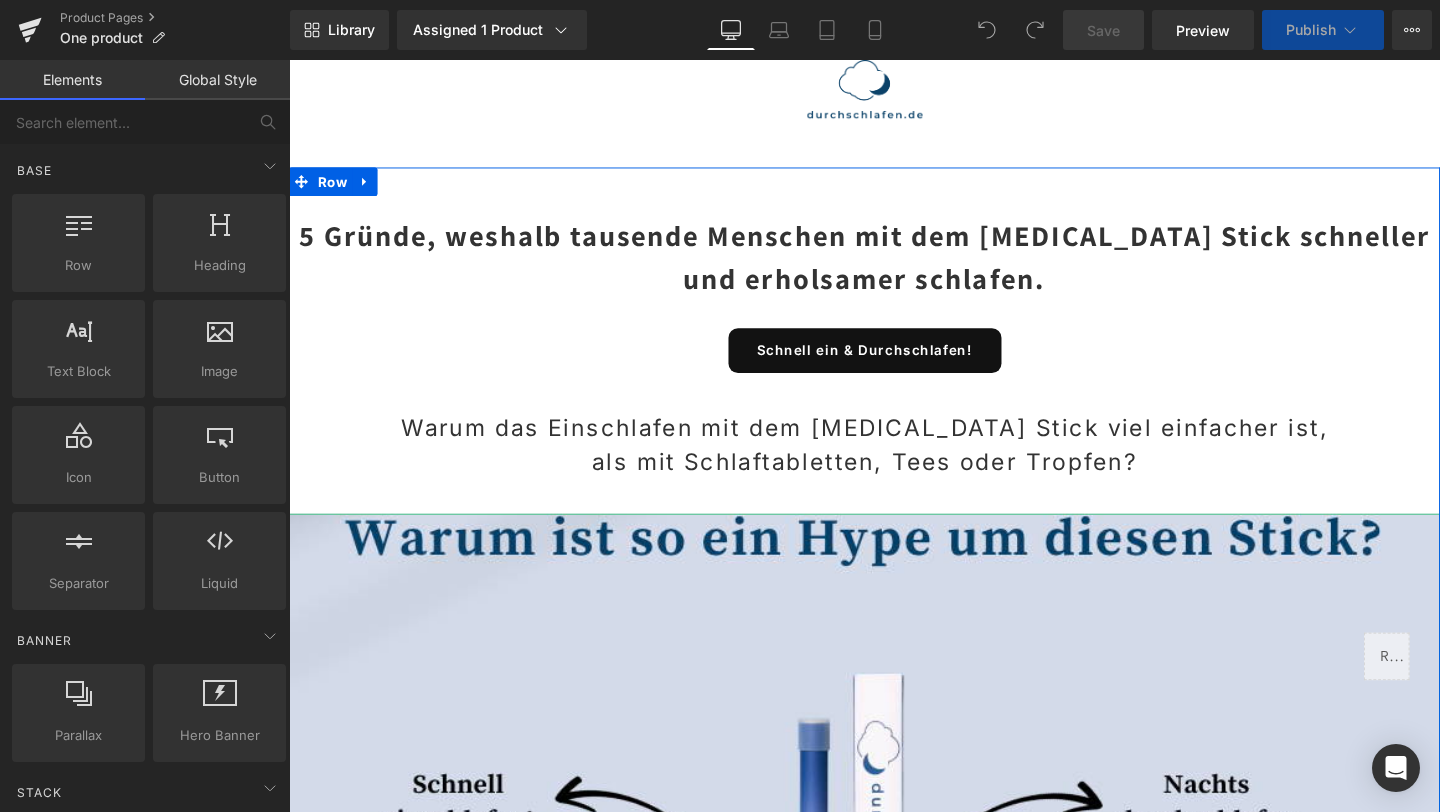 scroll, scrollTop: 0, scrollLeft: 0, axis: both 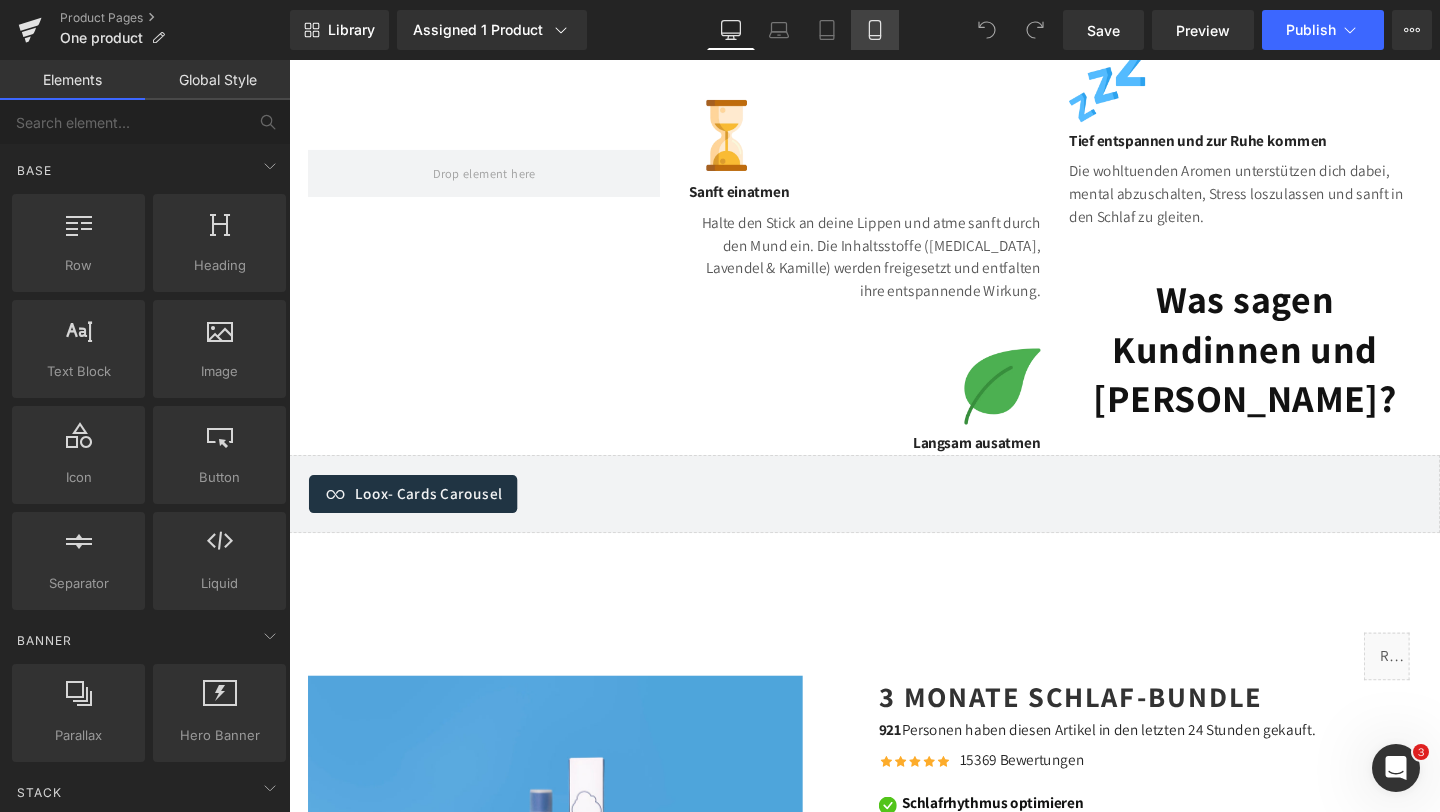 click 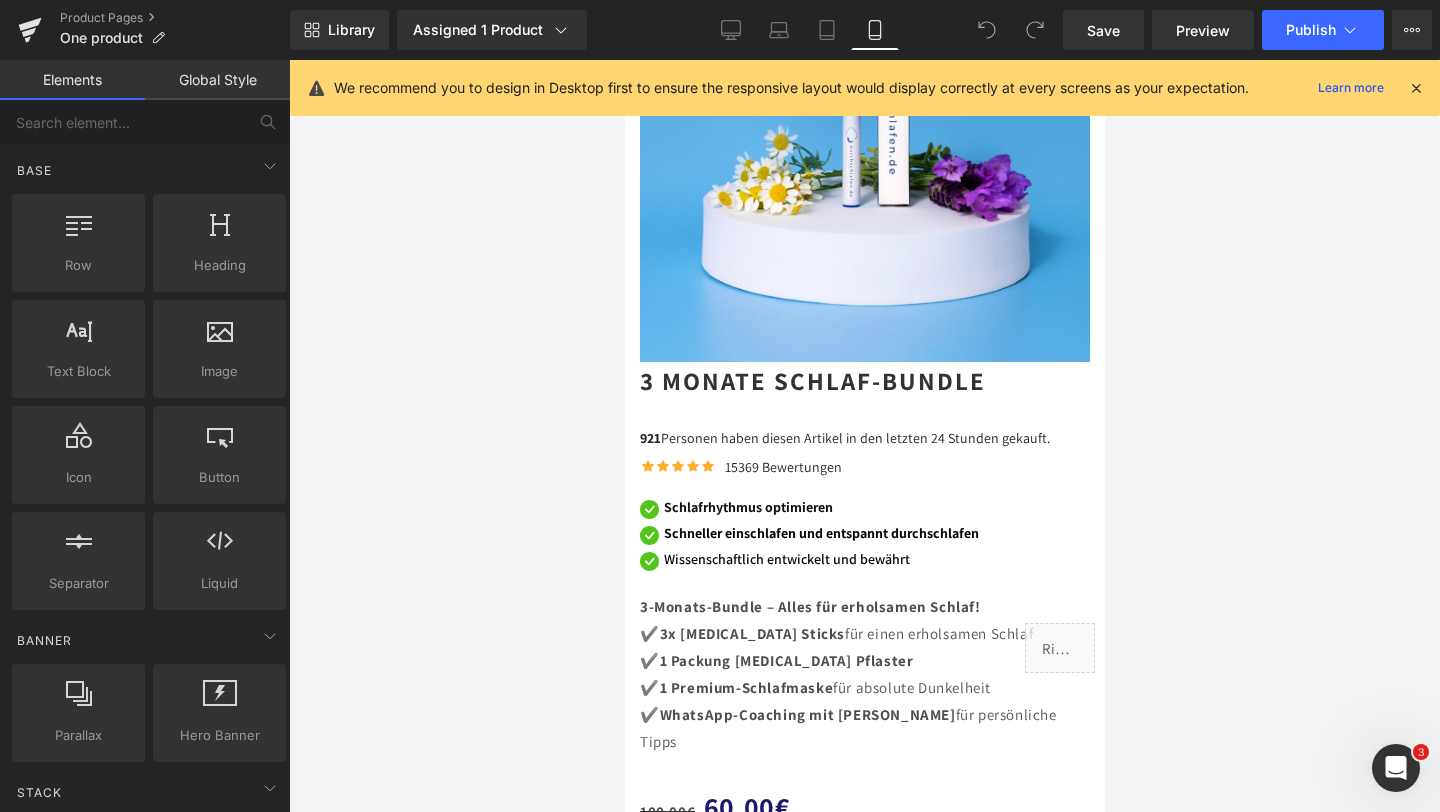 scroll, scrollTop: 5086, scrollLeft: 0, axis: vertical 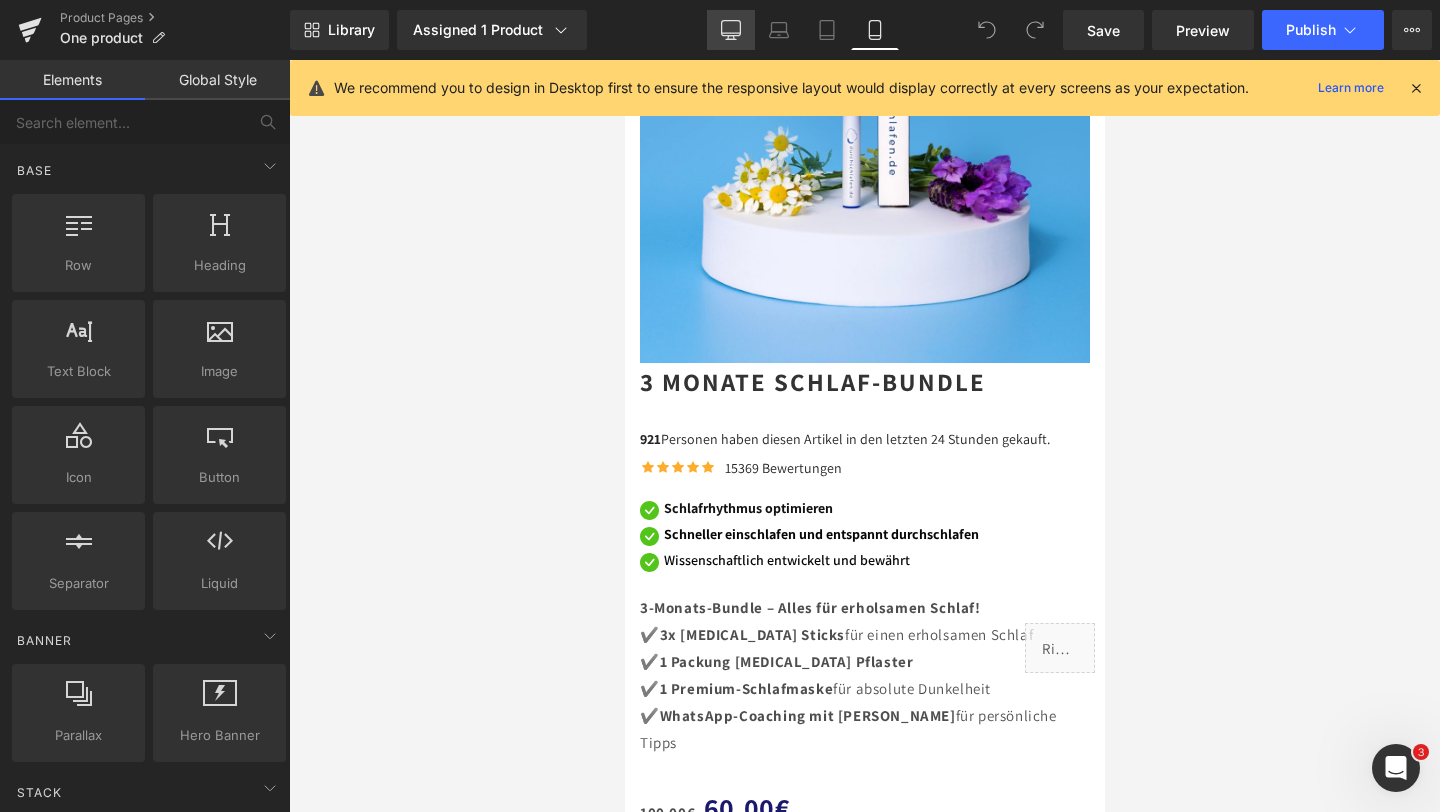 click 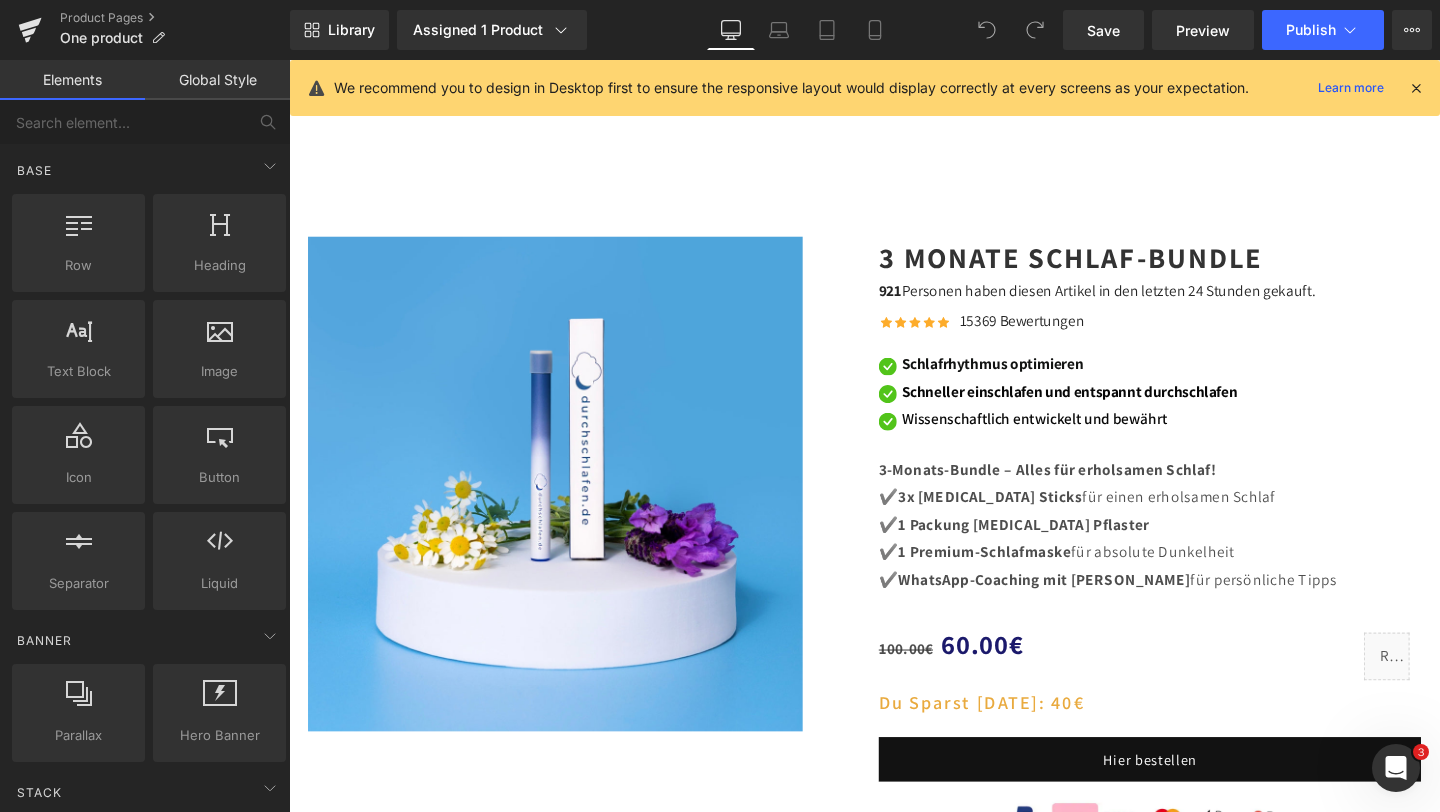 scroll, scrollTop: 5090, scrollLeft: 0, axis: vertical 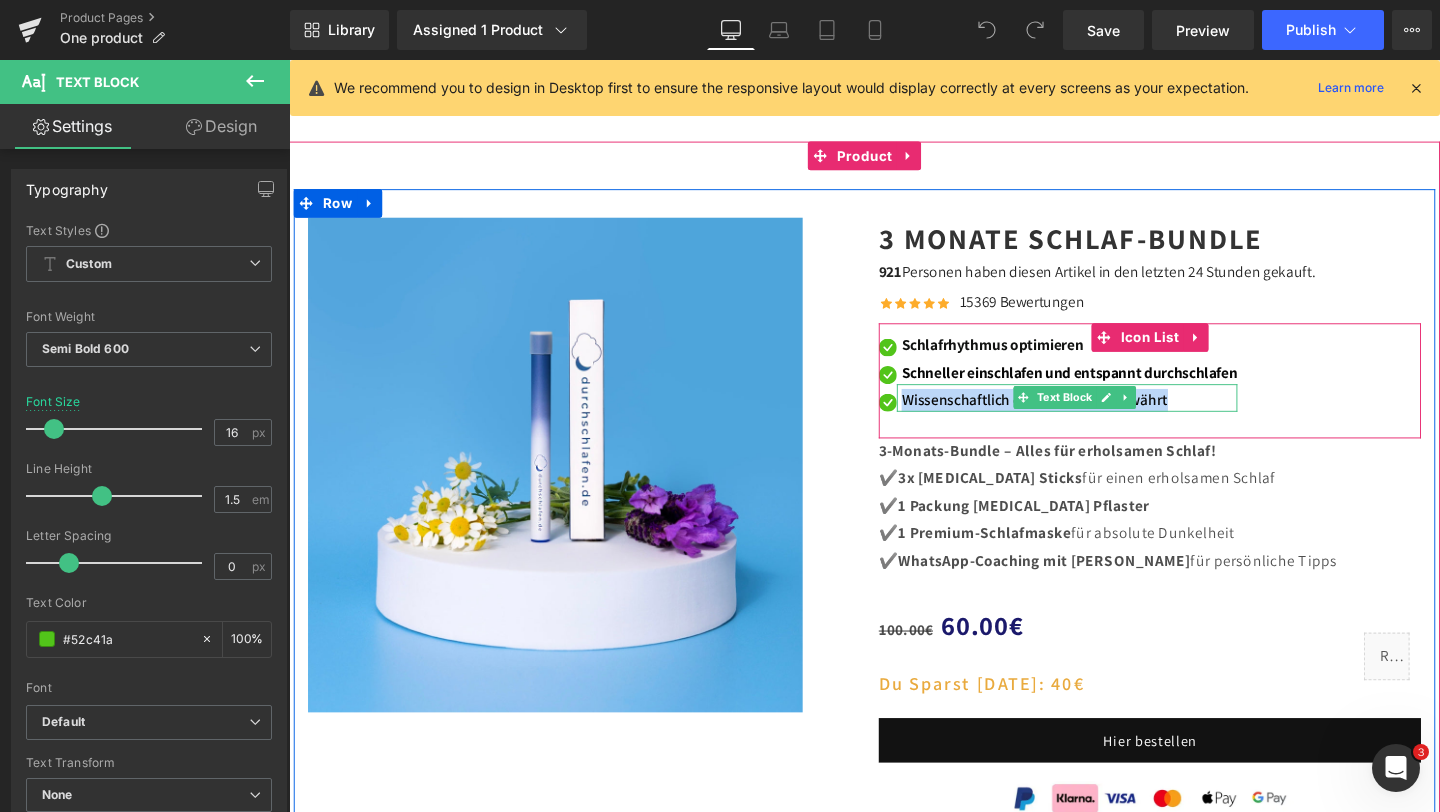 drag, startPoint x: 934, startPoint y: 418, endPoint x: 1215, endPoint y: 415, distance: 281.01602 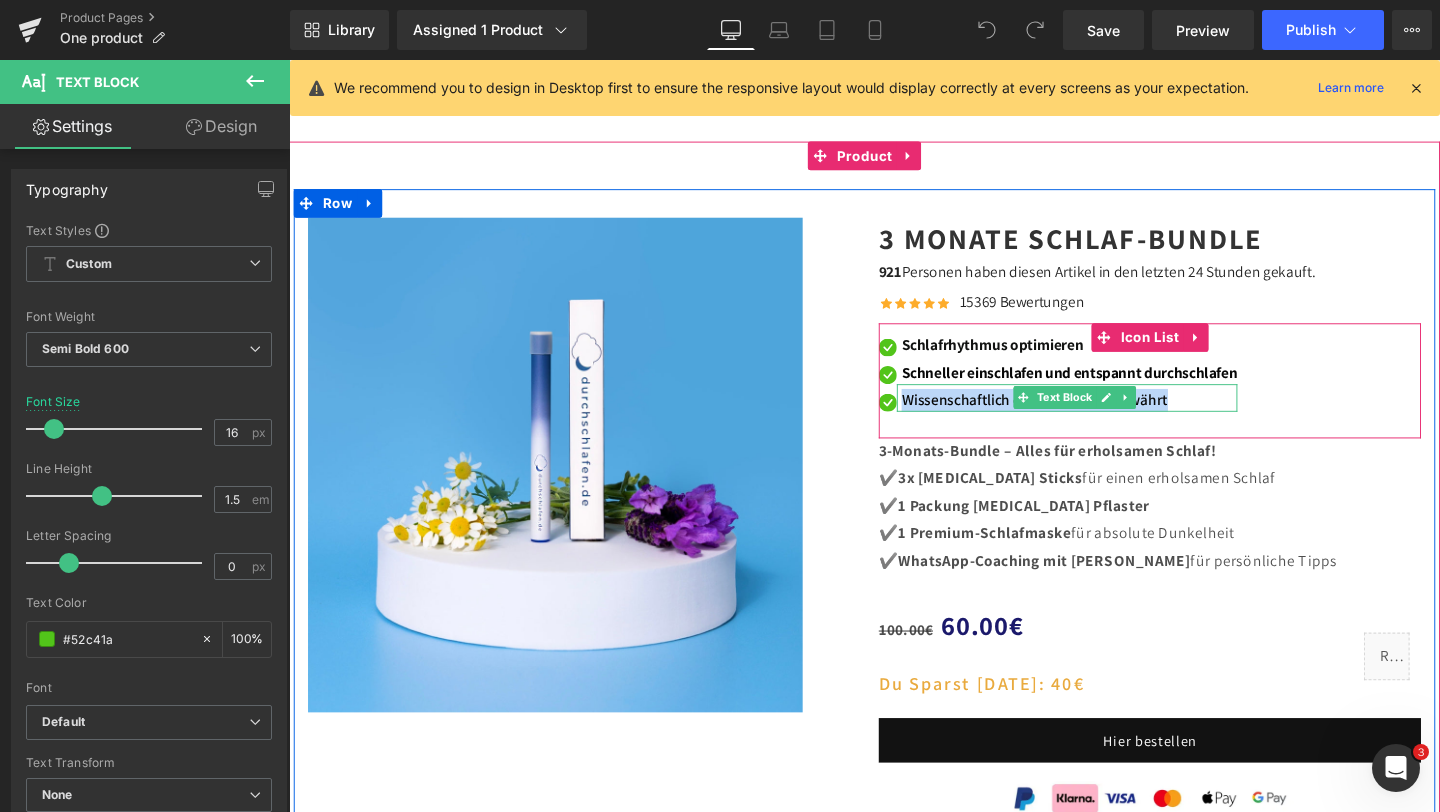 click on "Wissenschaftlich entwickelt und bewährt" at bounding box center [1109, 418] 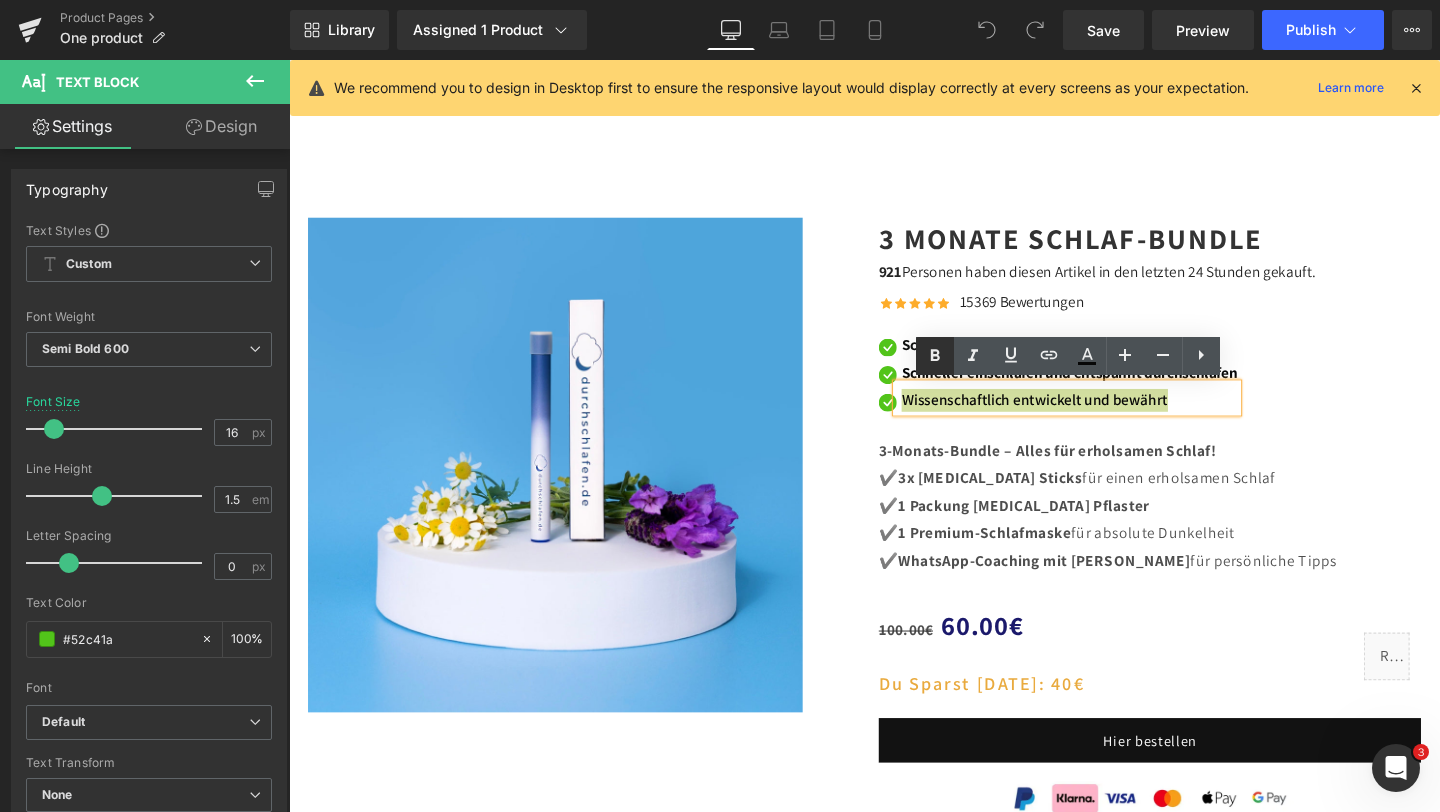 click 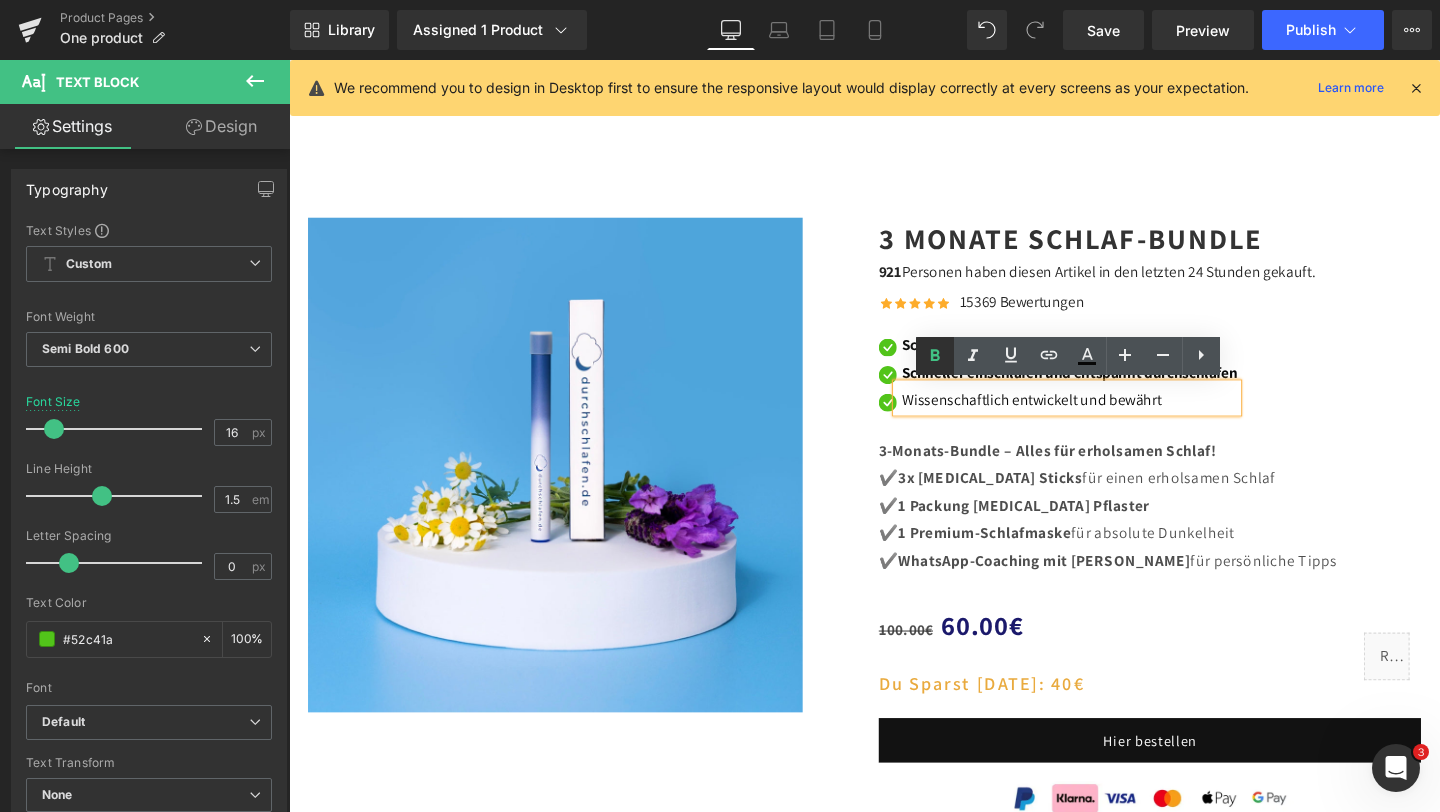 click 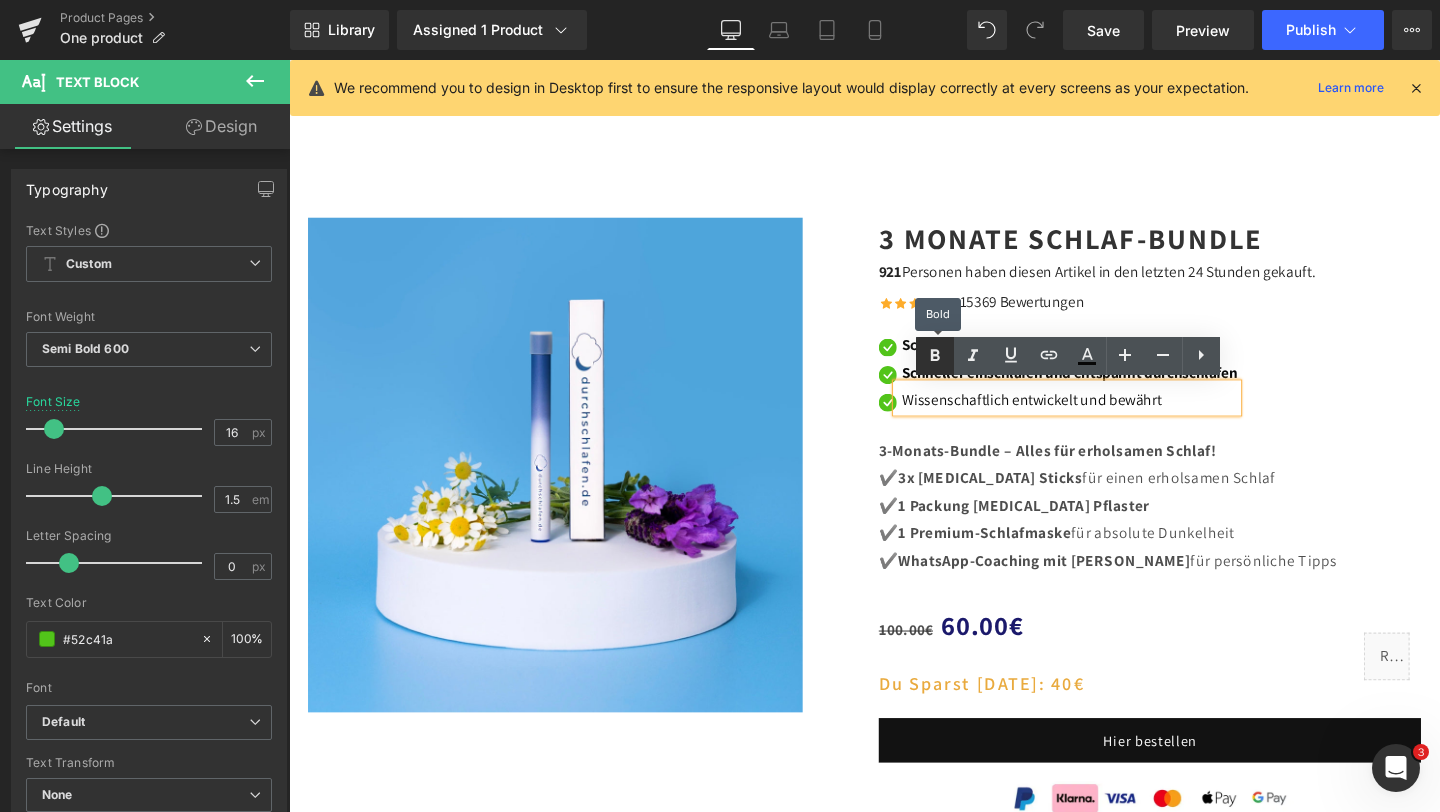 click 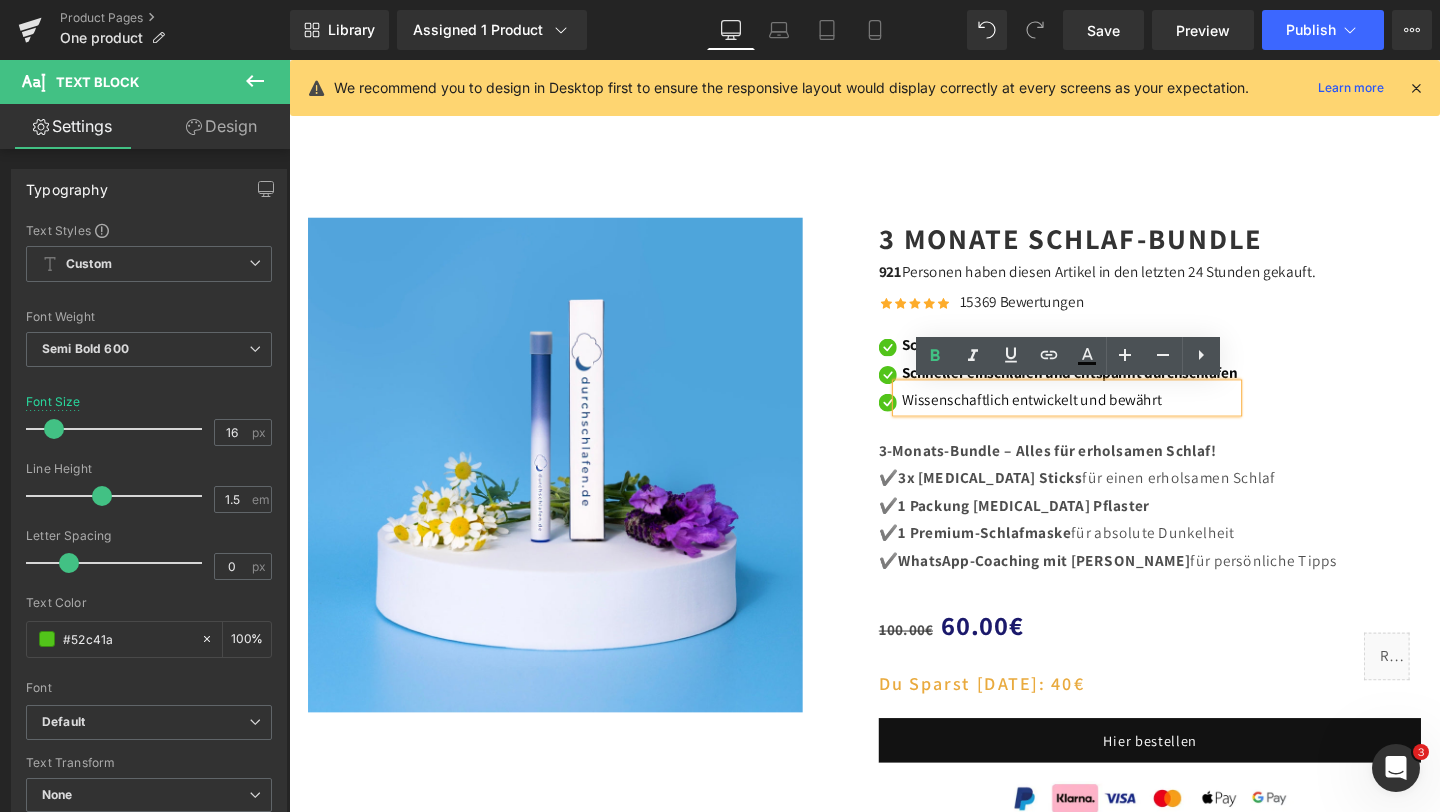 click on "Wissenschaftlich entwickelt und bewährt" at bounding box center (1069, 417) 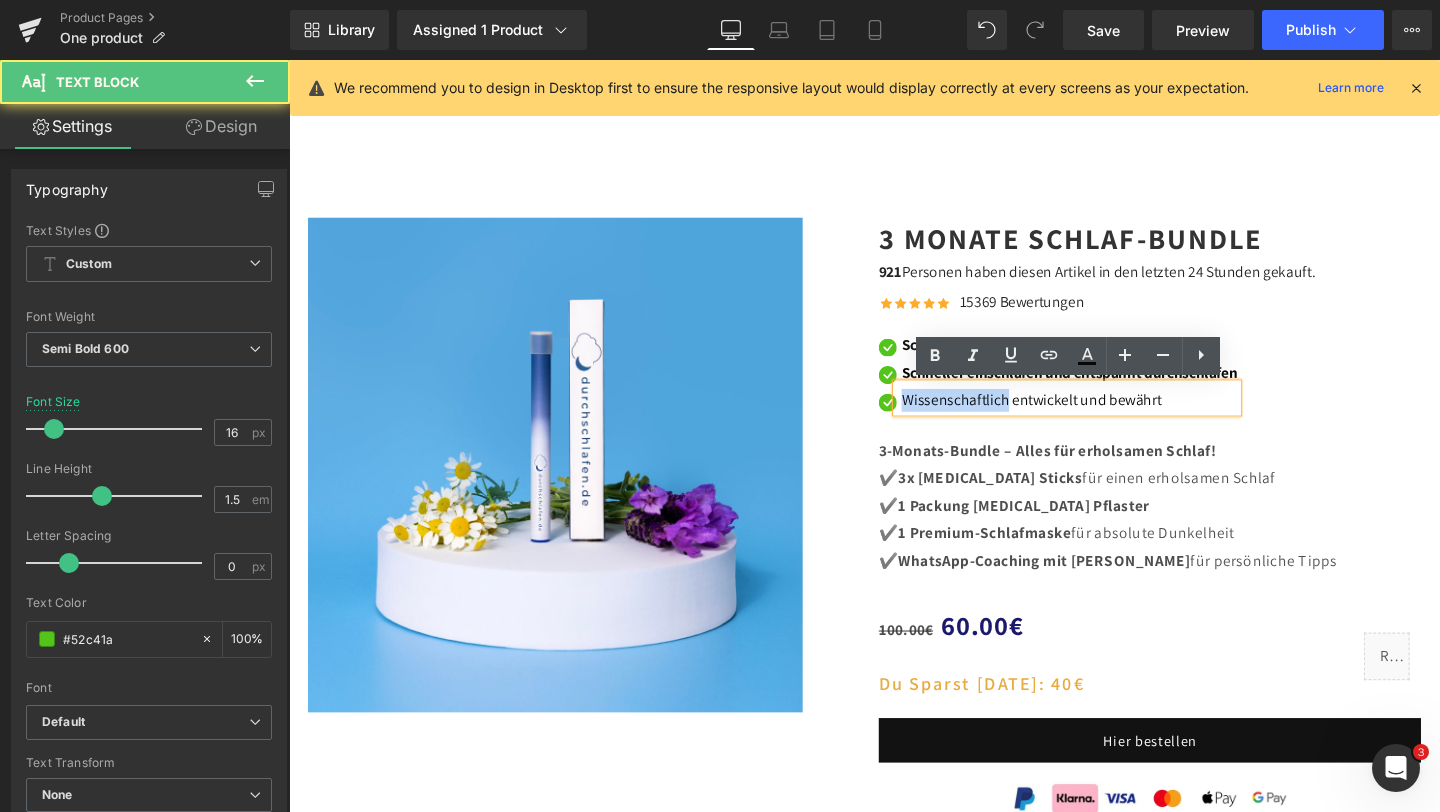 click on "Wissenschaftlich entwickelt und bewährt" at bounding box center (1069, 417) 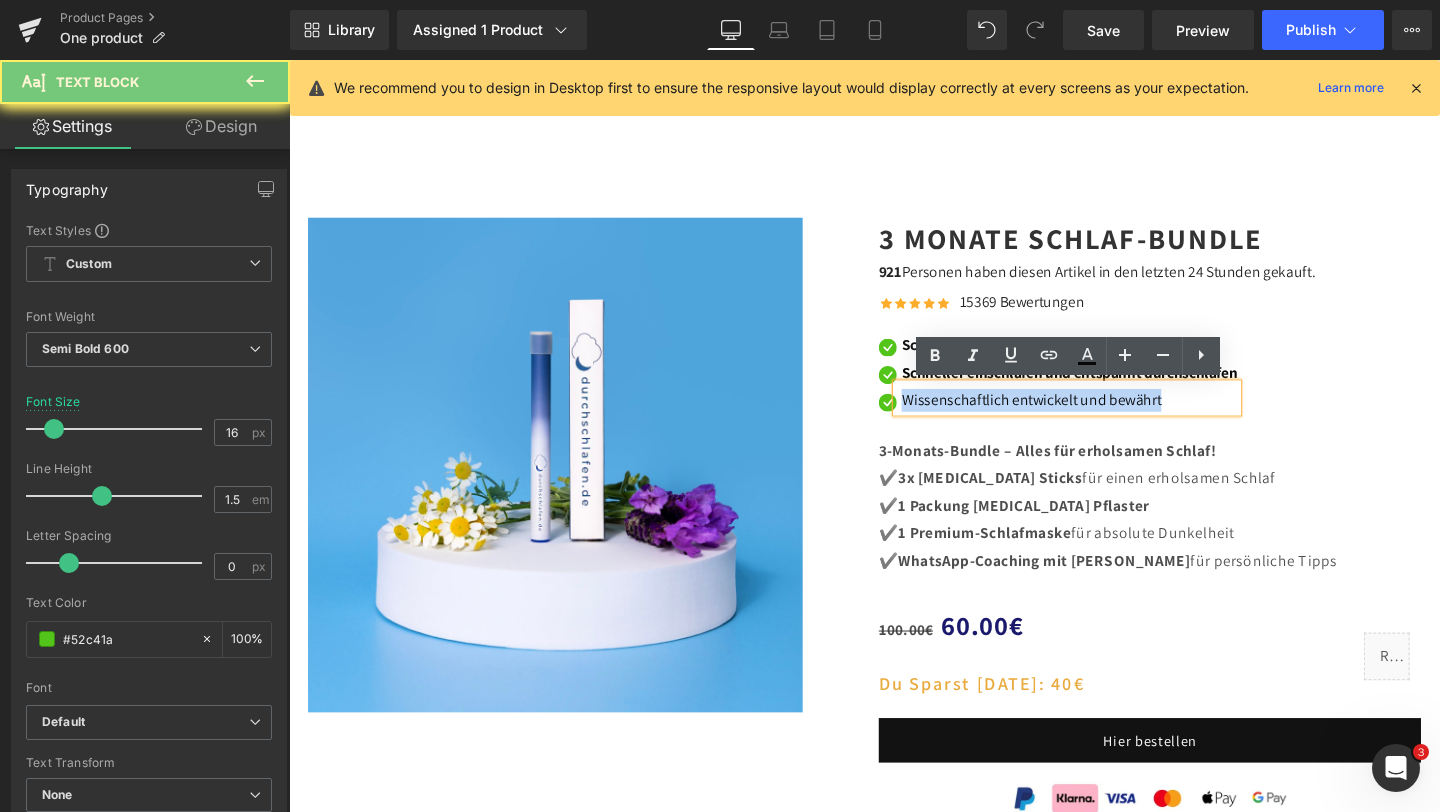 click on "Wissenschaftlich entwickelt und bewährt" at bounding box center (1069, 417) 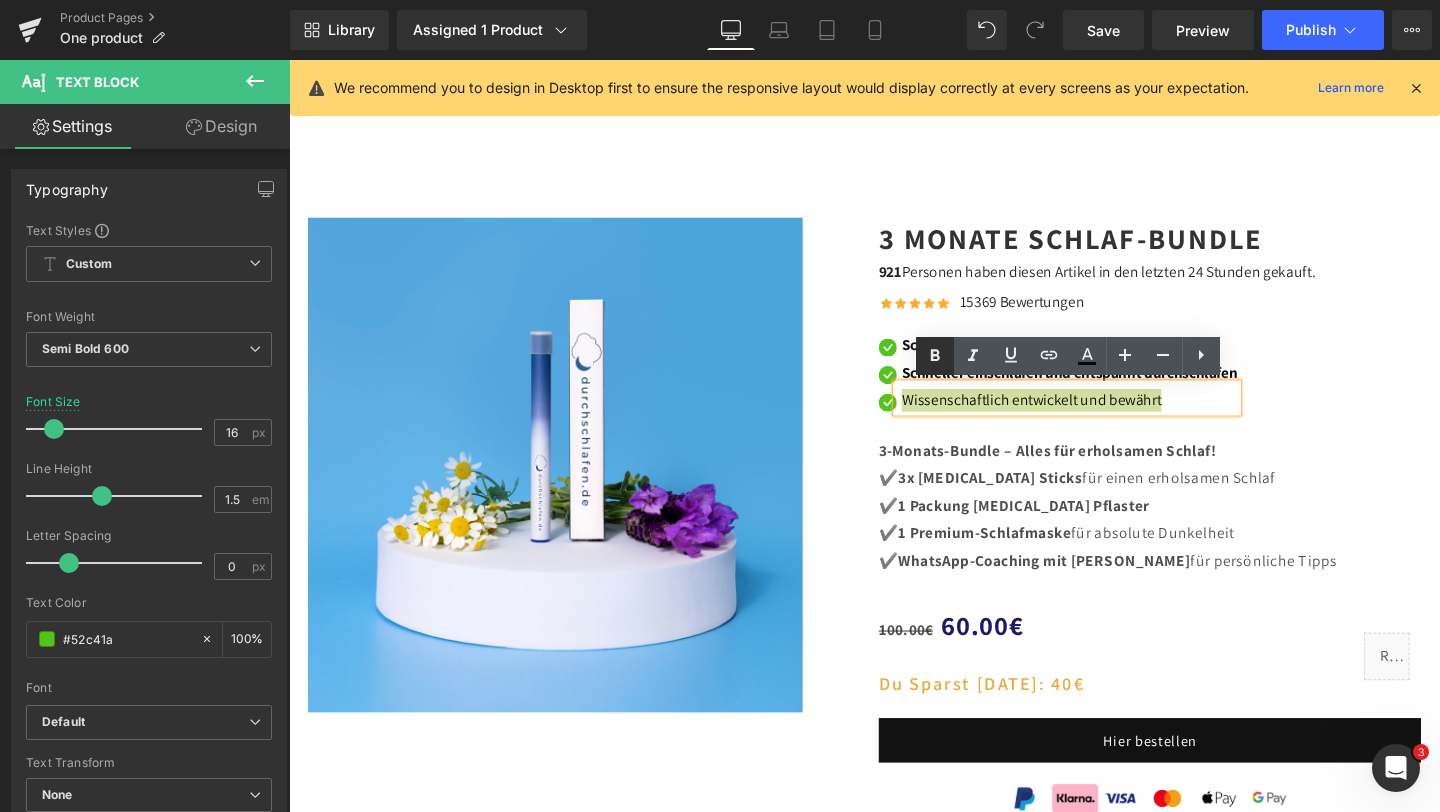click 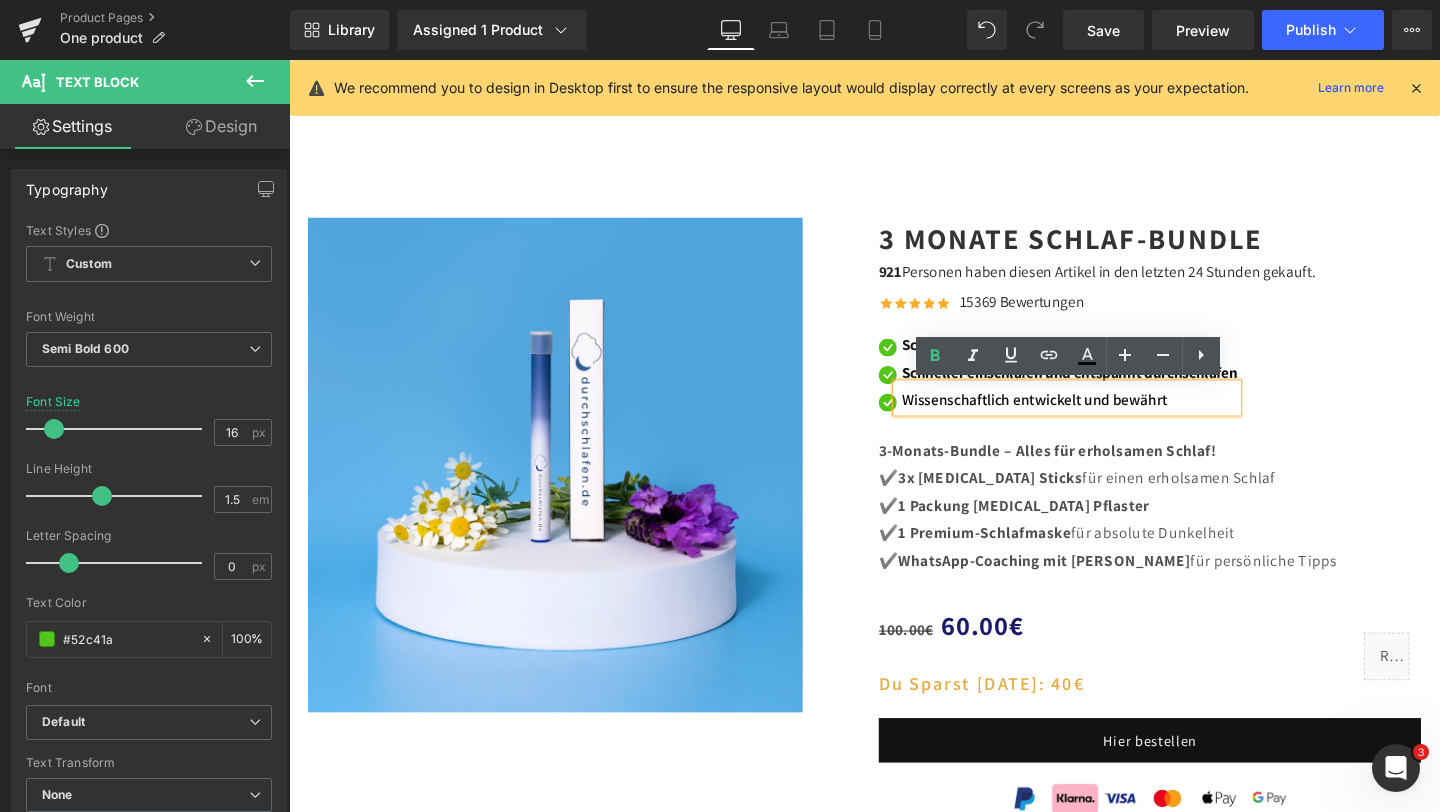 click on "3-Monats-Bundle – Alles für erholsamen Schlaf!" at bounding box center (1194, 472) 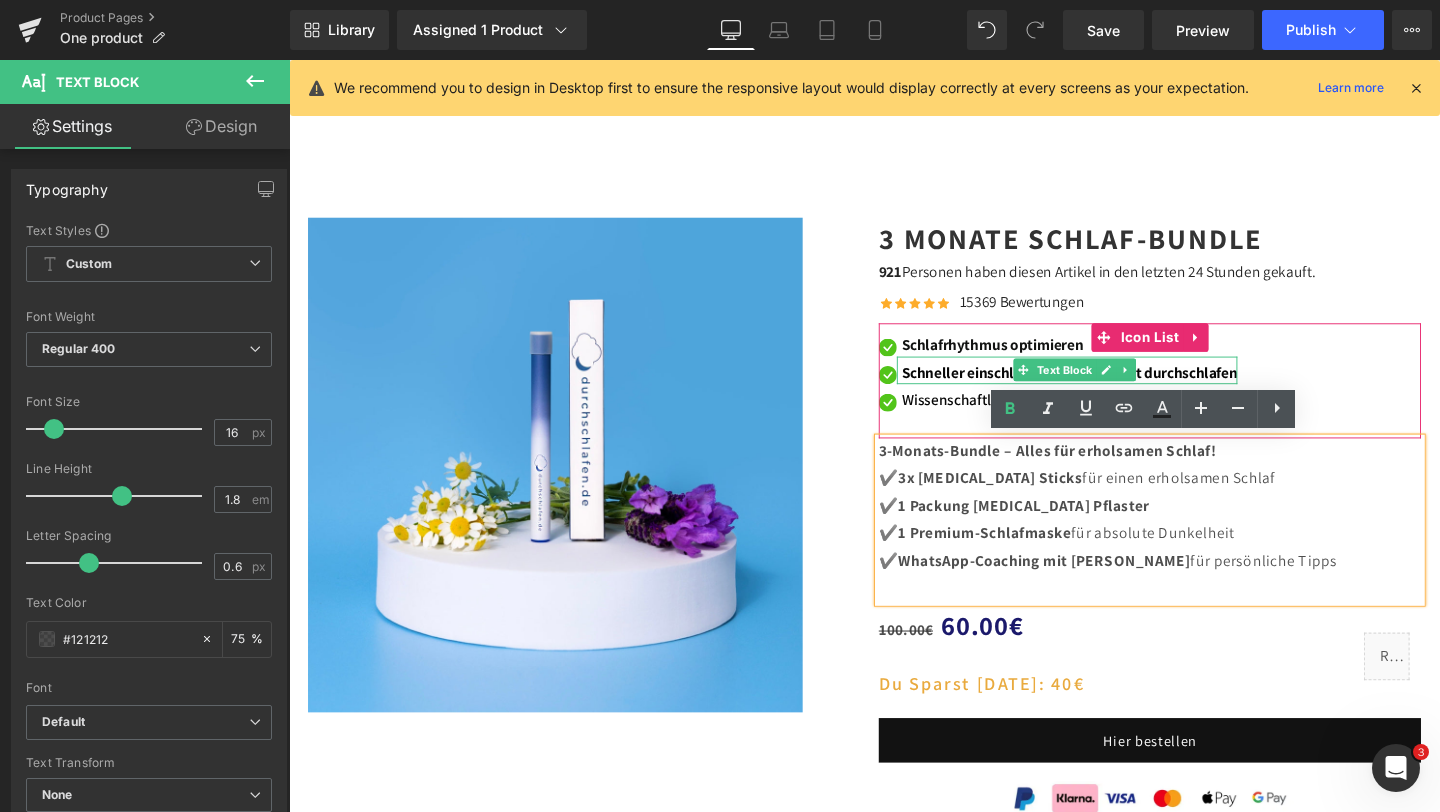 click on "Schneller einschlafen und entspannt durchschlafen" at bounding box center [1109, 388] 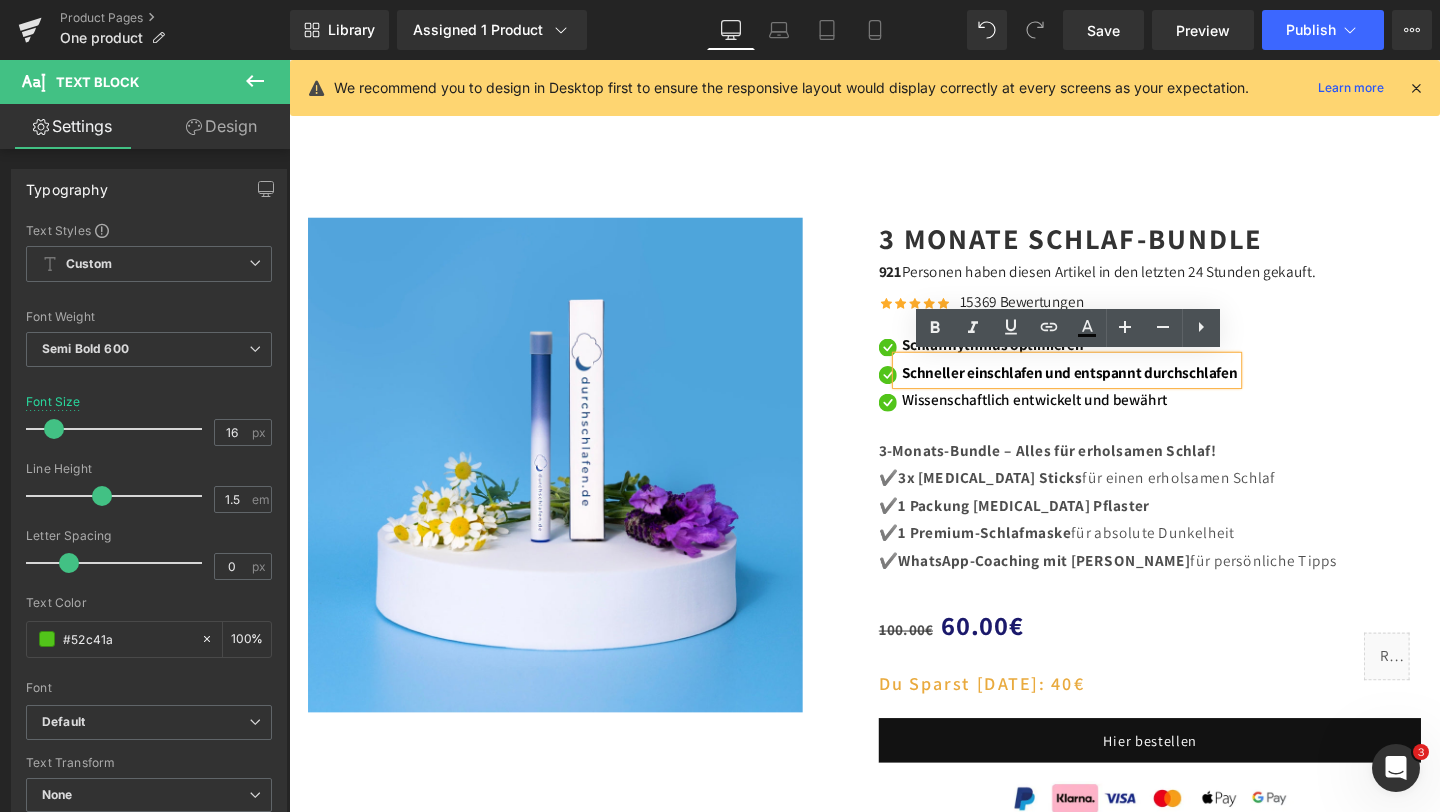 click on "Image
Schlafrhythmus optimieren  Text Block
Image
Schneller einschlafen und entspannt durchschlafen Text Block
Image
Wissenschaftlich entwickelt und bewährt Text Block" at bounding box center [1194, 391] 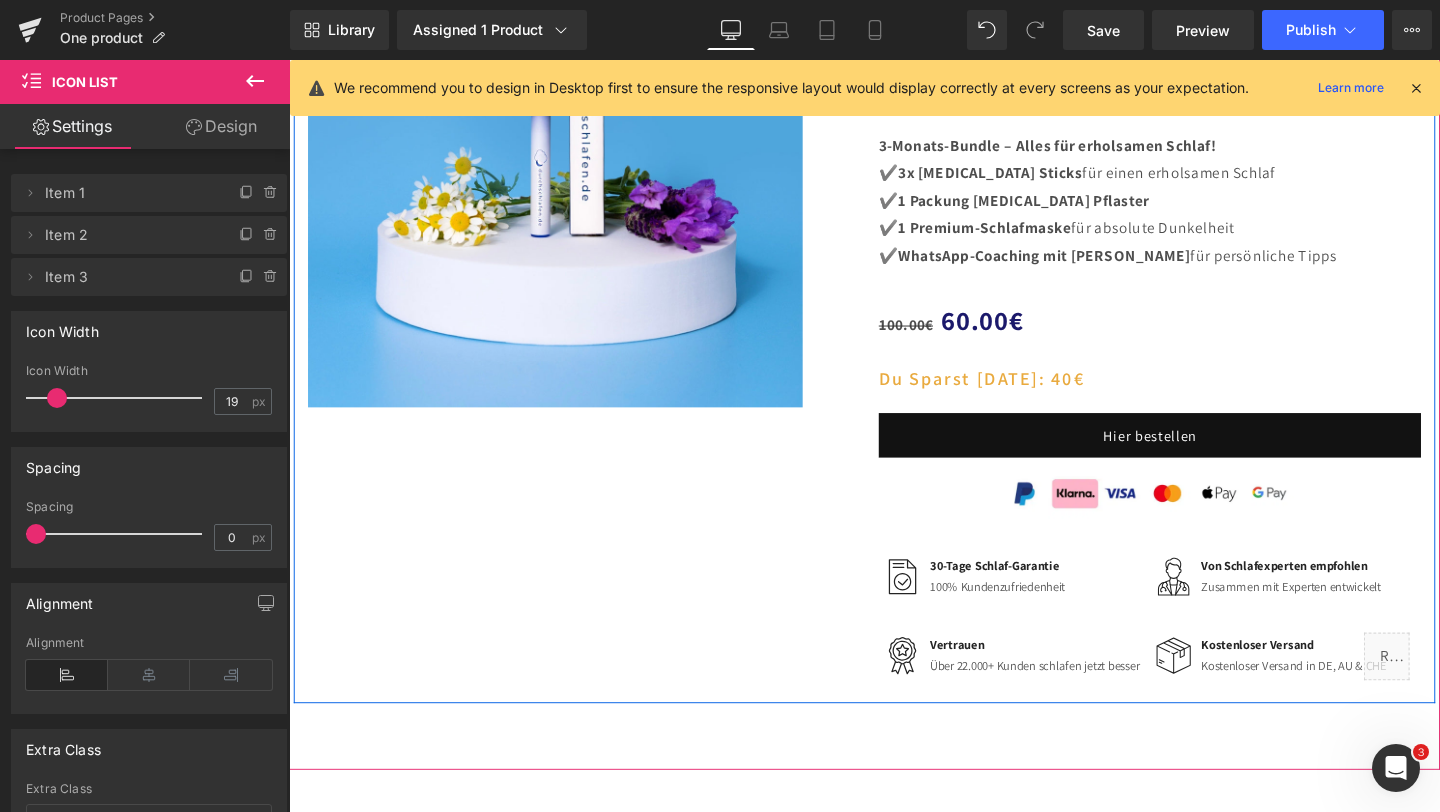 scroll, scrollTop: 5488, scrollLeft: 0, axis: vertical 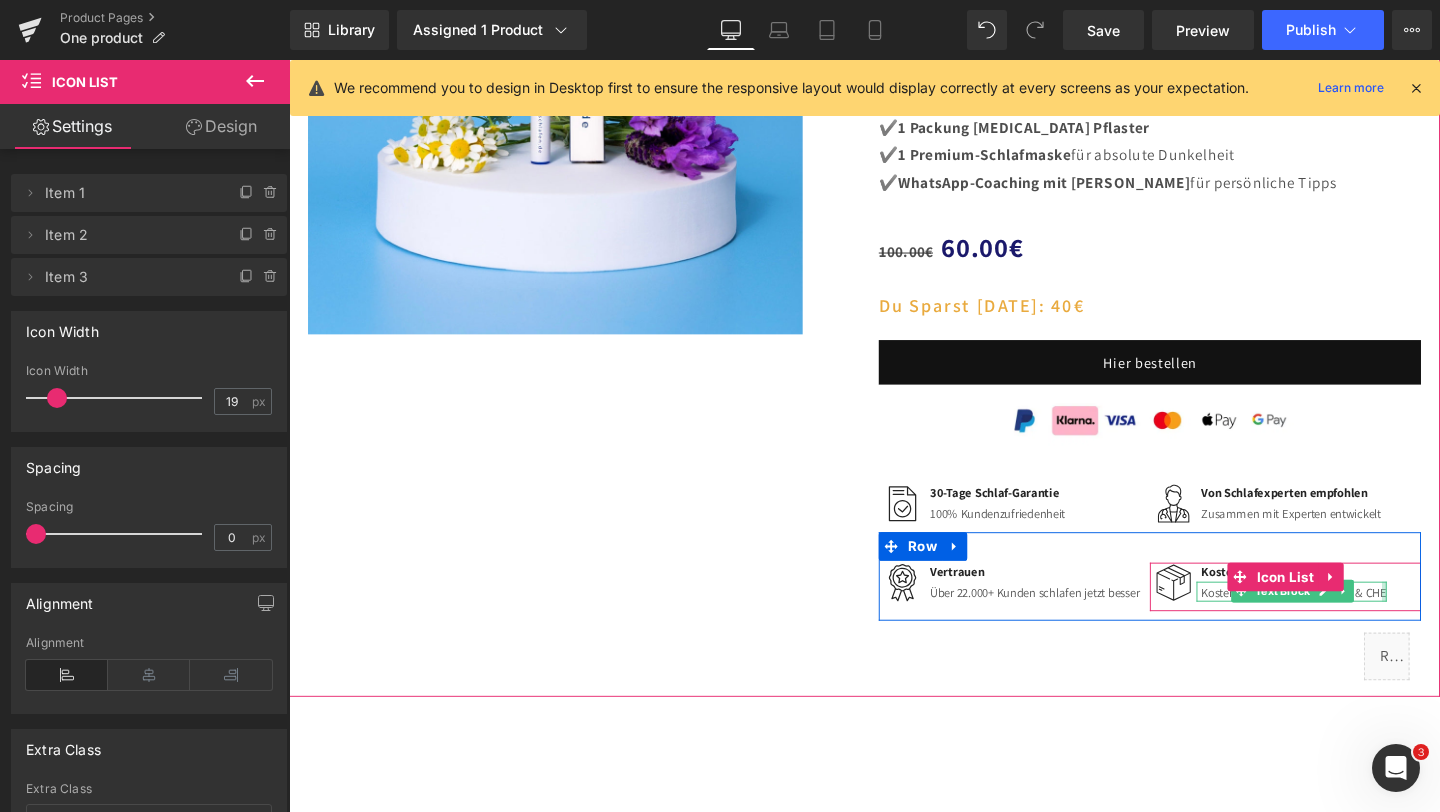 click at bounding box center [1440, 619] 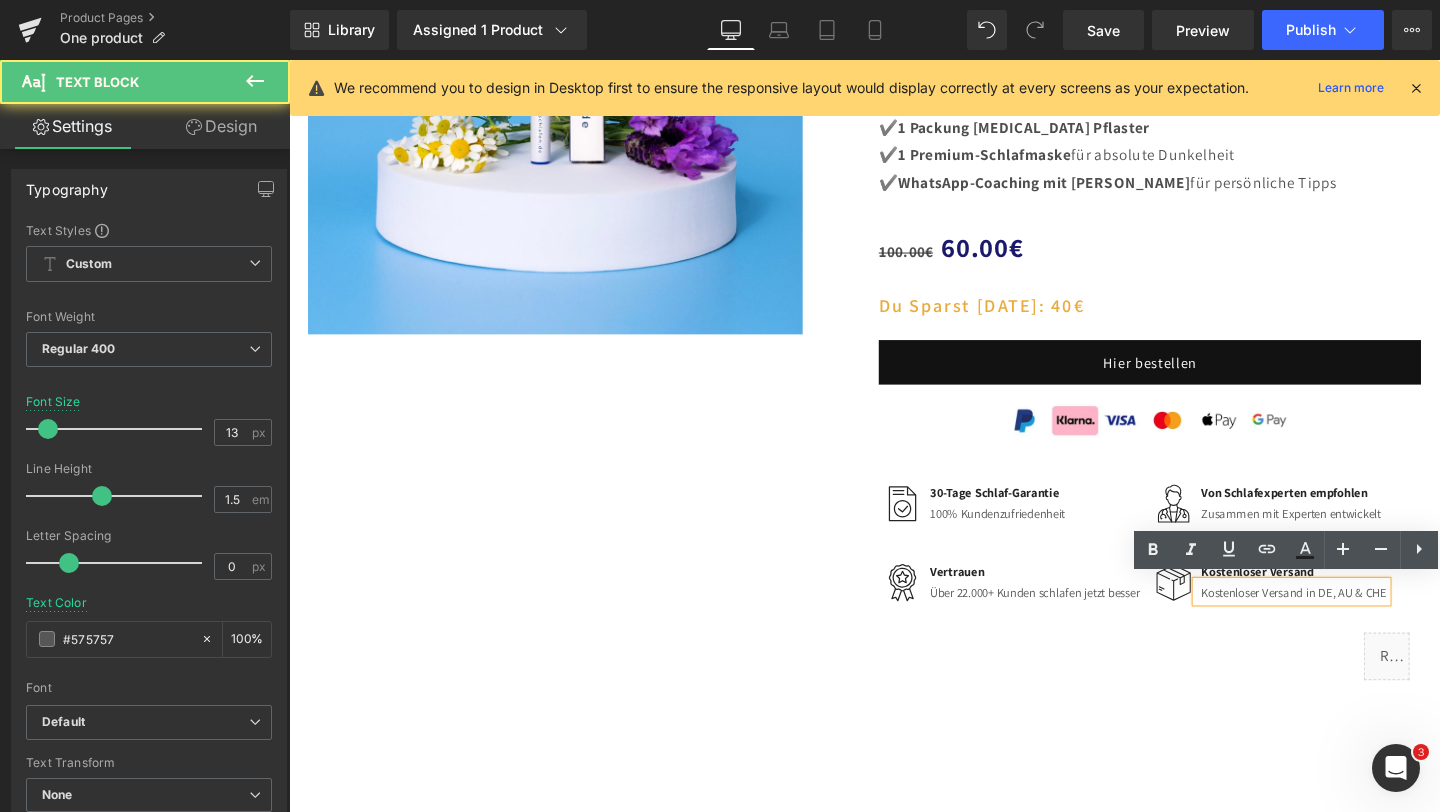 click on "Kostenloser Versand in DE, AU & CHE" at bounding box center (1345, 620) 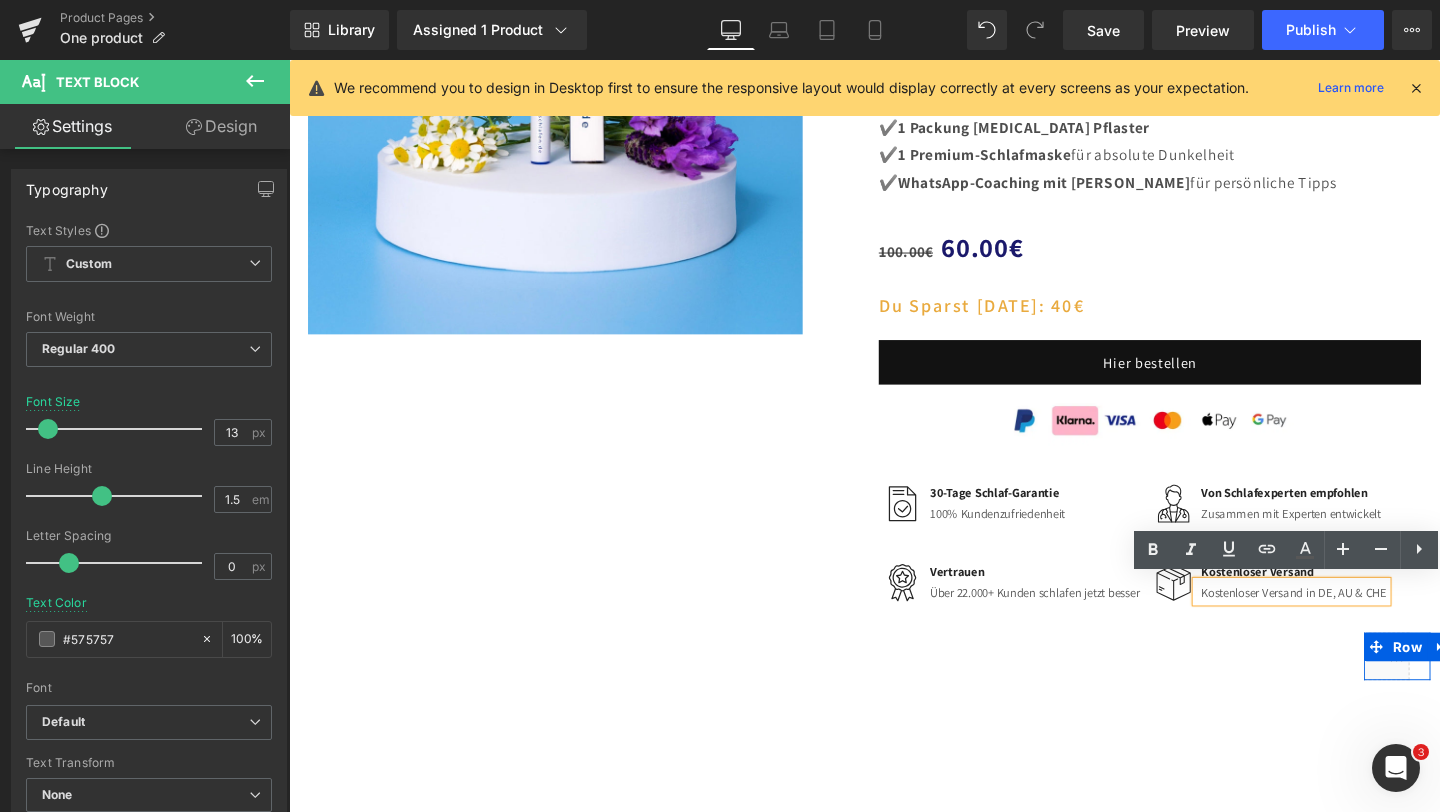 type 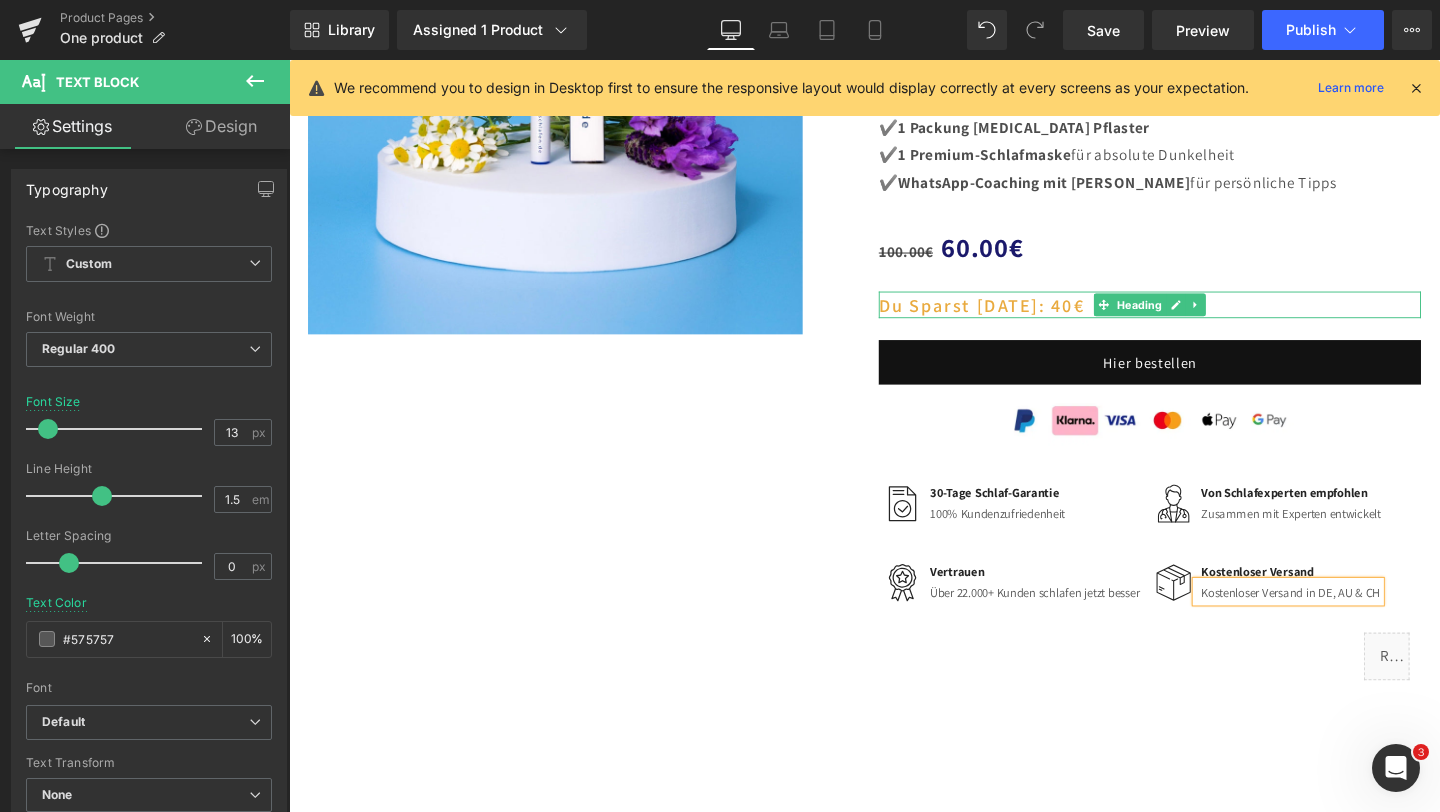 click on "Du Sparst [DATE]: 40€" at bounding box center [1194, 317] 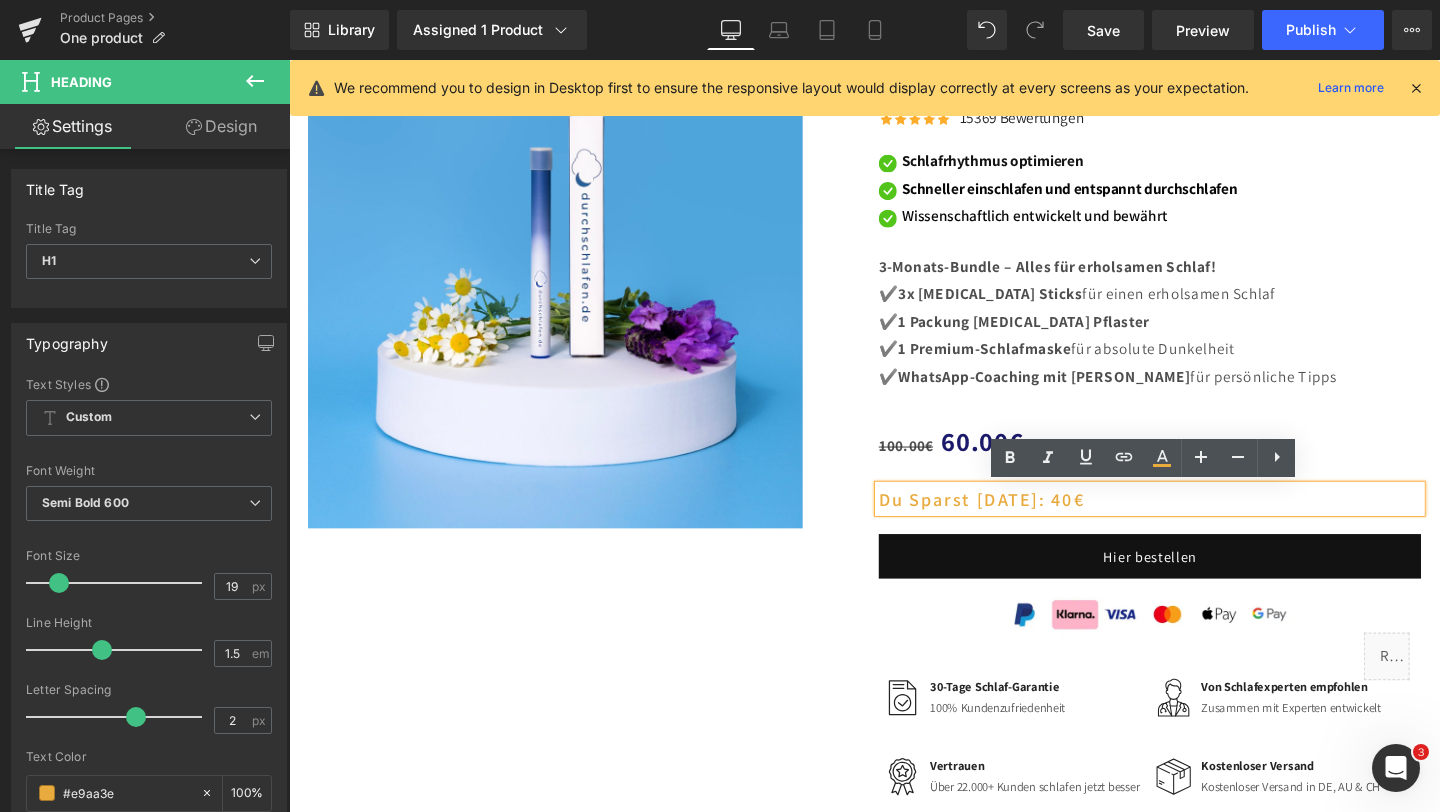 scroll, scrollTop: 5281, scrollLeft: 0, axis: vertical 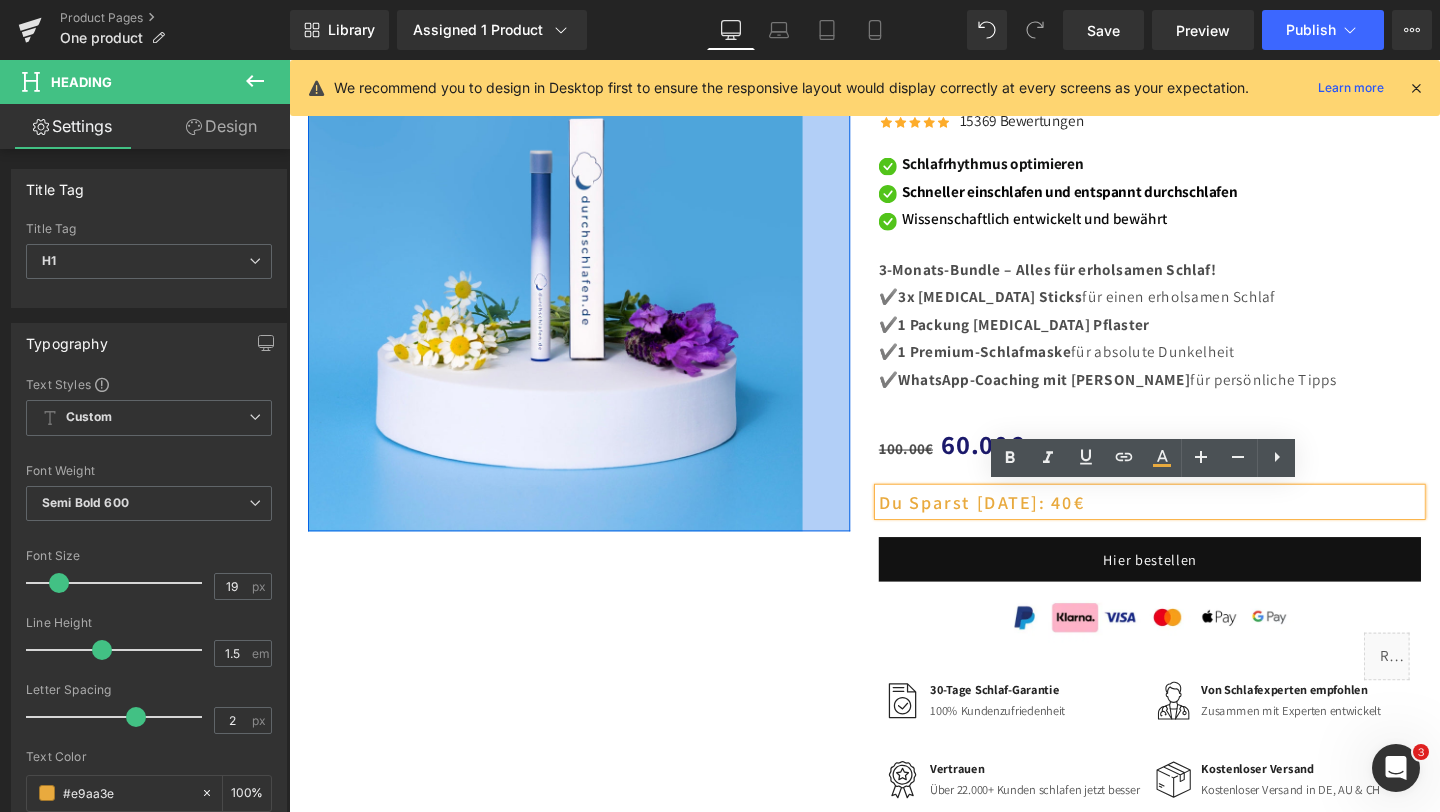 click on "50px" at bounding box center (854, 295) 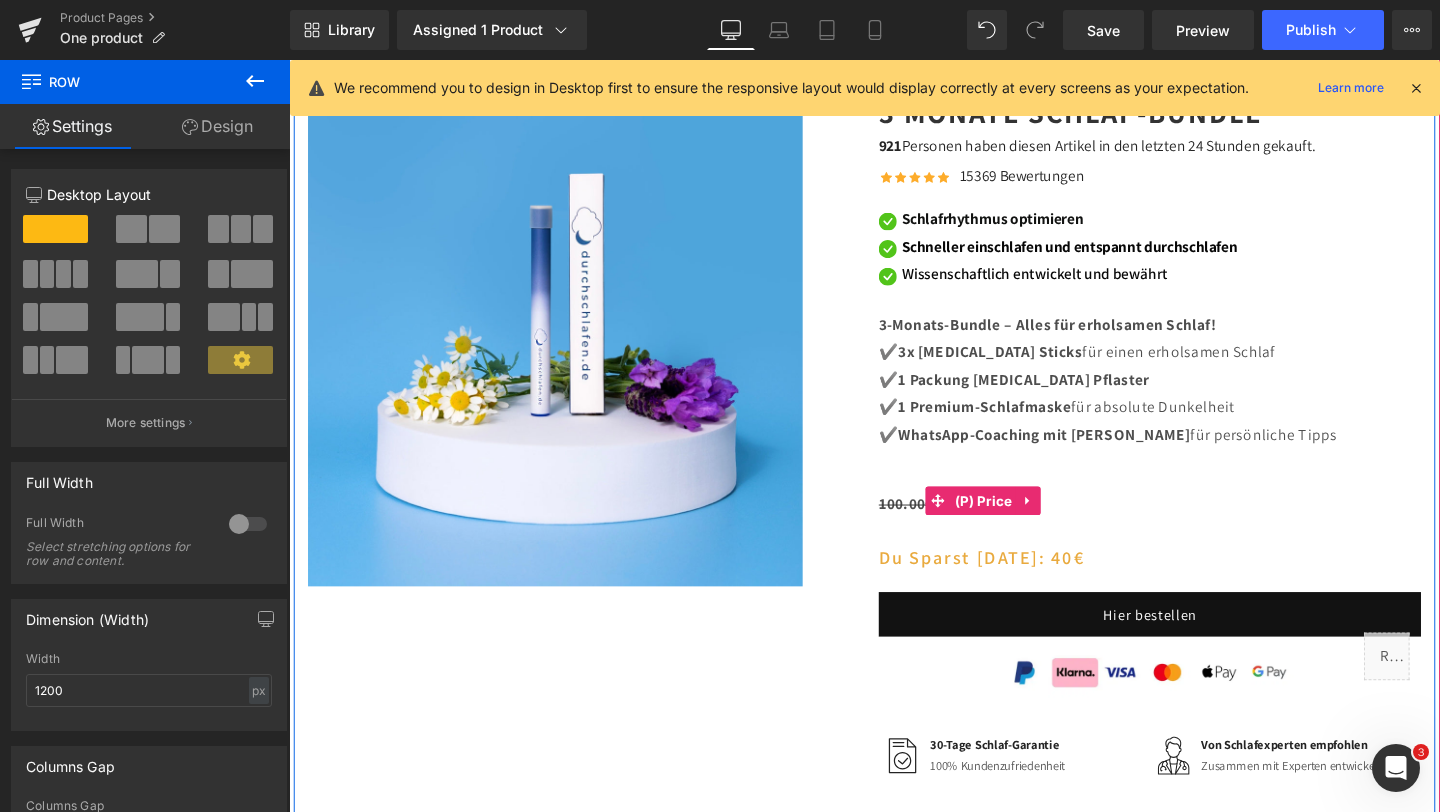 scroll, scrollTop: 5219, scrollLeft: 0, axis: vertical 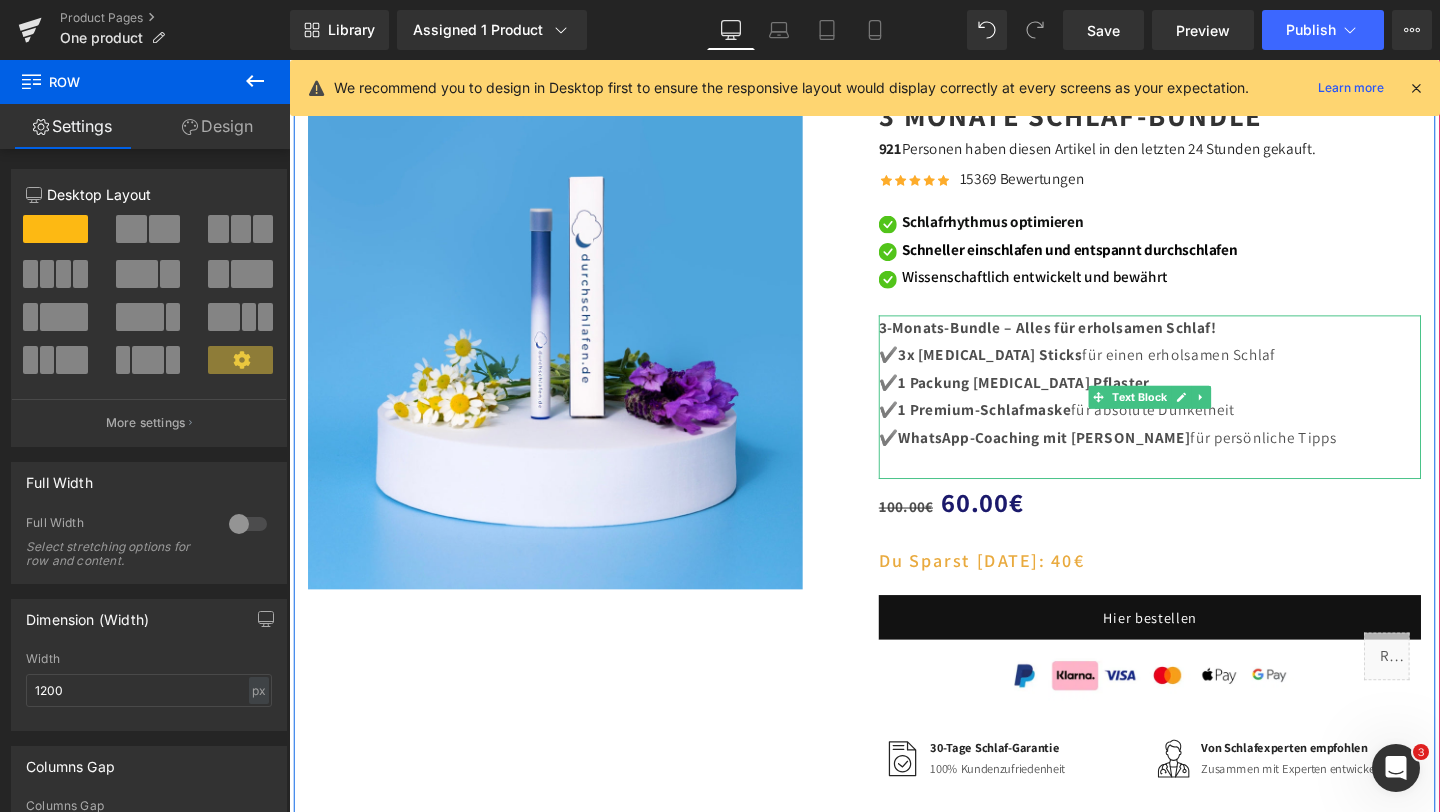 click on "✔️  WhatsApp-Coaching mit [PERSON_NAME]  für persönliche Tipps" at bounding box center (1194, 458) 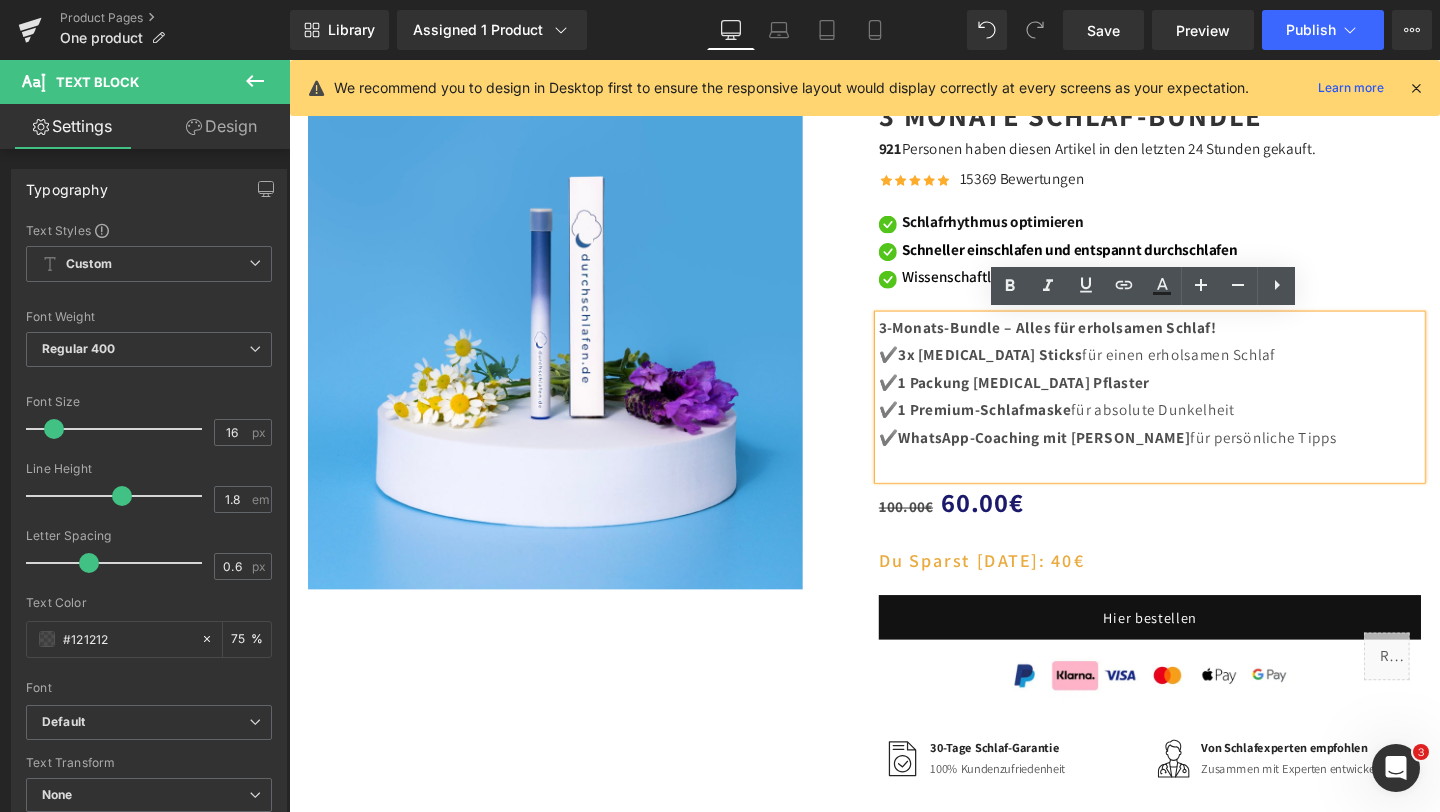 drag, startPoint x: 1387, startPoint y: 460, endPoint x: 901, endPoint y: 335, distance: 501.8177 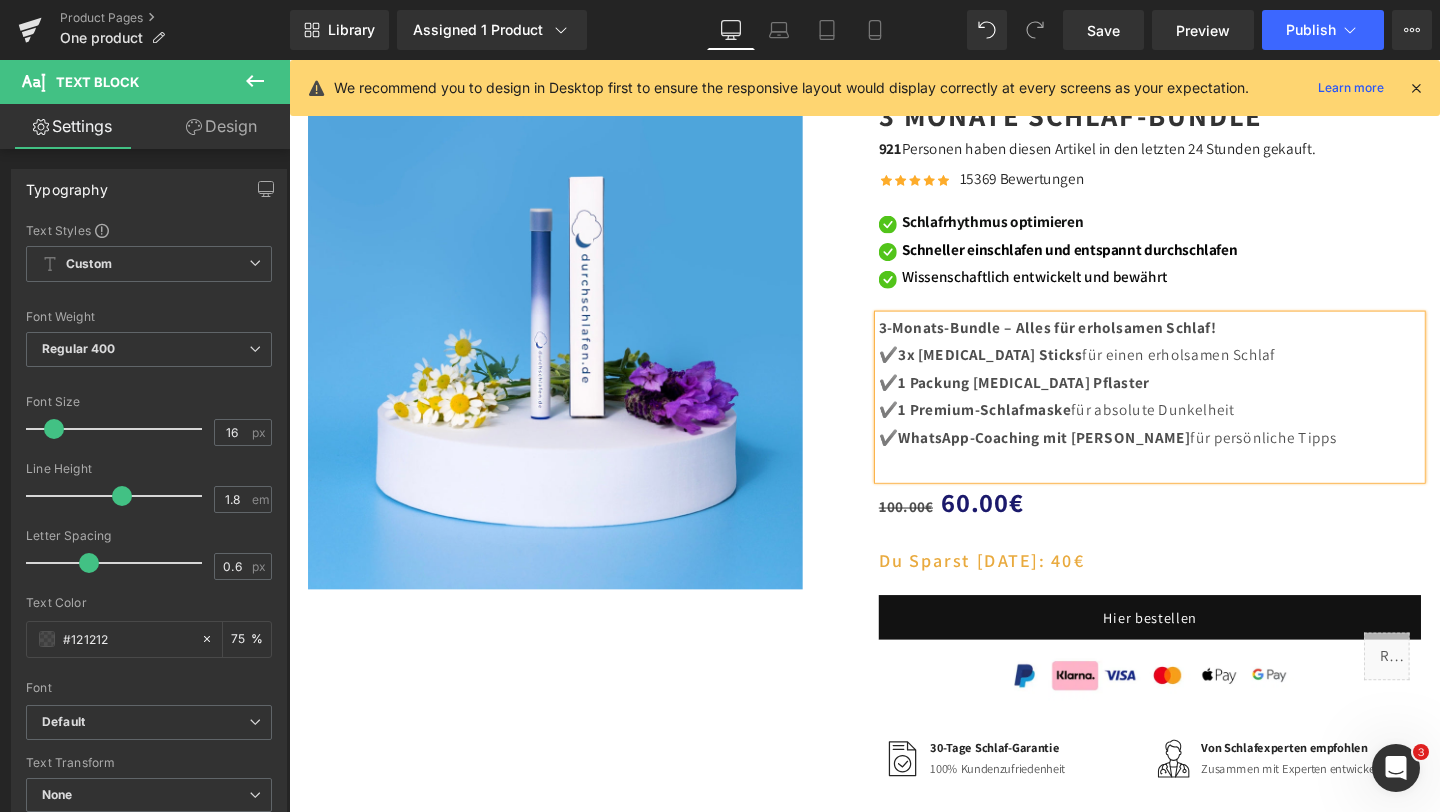 click at bounding box center (1194, 487) 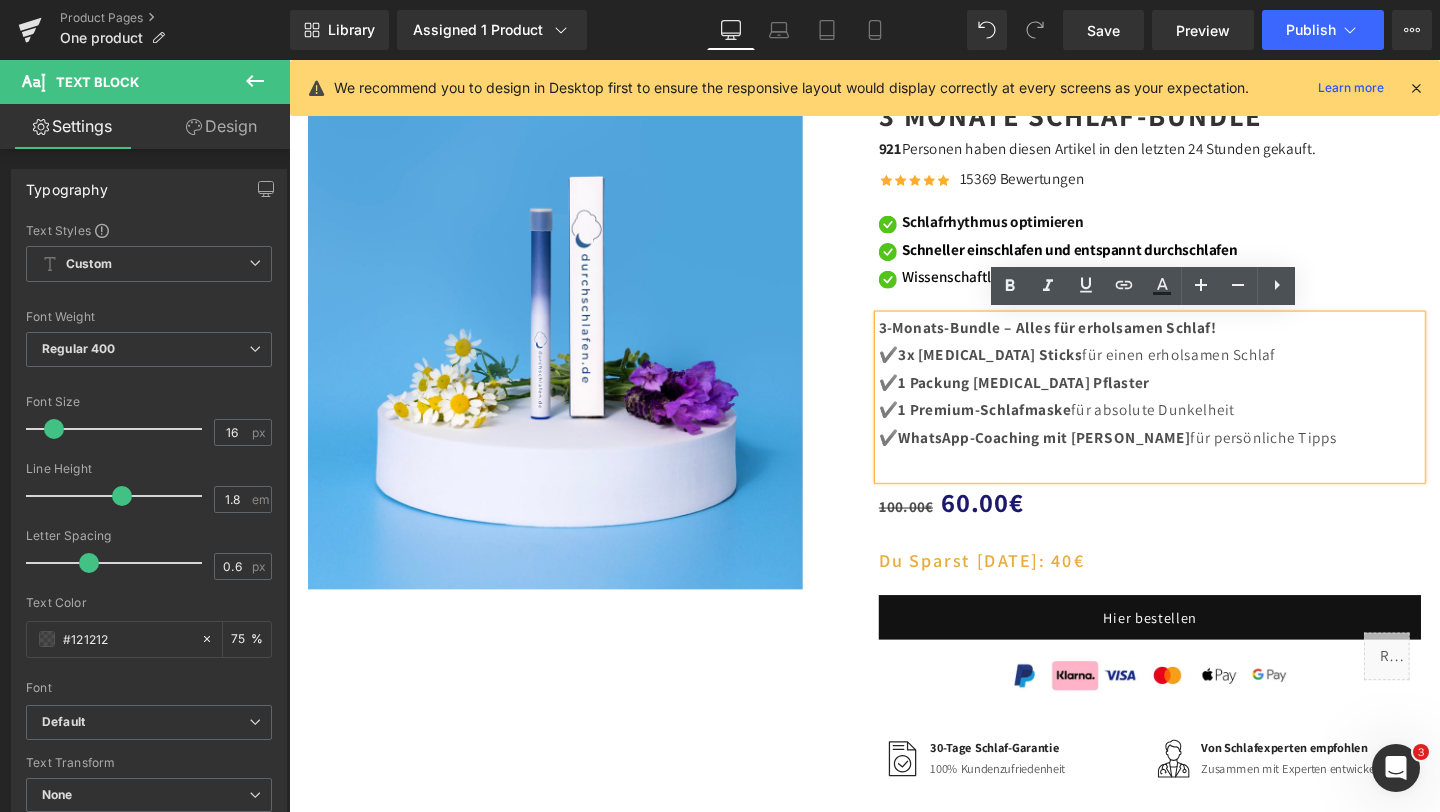 type 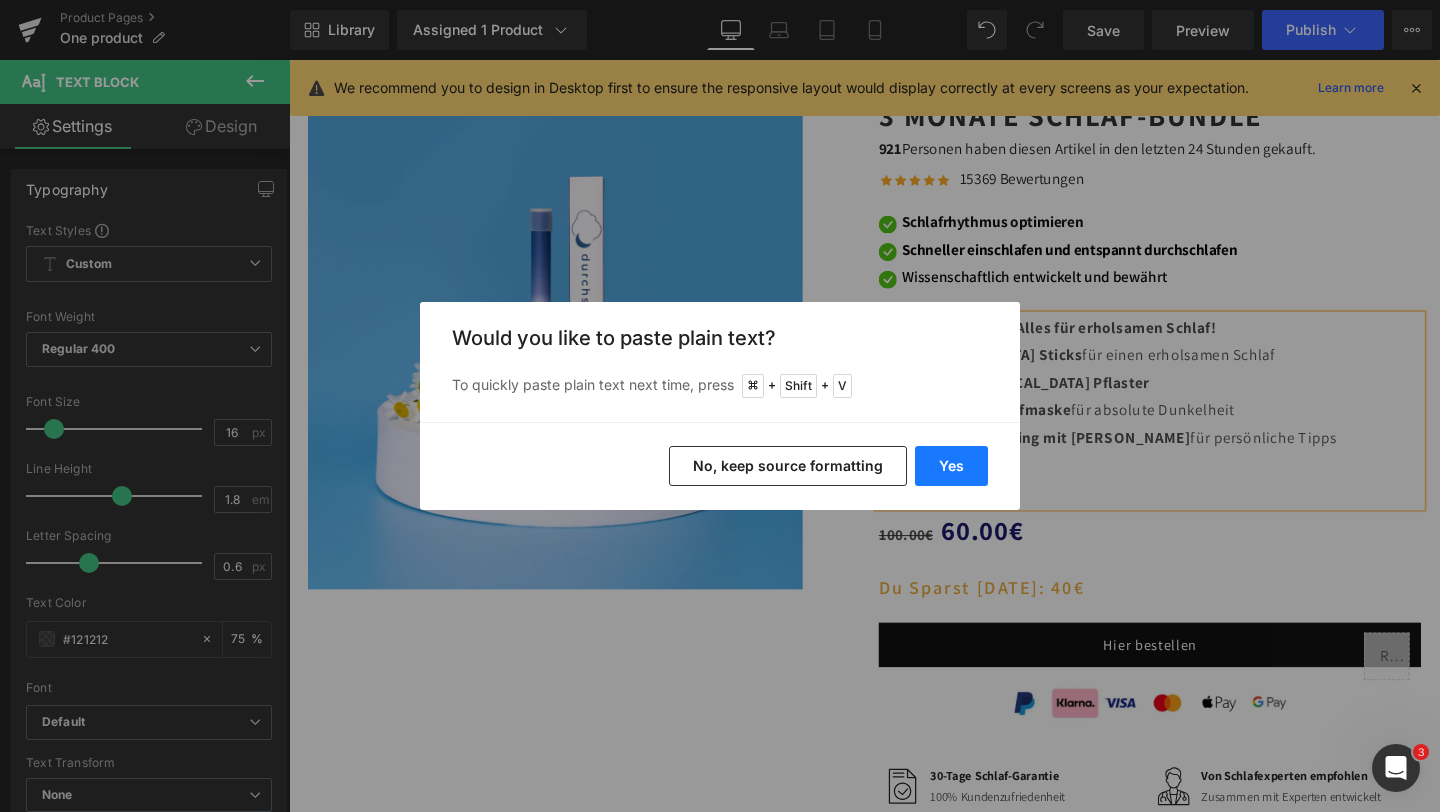 click on "Yes" at bounding box center [951, 466] 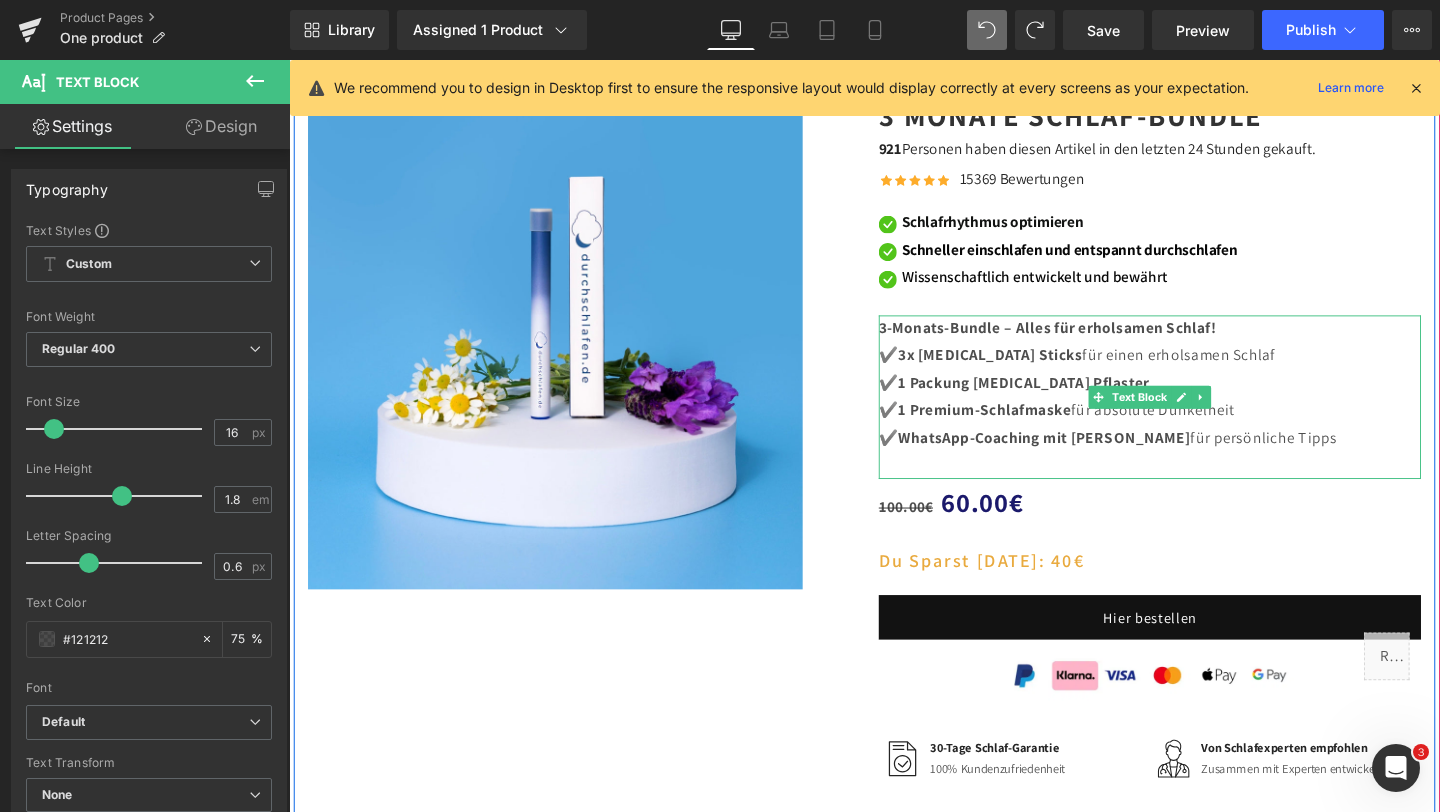 click on "✔️  WhatsApp-Coaching mit [PERSON_NAME]  für persönliche Tipps" at bounding box center [1194, 458] 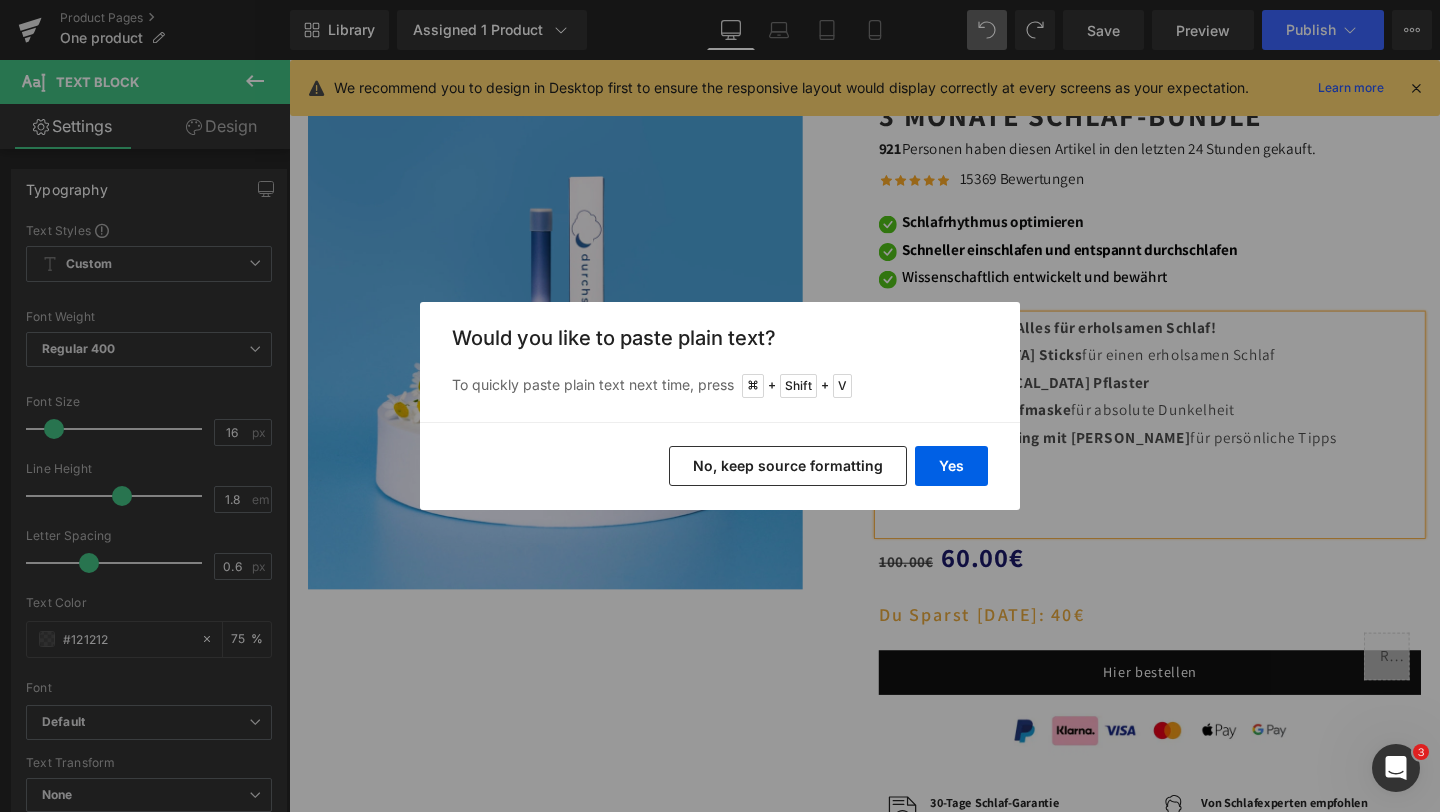 click on "No, keep source formatting" at bounding box center [788, 466] 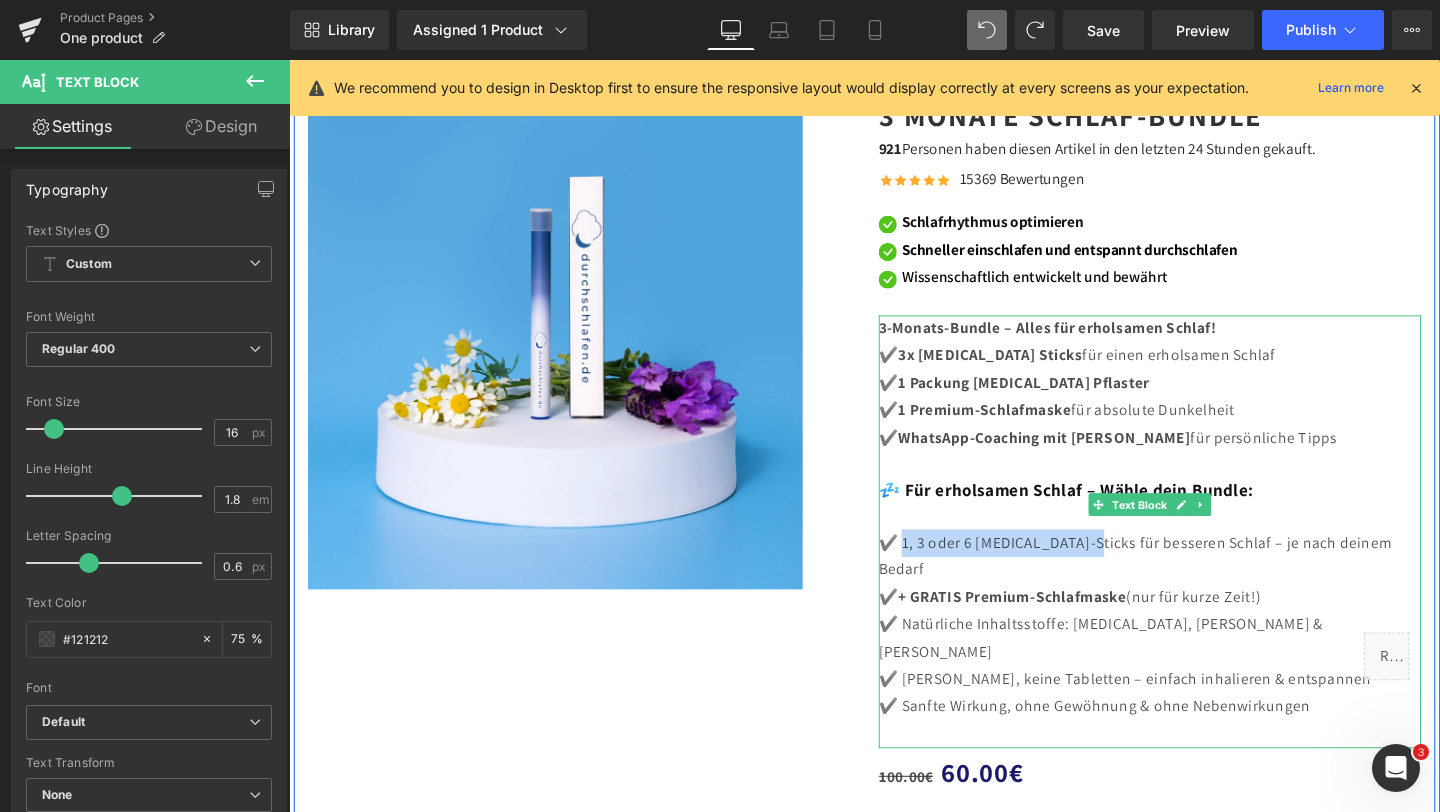 drag, startPoint x: 930, startPoint y: 570, endPoint x: 1127, endPoint y: 563, distance: 197.12433 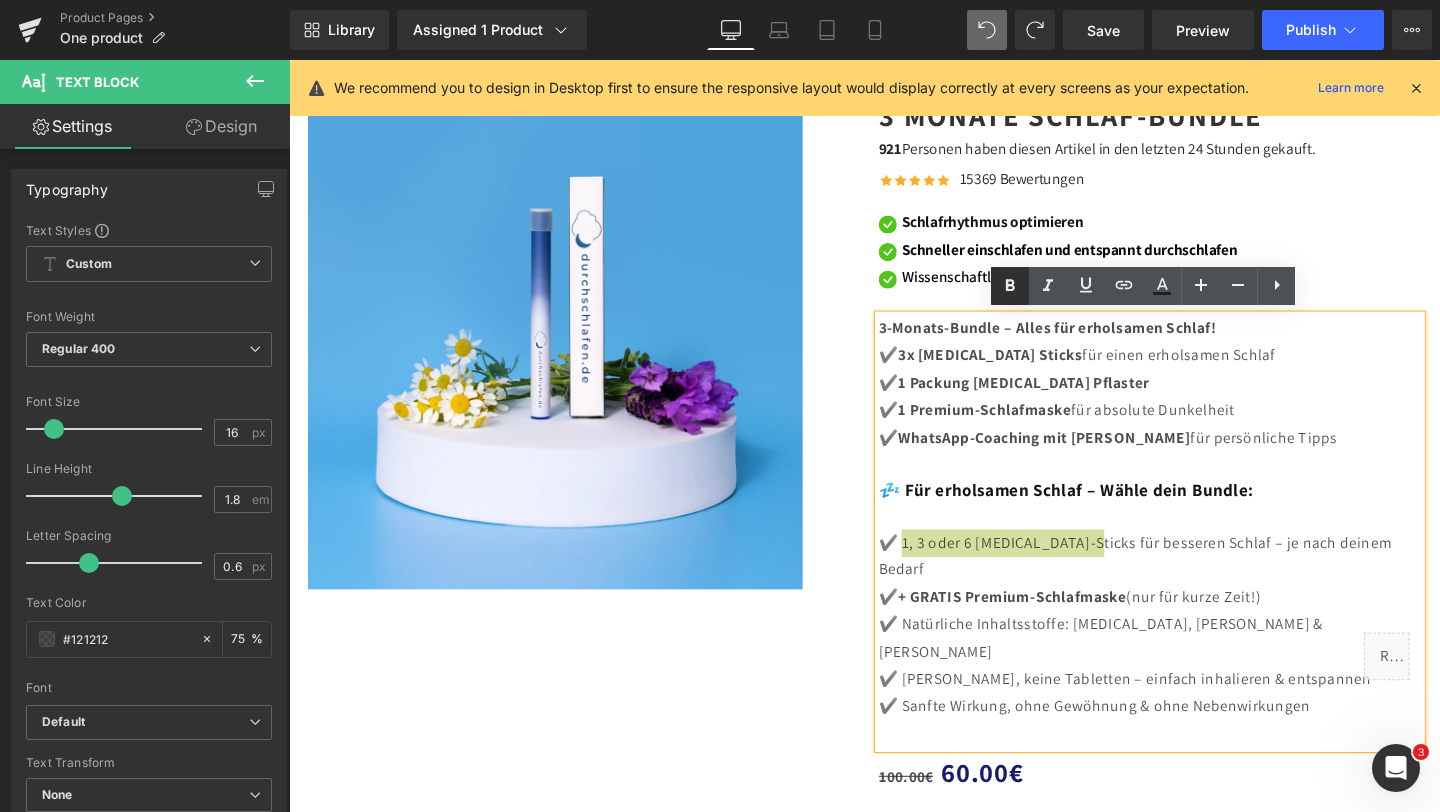 click 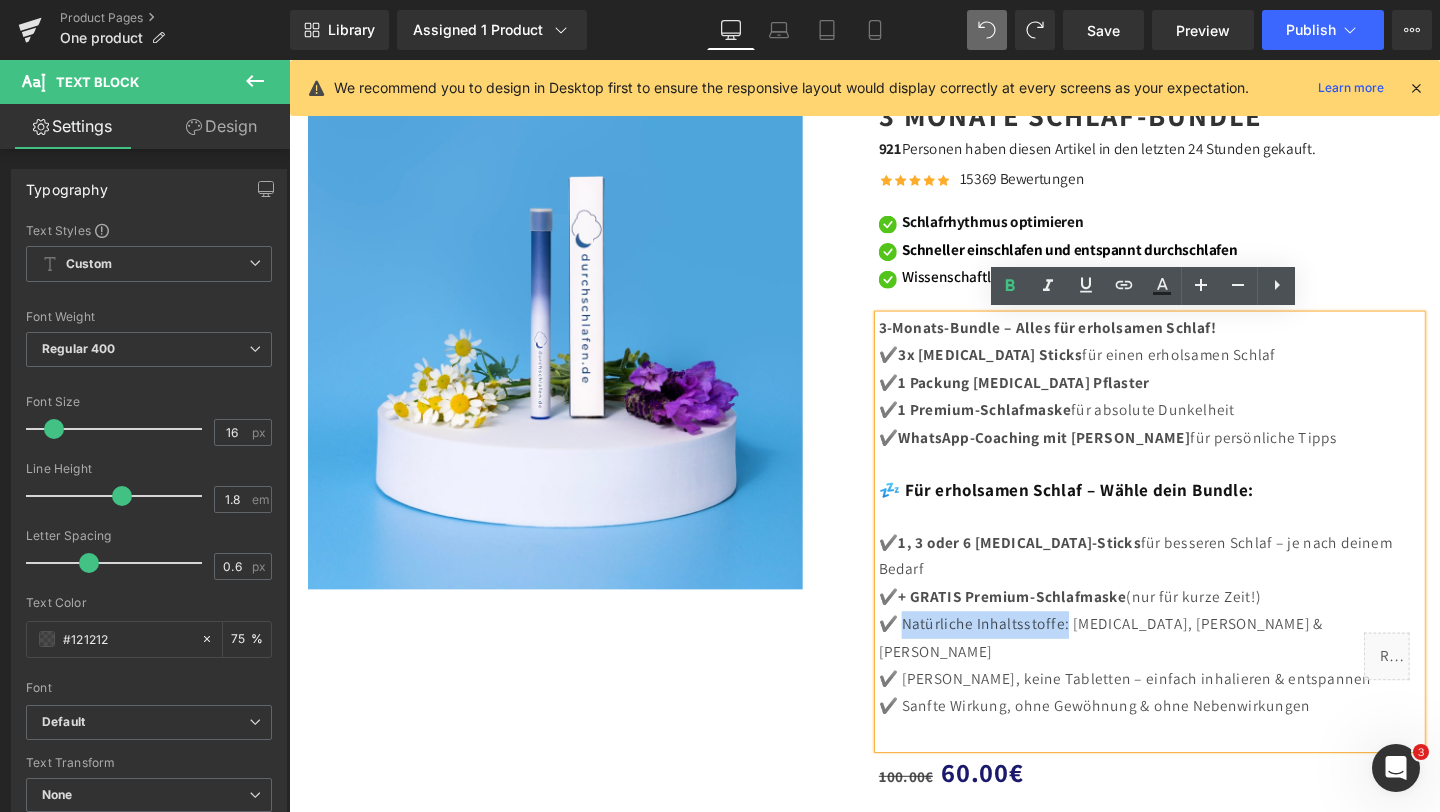 drag, startPoint x: 928, startPoint y: 625, endPoint x: 1101, endPoint y: 623, distance: 173.01157 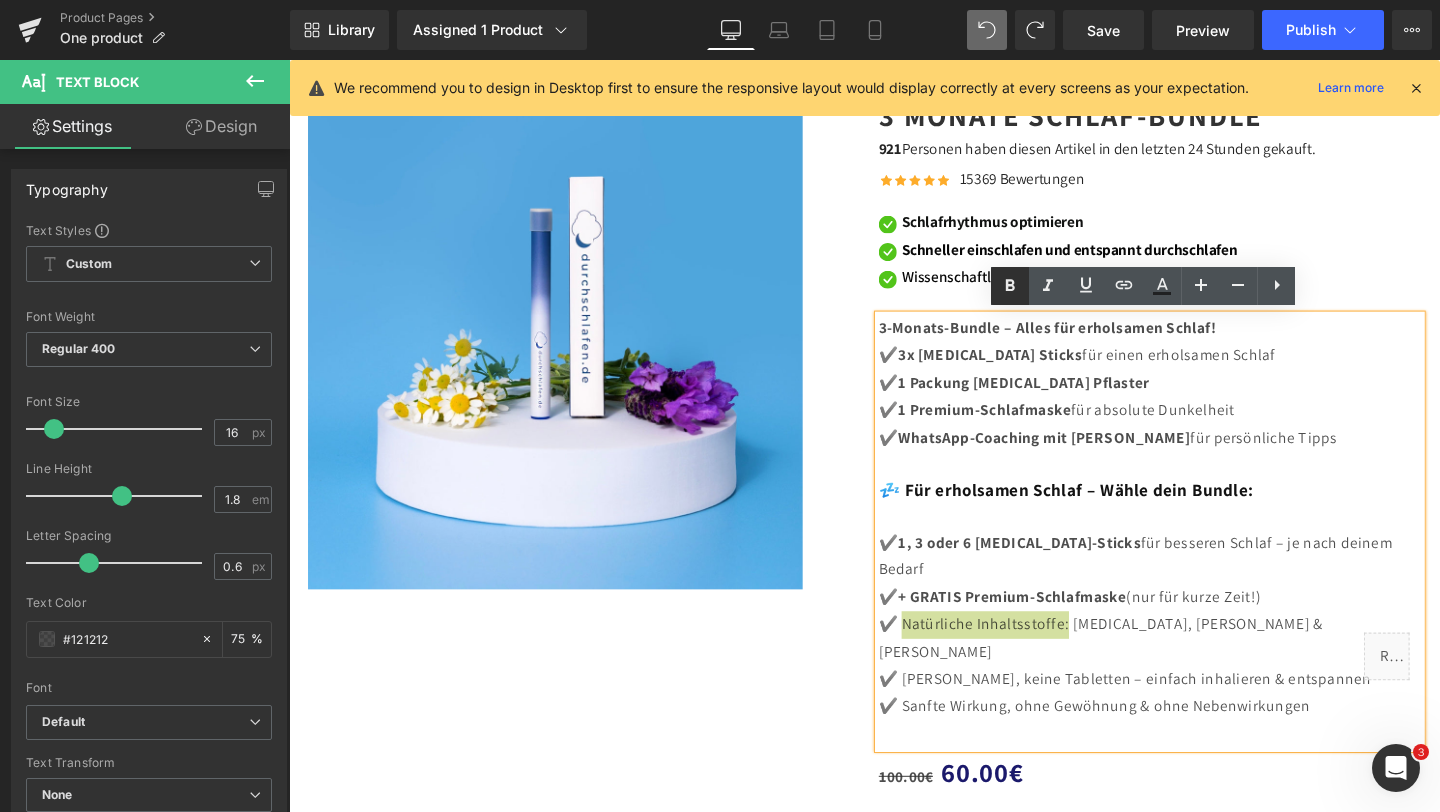 click at bounding box center [1010, 286] 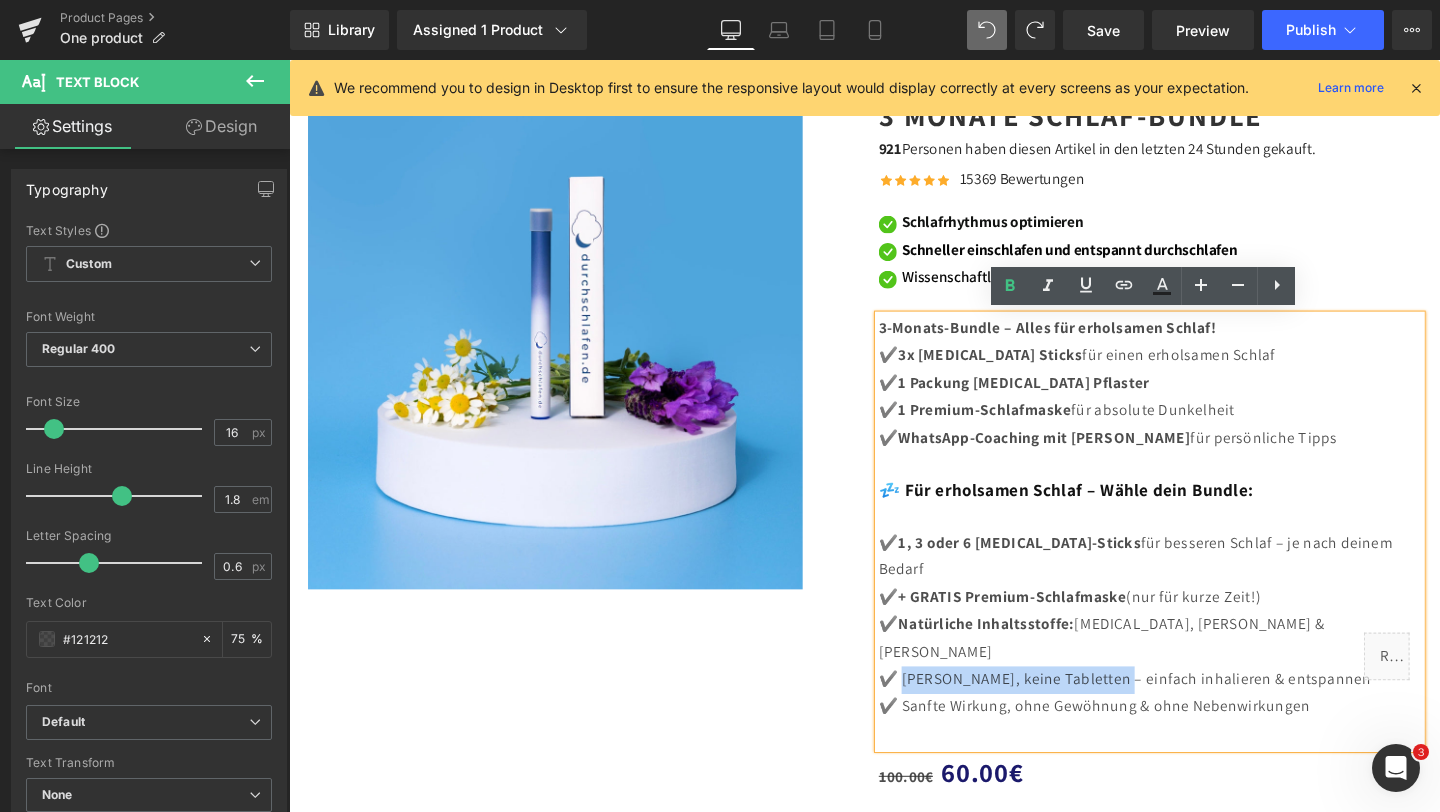 drag, startPoint x: 930, startPoint y: 655, endPoint x: 1156, endPoint y: 647, distance: 226.14156 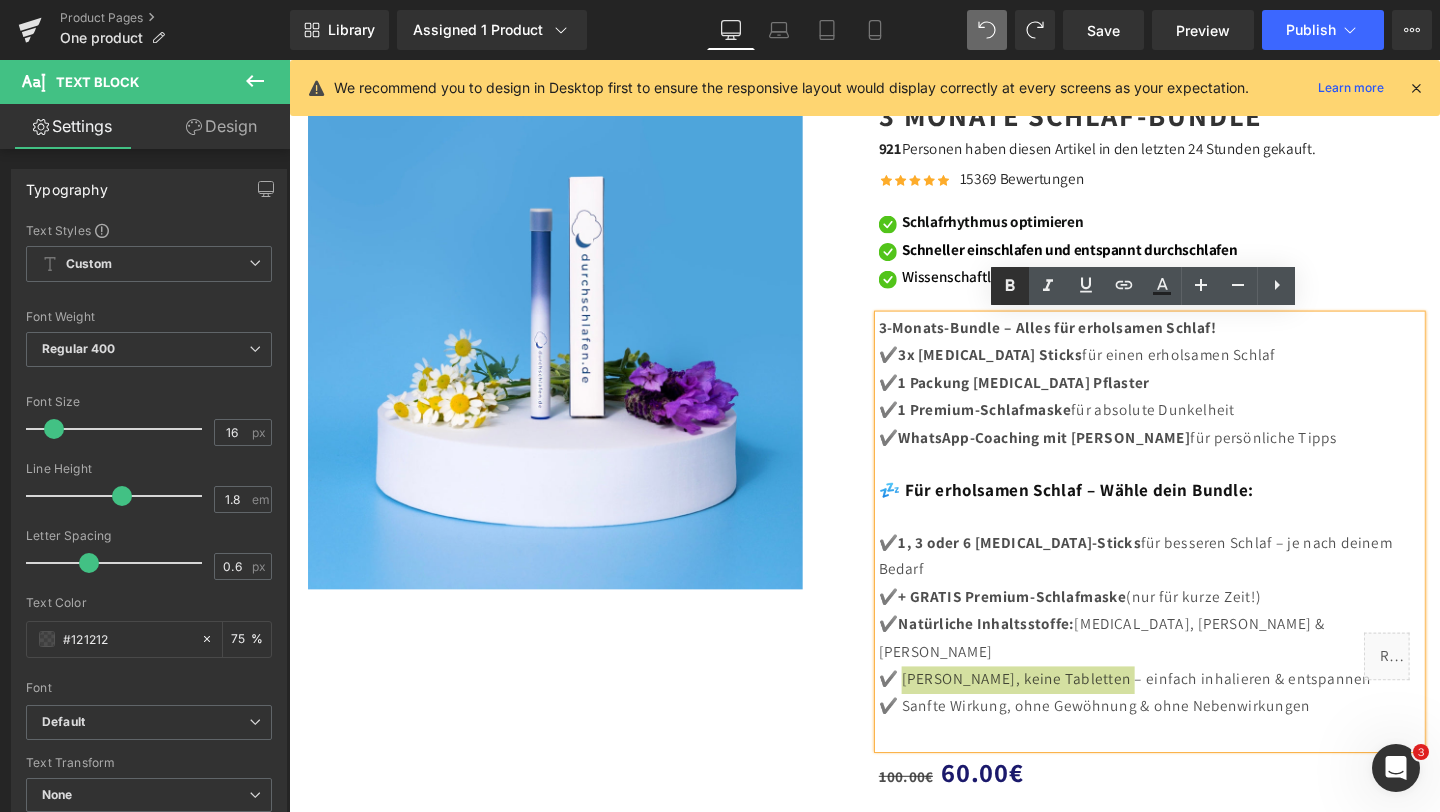 click 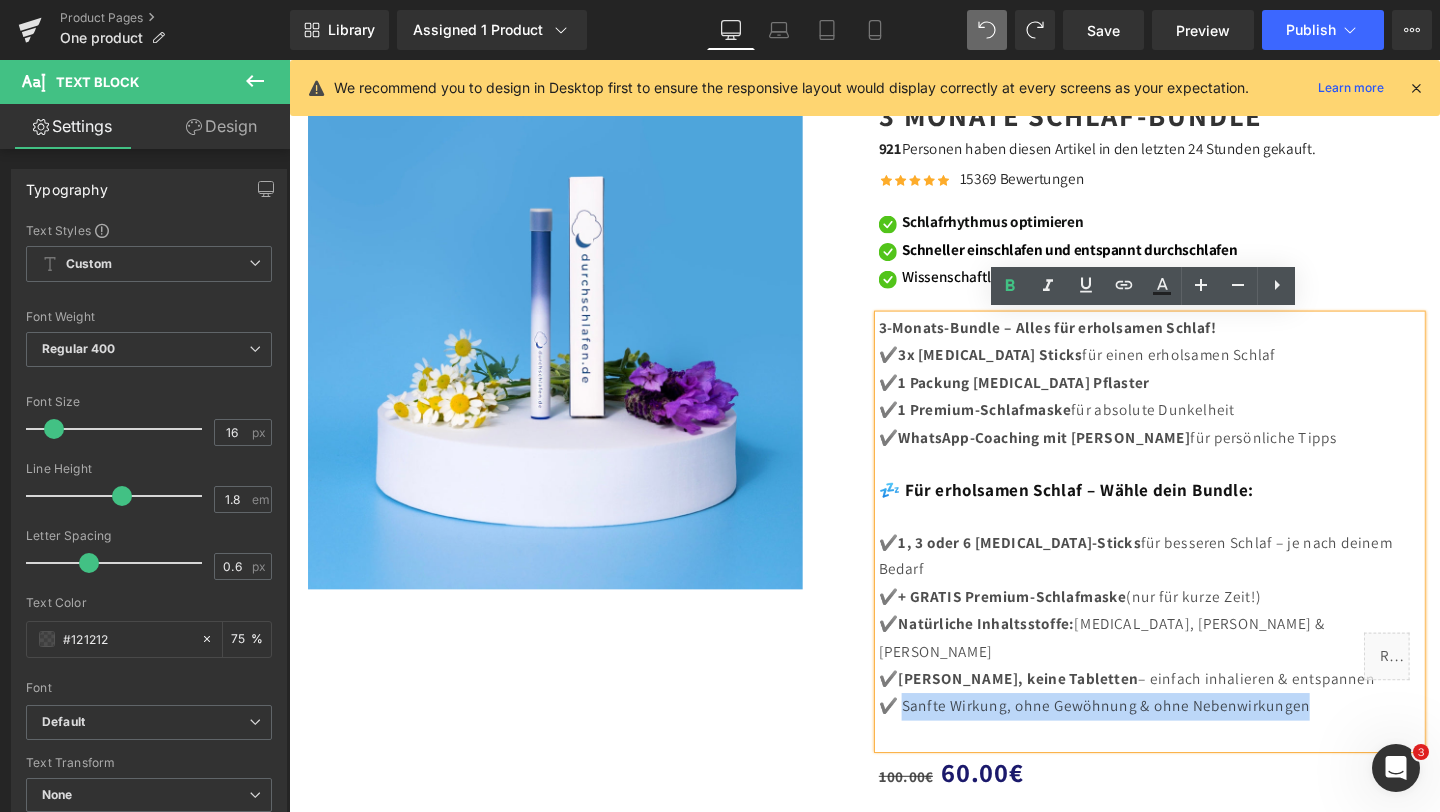 drag, startPoint x: 928, startPoint y: 684, endPoint x: 1356, endPoint y: 671, distance: 428.1974 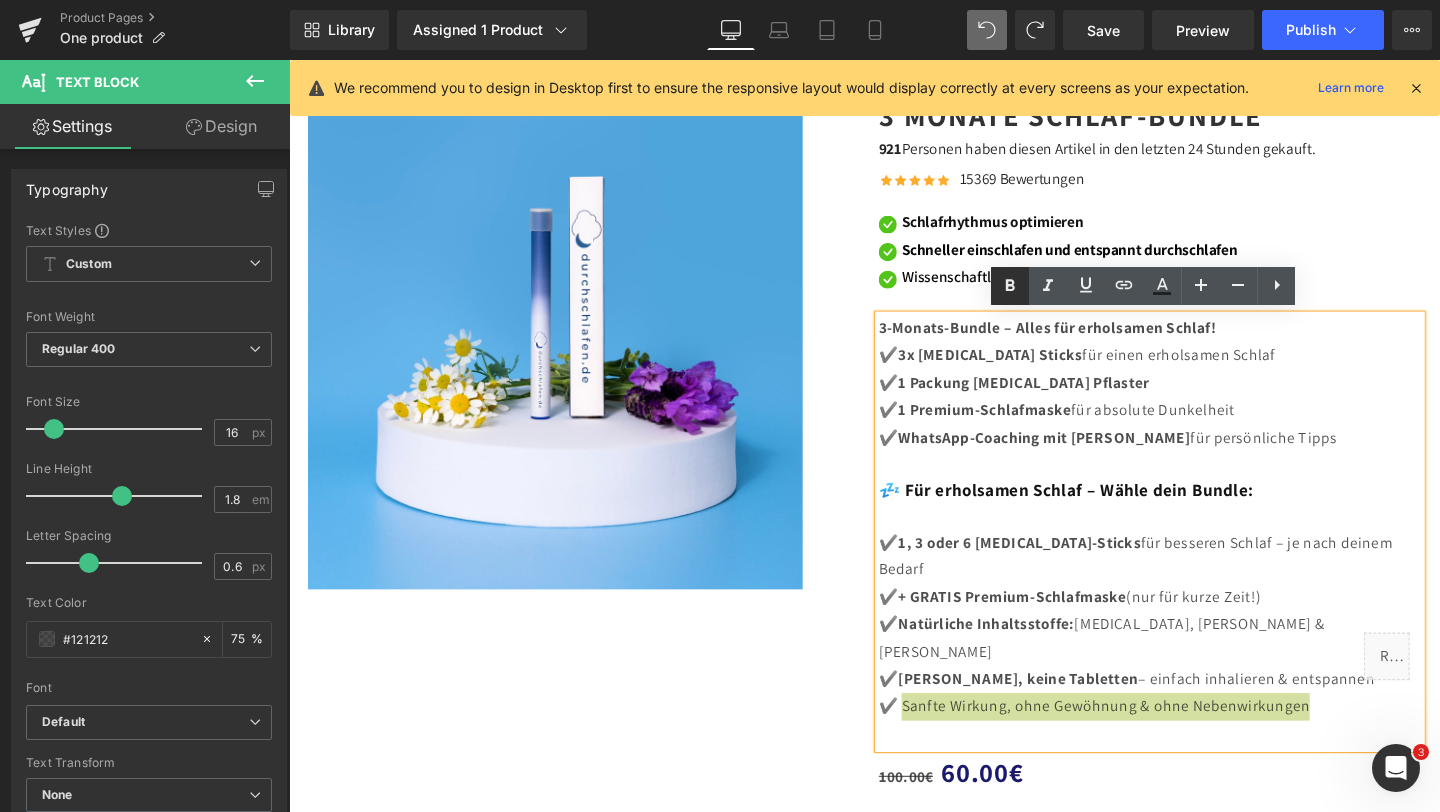 click 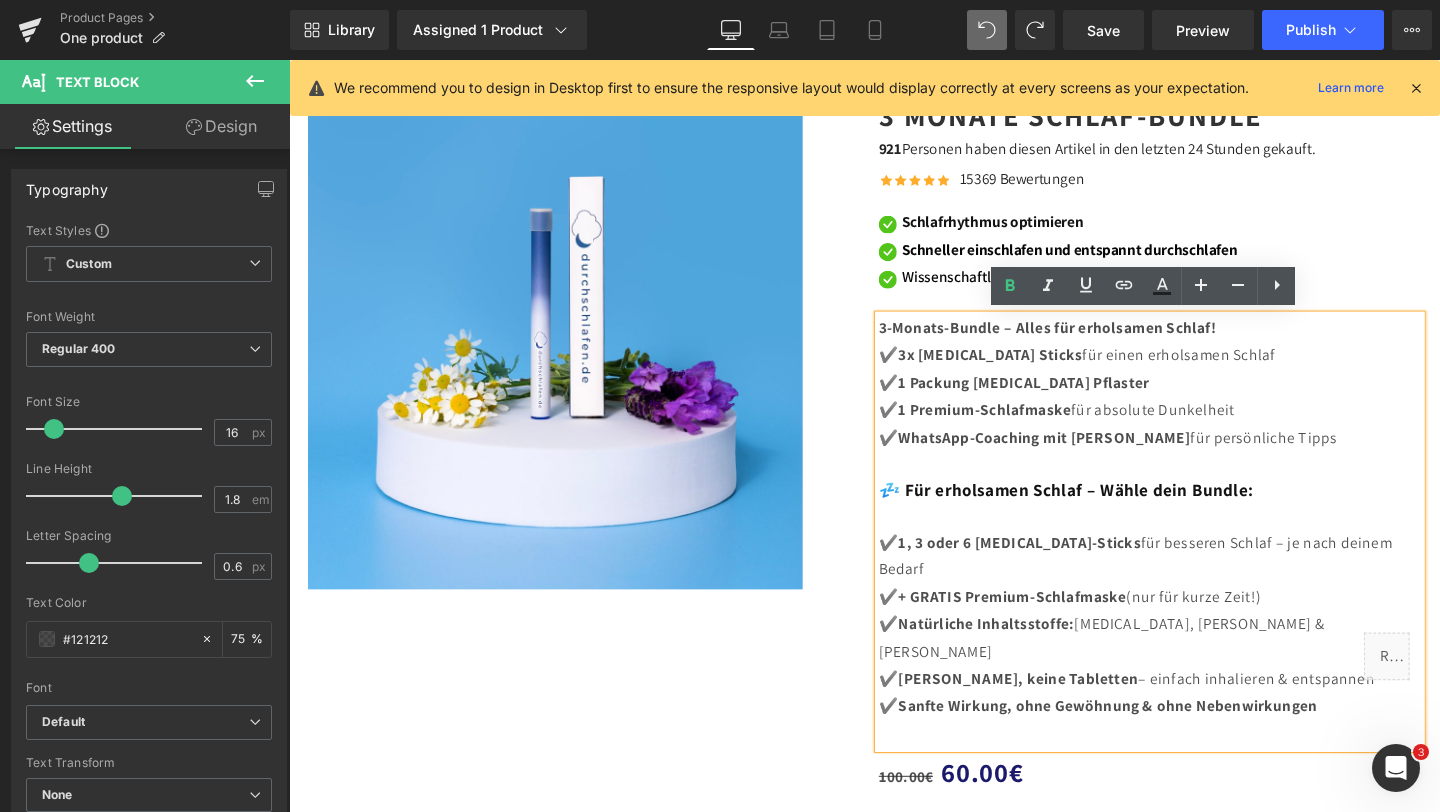drag, startPoint x: 914, startPoint y: 456, endPoint x: 1393, endPoint y: 453, distance: 479.0094 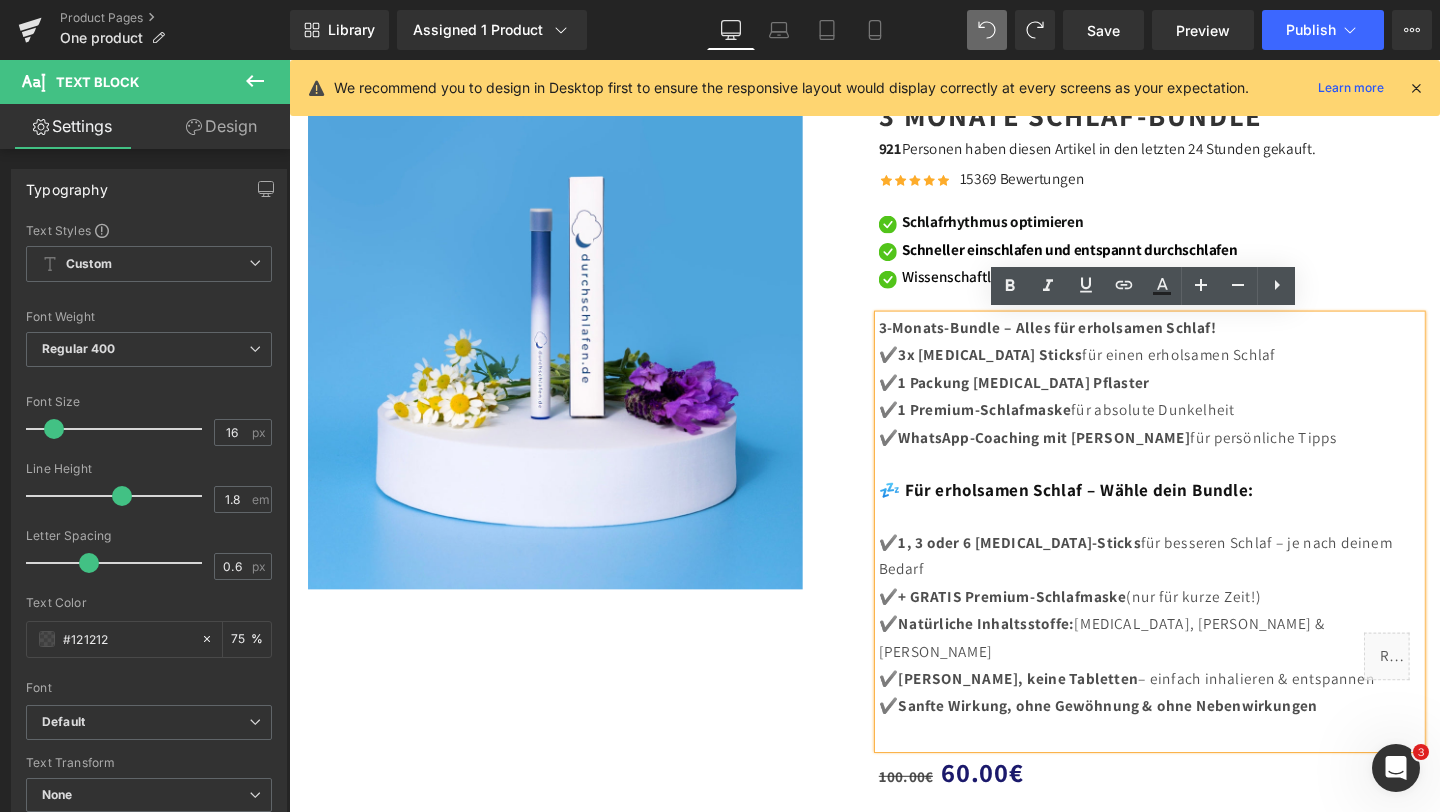 copy on "✔️  WhatsApp-Coaching mit [PERSON_NAME]  für persönliche Tipps" 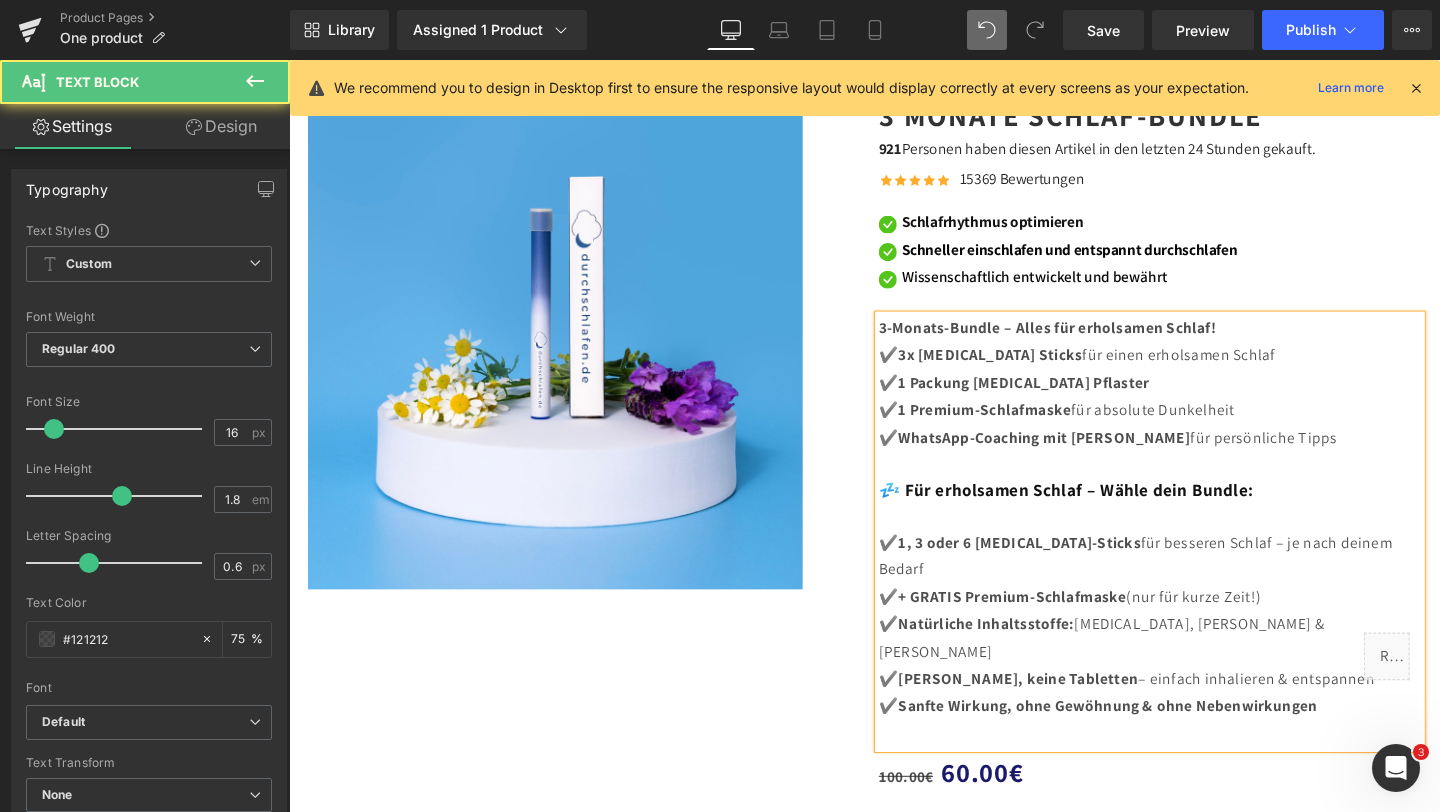 click on "Sanfte Wirkung, ohne Gewöhnung & ohne Nebenwirkungen" at bounding box center (1150, 739) 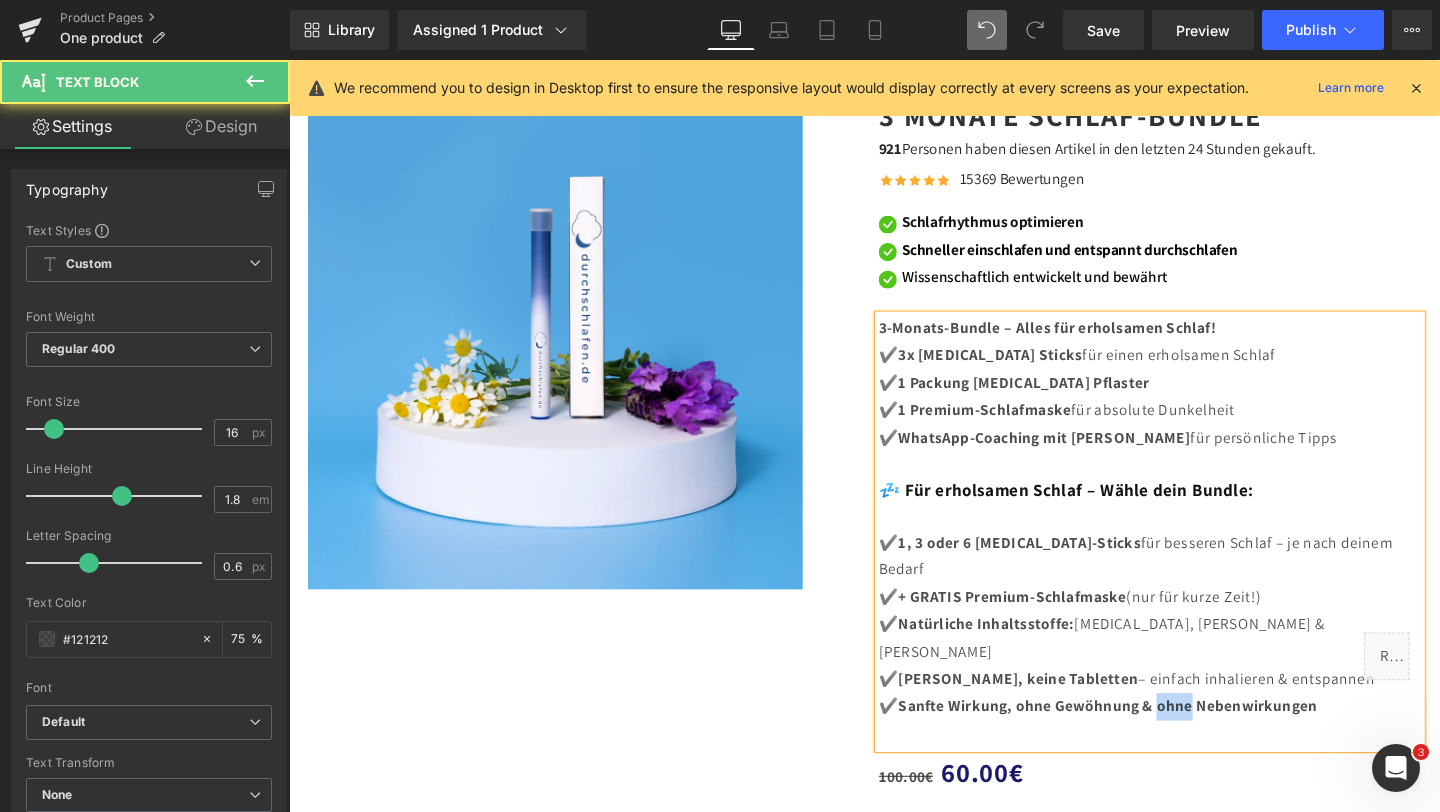 click on "Sanfte Wirkung, ohne Gewöhnung & ohne Nebenwirkungen" at bounding box center [1150, 739] 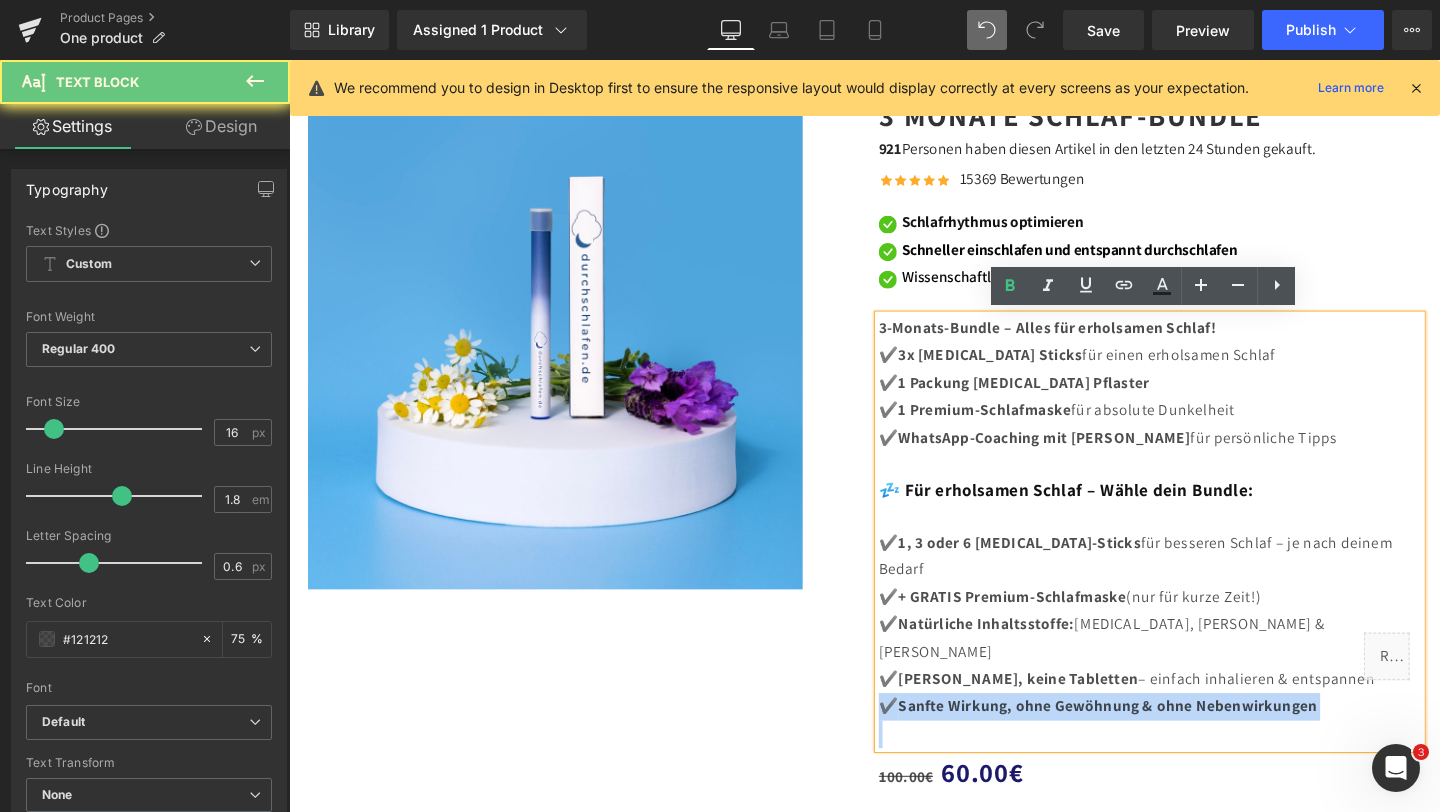 click on "Sanfte Wirkung, ohne Gewöhnung & ohne Nebenwirkungen" at bounding box center (1150, 739) 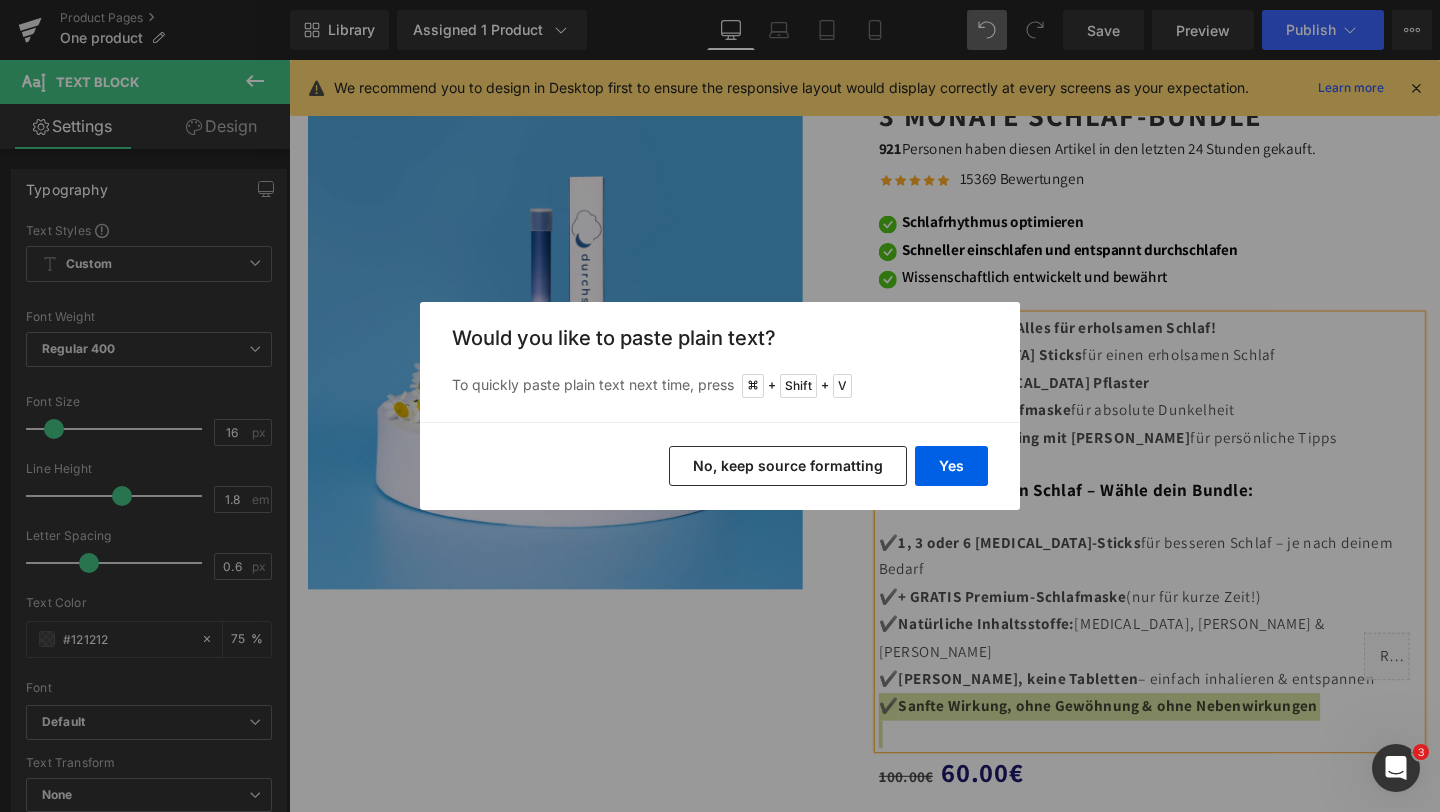 click on "No, keep source formatting" at bounding box center [788, 466] 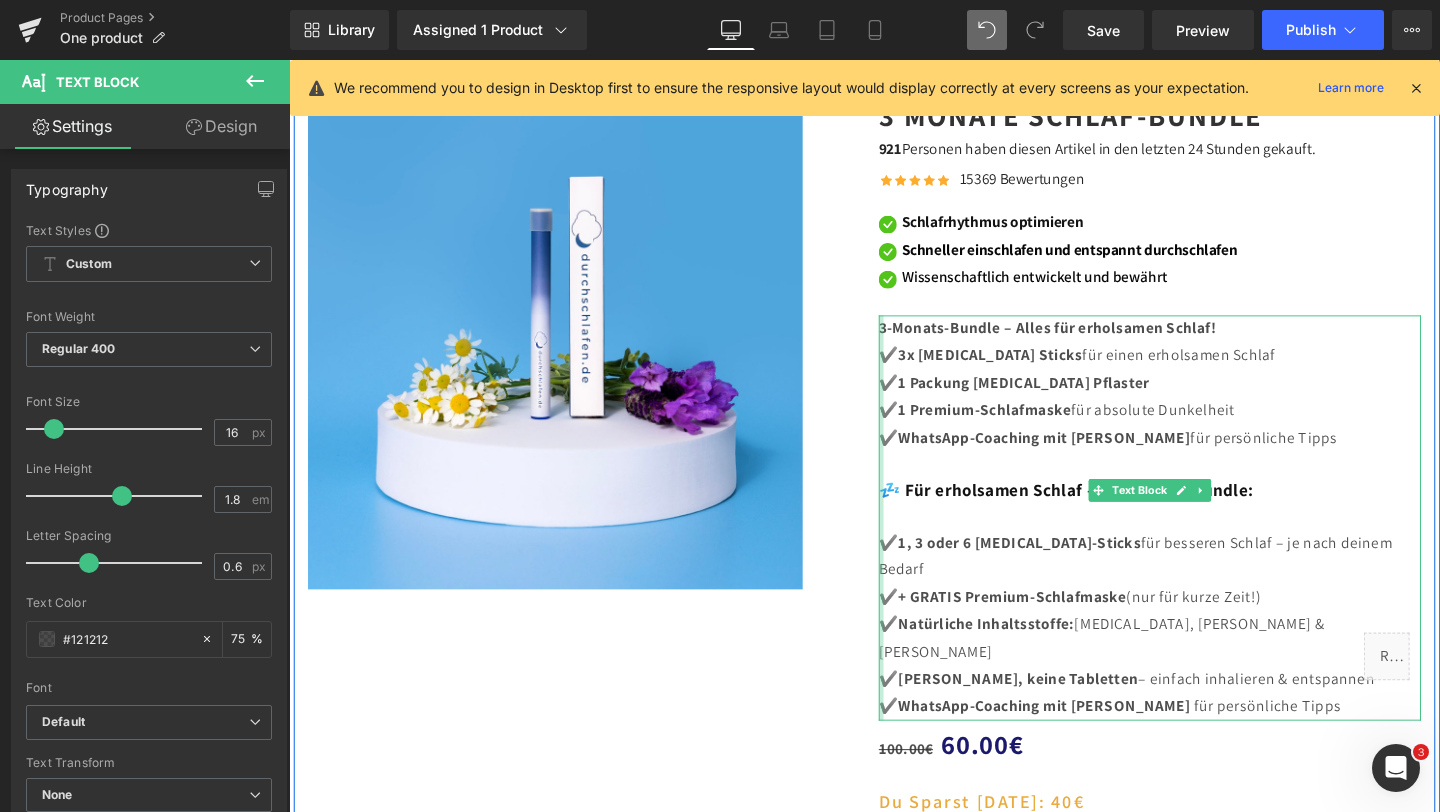 drag, startPoint x: 1396, startPoint y: 459, endPoint x: 913, endPoint y: 344, distance: 496.50177 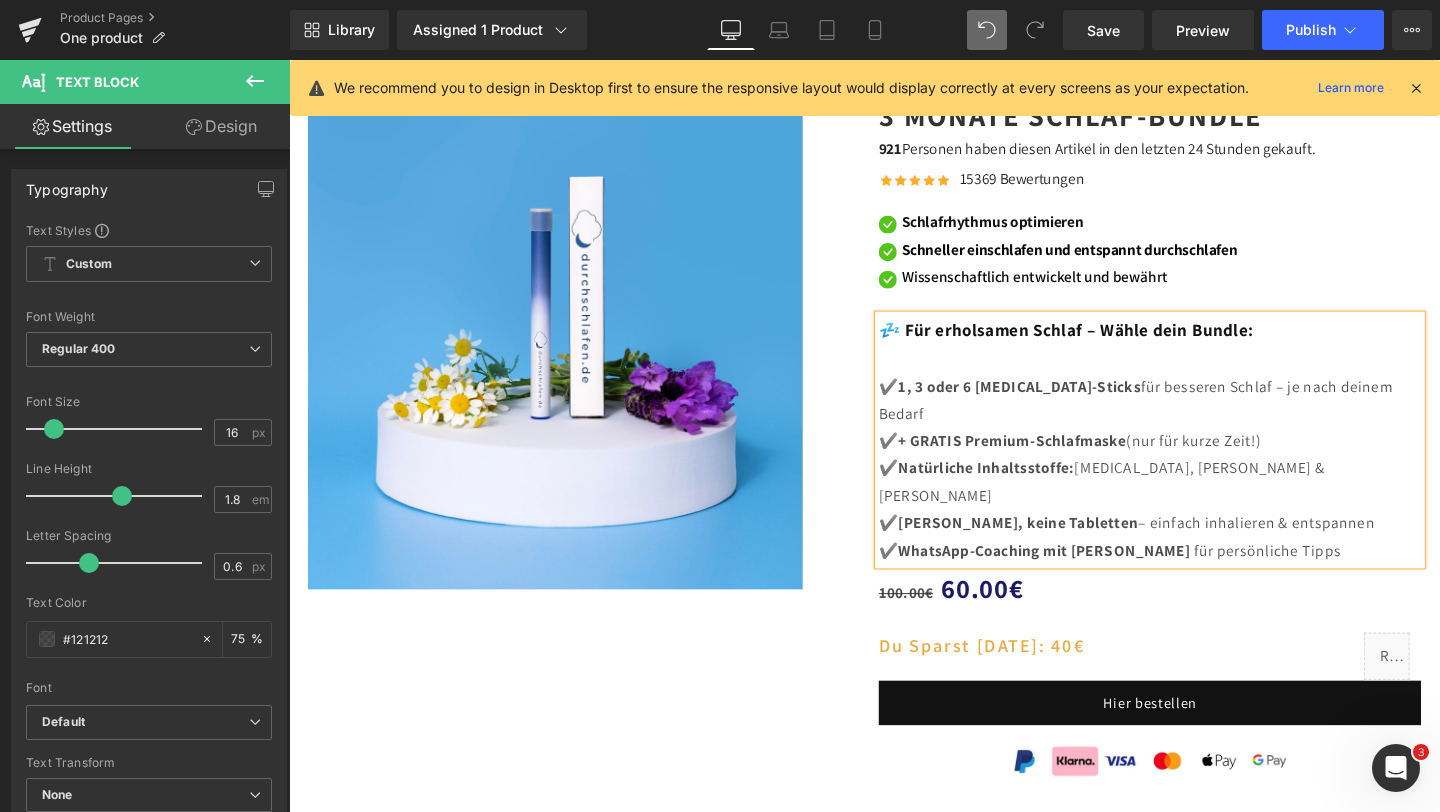 click on "Sale Off
(P) Image
Row         50px
3 Monate Schlaf-Bundle
Heading
921  Personen haben diesen Artikel in den letzten 24 Stunden gekauft.
Text Block
Icon
Icon
Icon
Icon
Icon
Icon List Hoz
15369 Bewertungen" at bounding box center (894, 542) 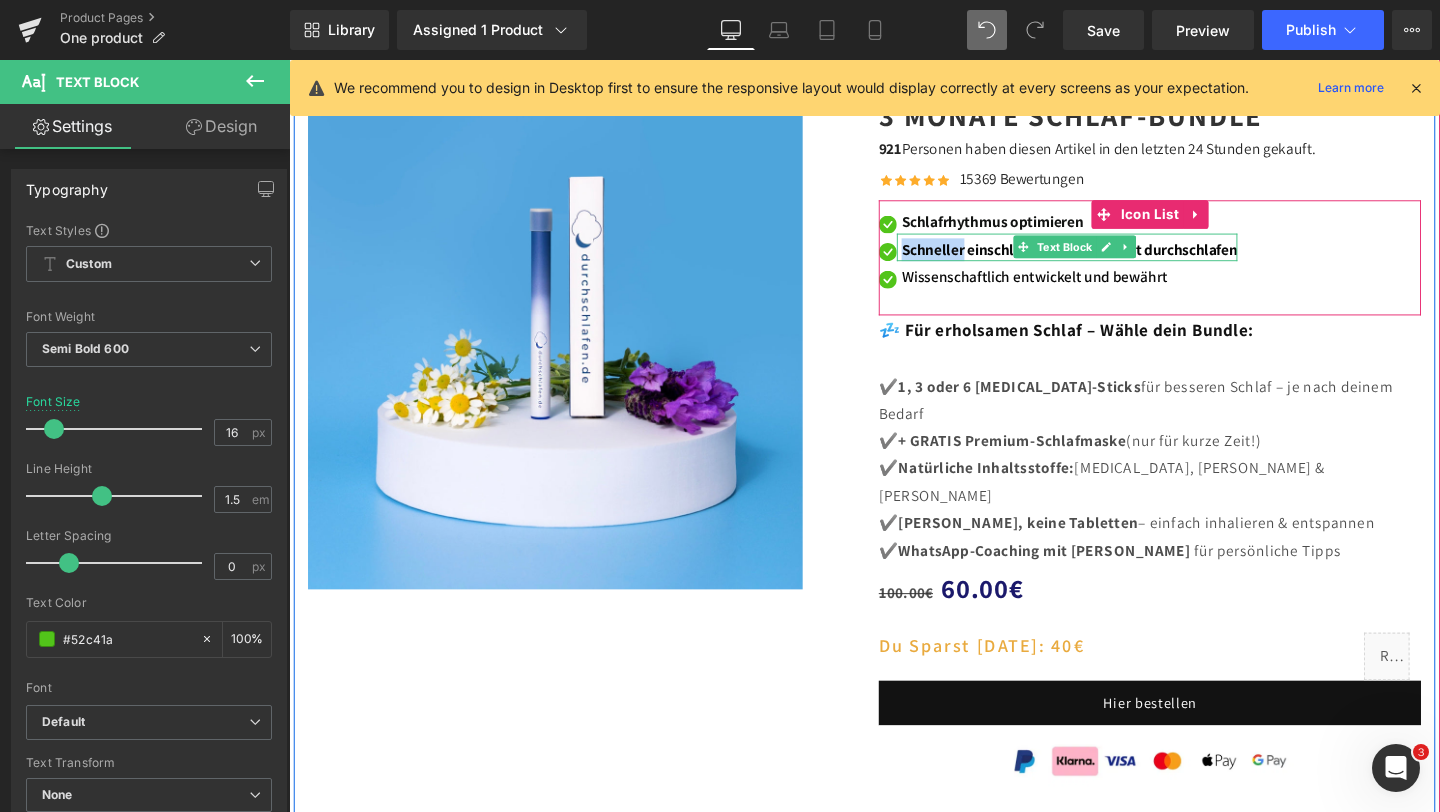 drag, startPoint x: 935, startPoint y: 260, endPoint x: 1000, endPoint y: 260, distance: 65 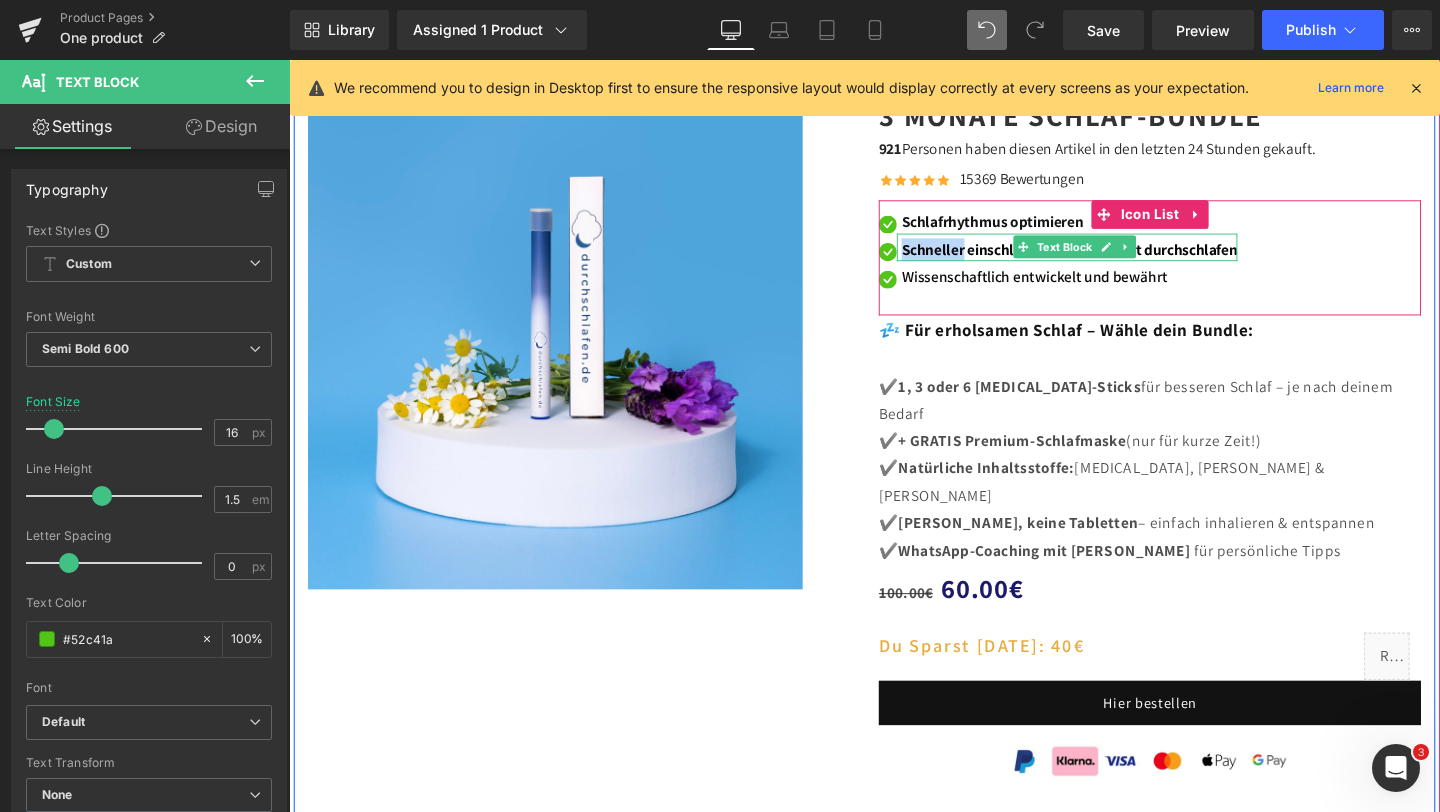 click on "Schneller einschlafen und entspannt durchschlafen" at bounding box center [1109, 259] 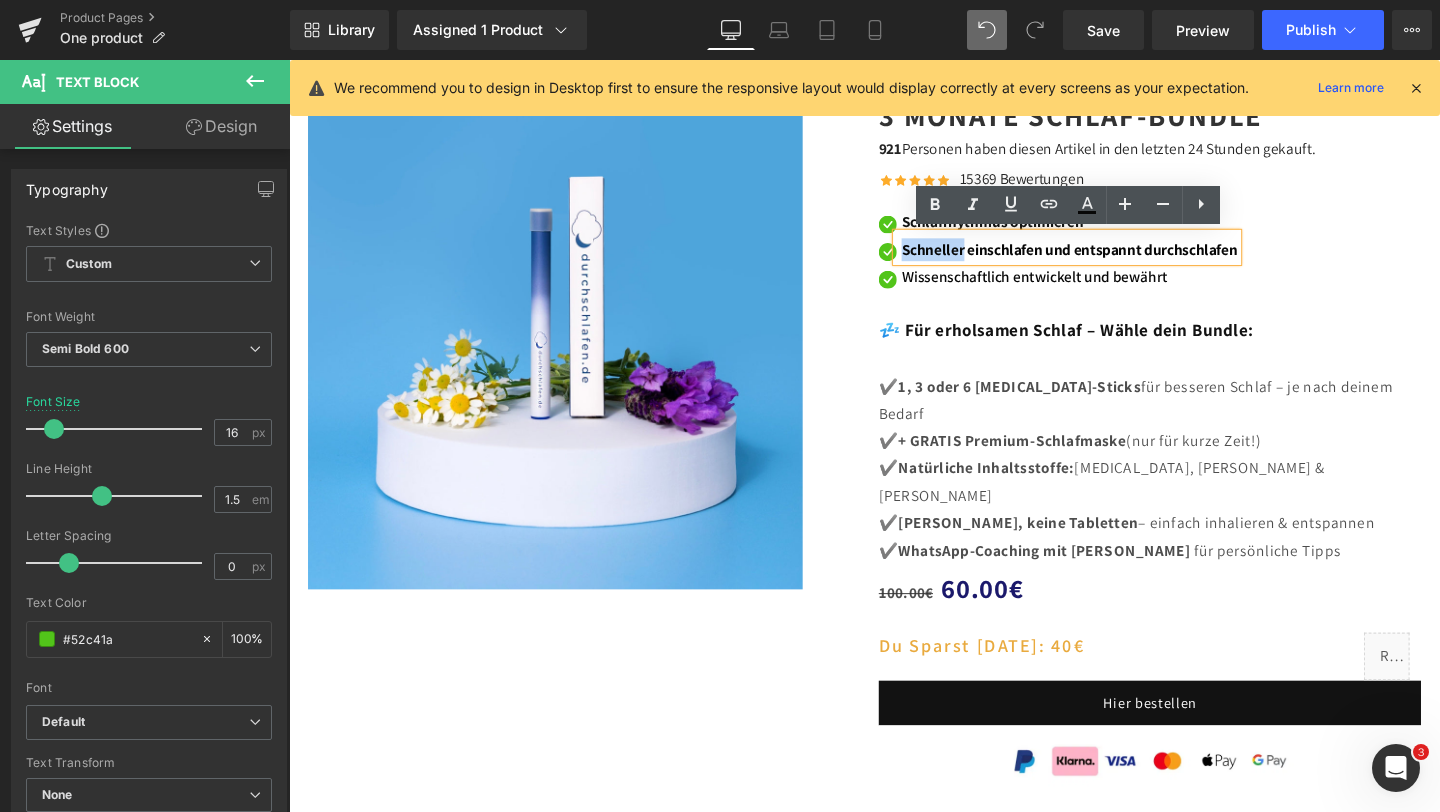 copy on "Schneller" 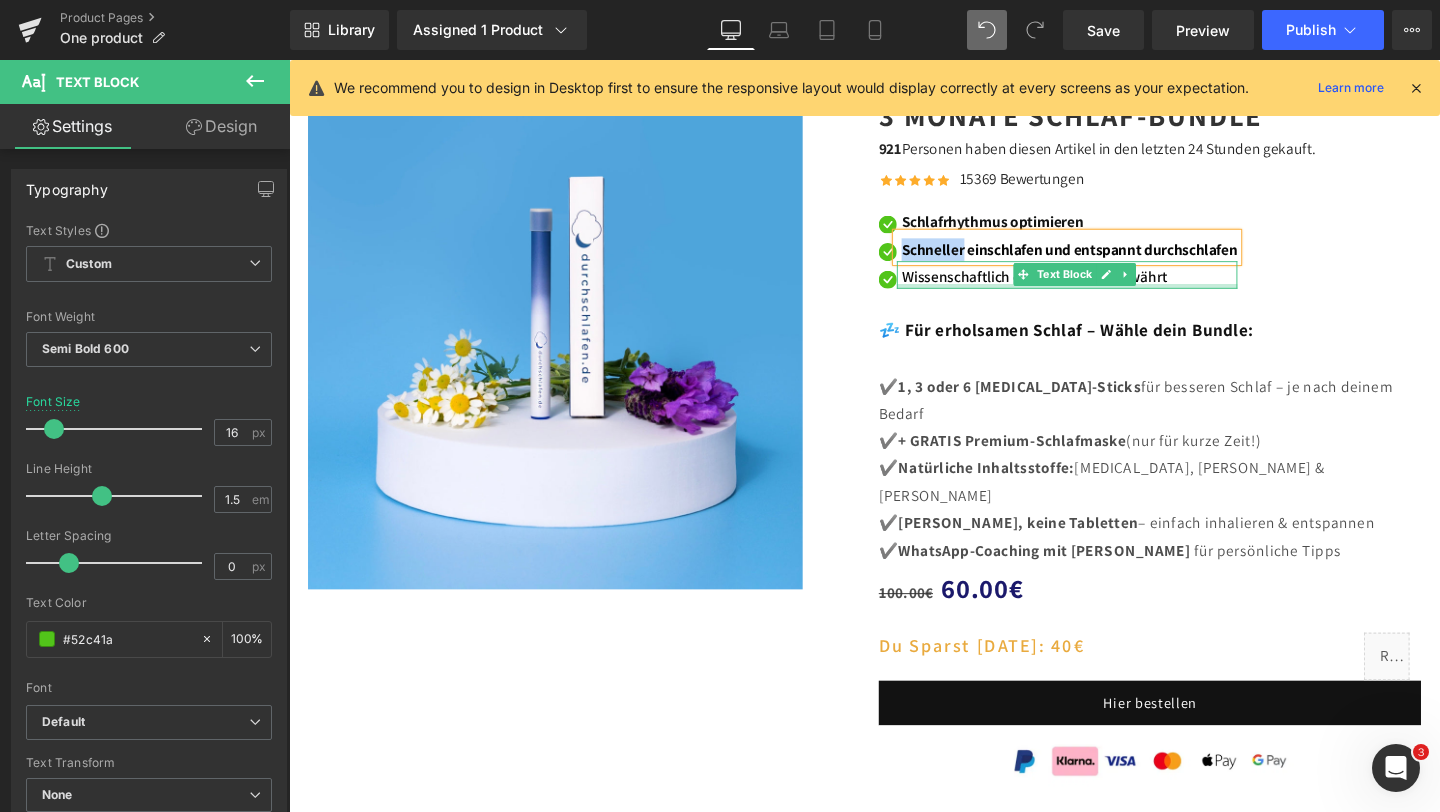 click on "Wissenschaftlich entwickelt und bewährt" at bounding box center (1109, 289) 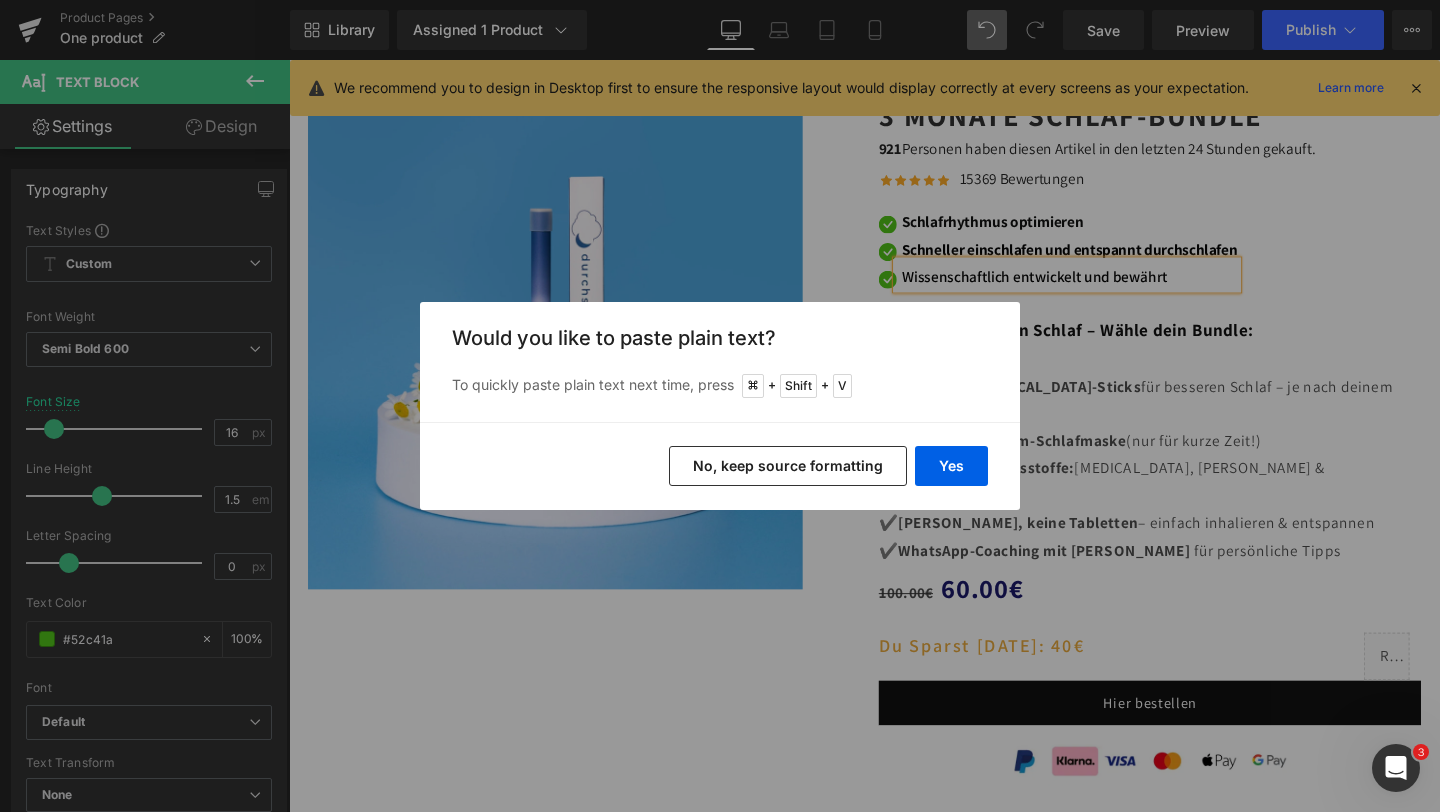 click on "No, keep source formatting" at bounding box center (788, 466) 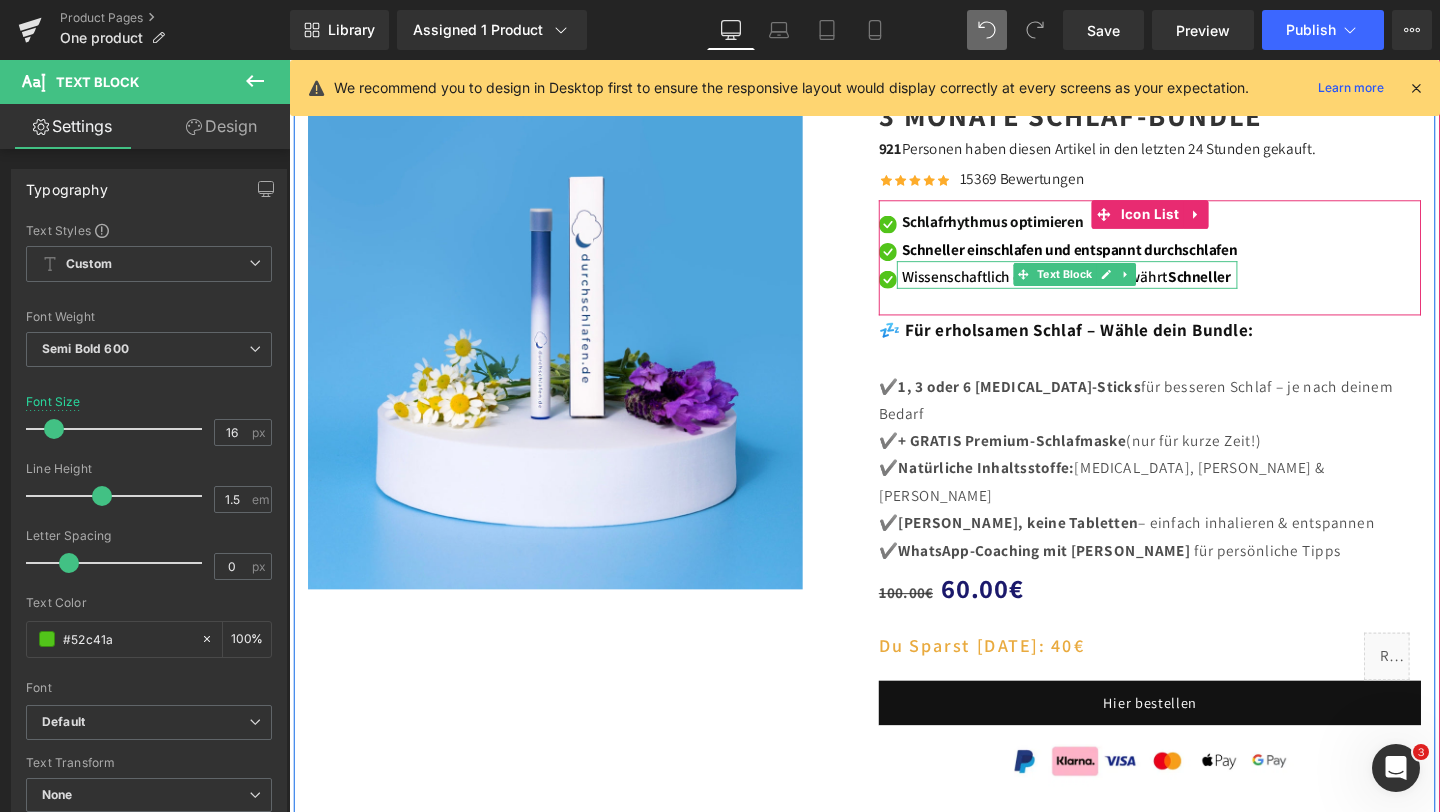 click on "Wissenschaftlich entwickelt und bewährt  [PERSON_NAME]" at bounding box center (1109, 289) 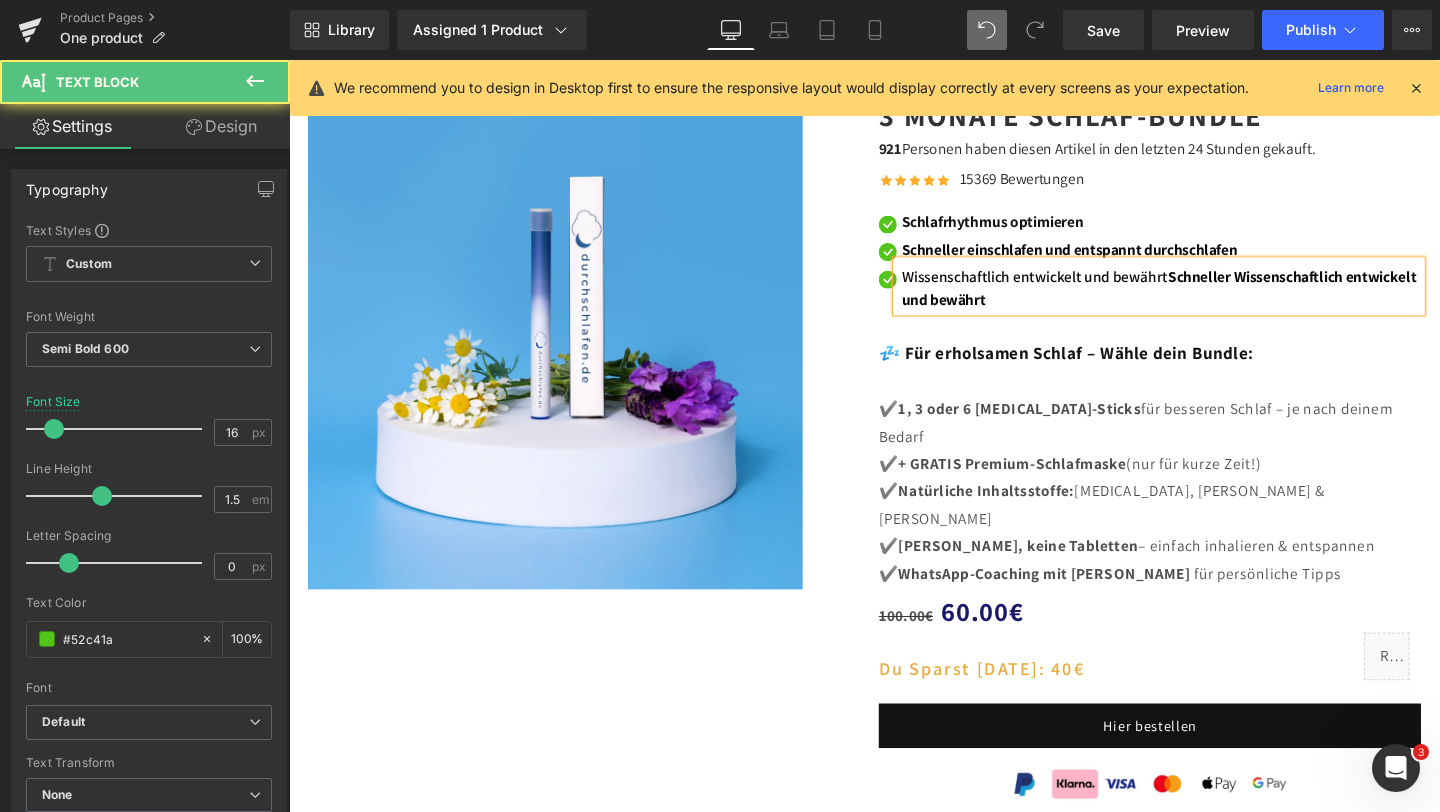 drag, startPoint x: 1214, startPoint y: 284, endPoint x: 1023, endPoint y: 281, distance: 191.02356 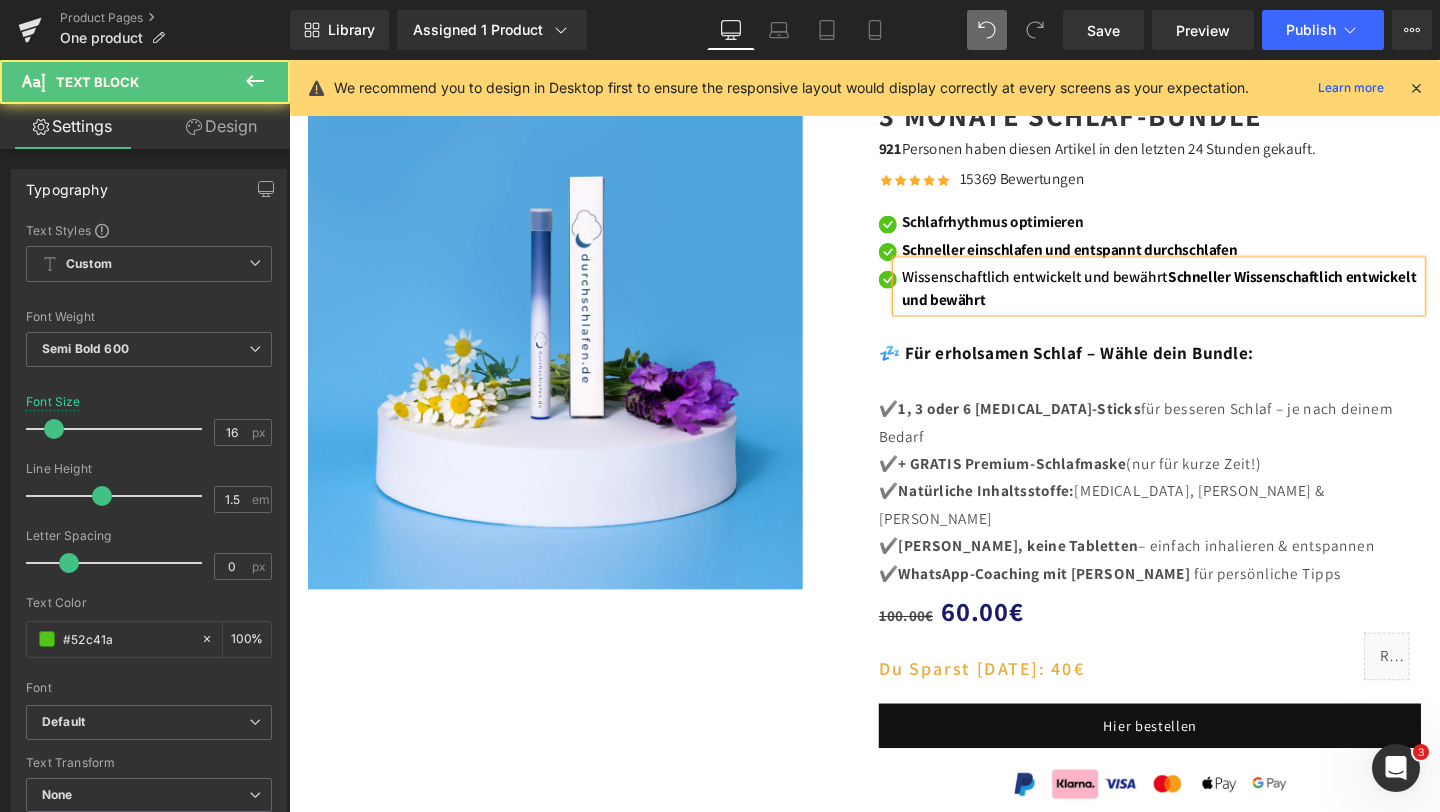 click on "Wissenschaftlich entwickelt und bewährt  [PERSON_NAME] Wissenschaftlich entwickelt und bewährt" at bounding box center [1206, 301] 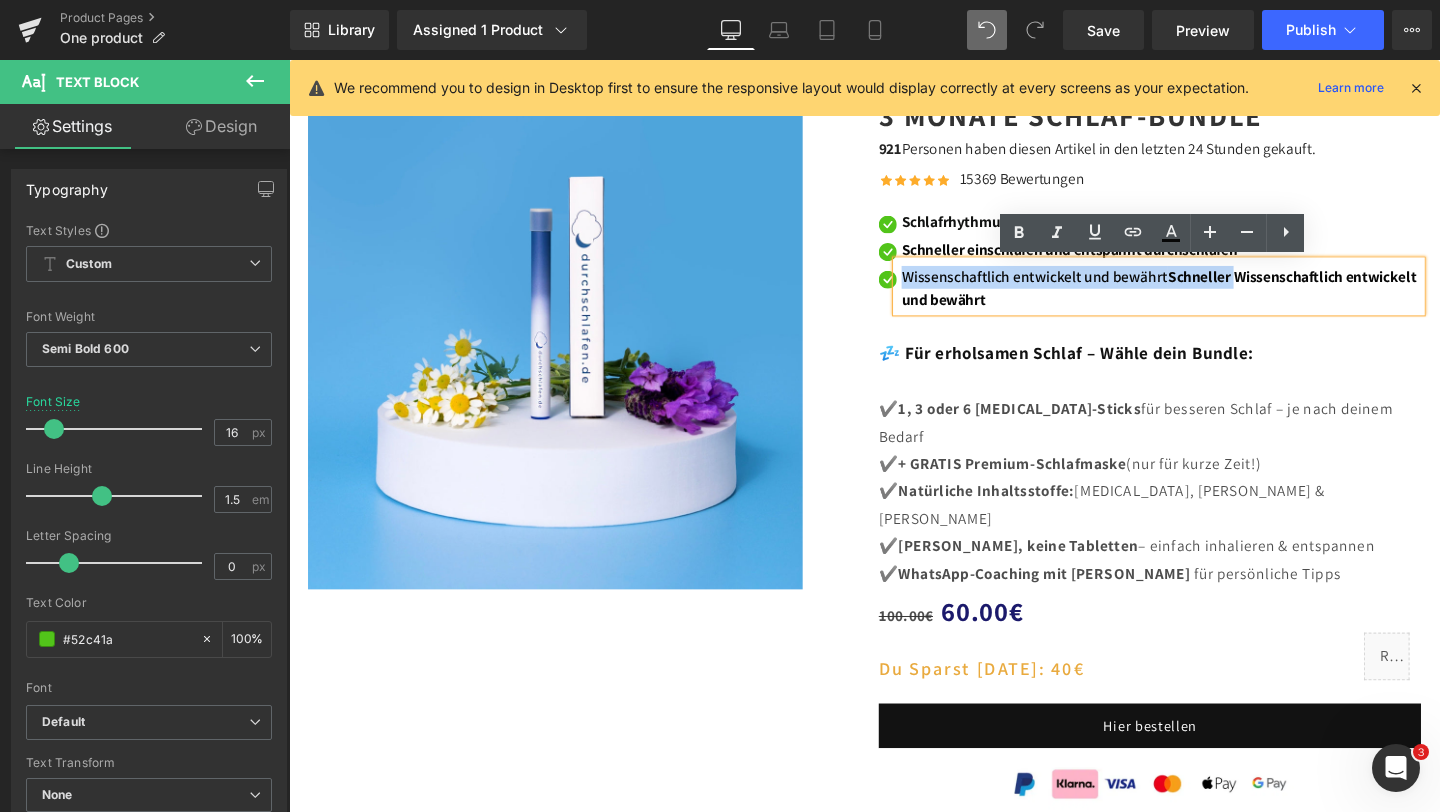 drag, startPoint x: 1287, startPoint y: 286, endPoint x: 935, endPoint y: 291, distance: 352.03552 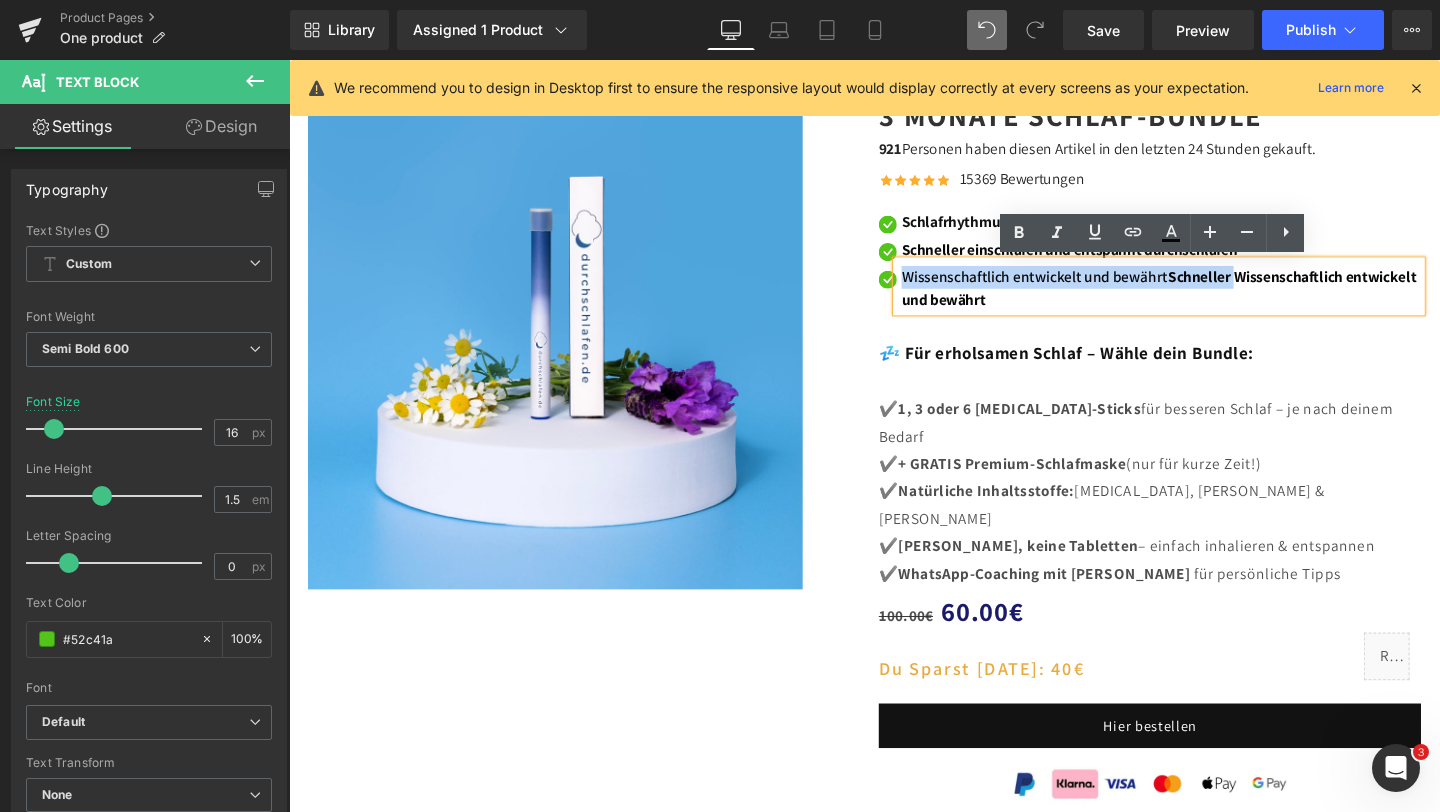 click on "Wissenschaftlich entwickelt und bewährt  [PERSON_NAME] Wissenschaftlich entwickelt und bewährt" at bounding box center (1206, 301) 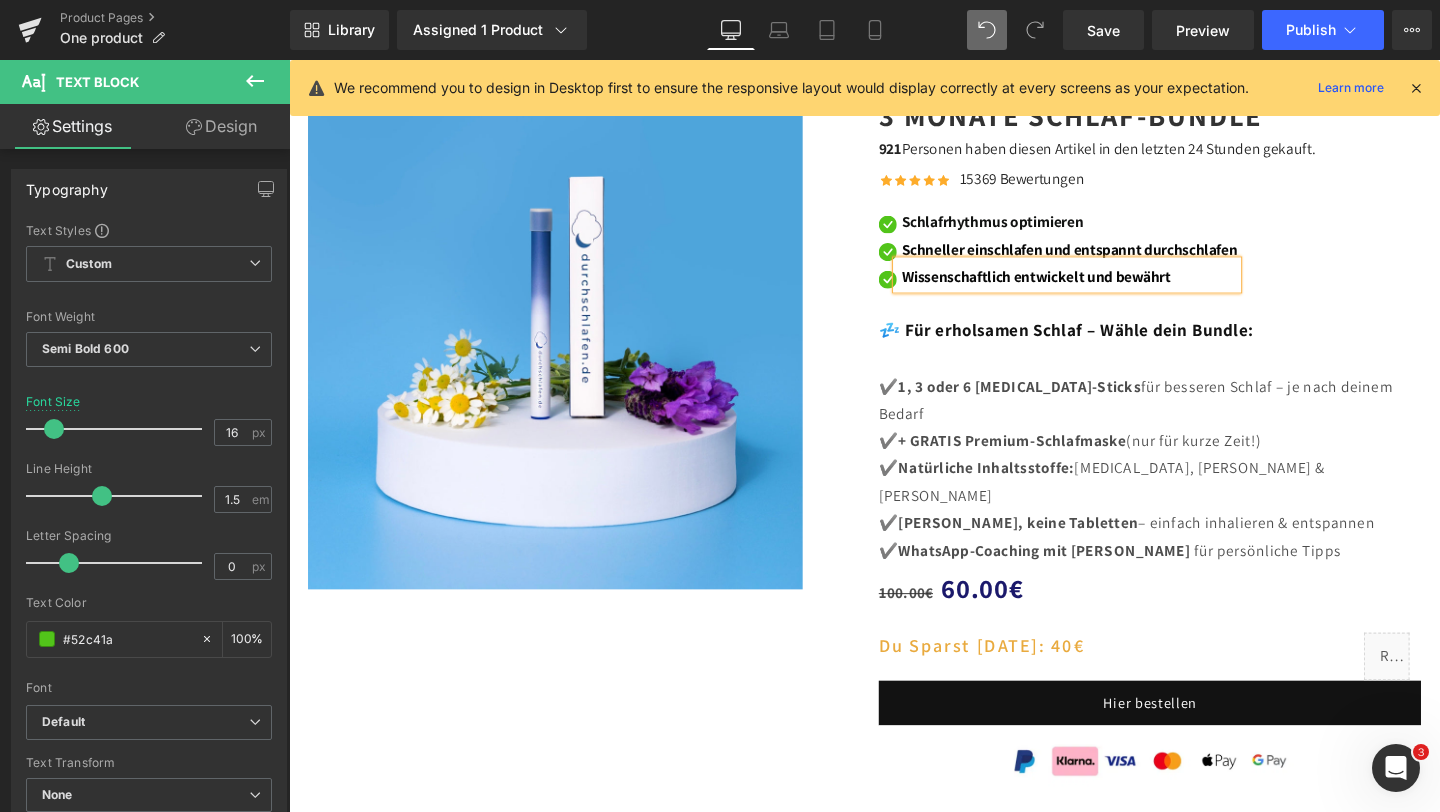 click on "Image
Schlafrhythmus optimieren  Text Block
Image
Schneller einschlafen und entspannt durchschlafen Text Block
Image
Wissenschaftlich entwickelt und bewährt Text Block" at bounding box center (1194, 262) 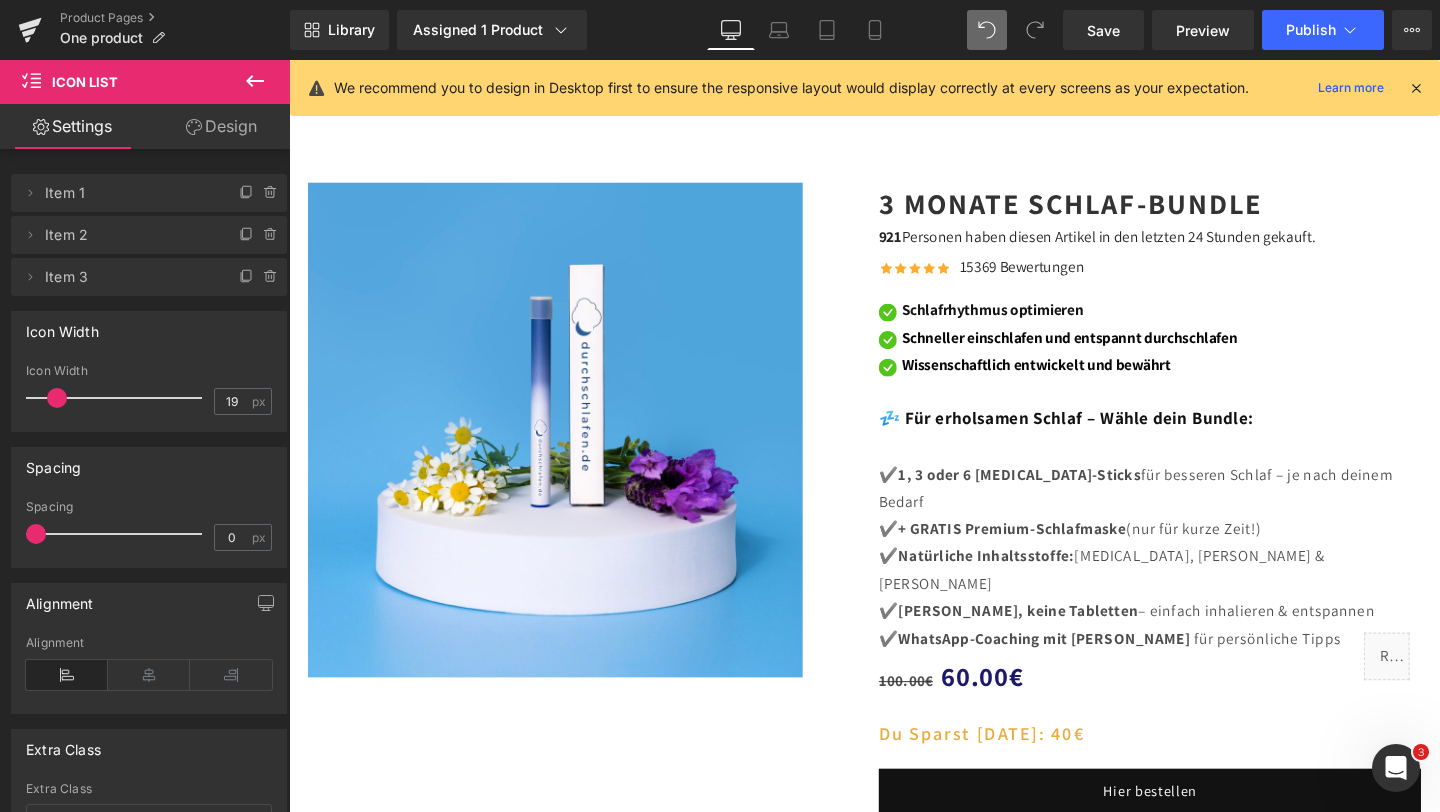 scroll, scrollTop: 5120, scrollLeft: 0, axis: vertical 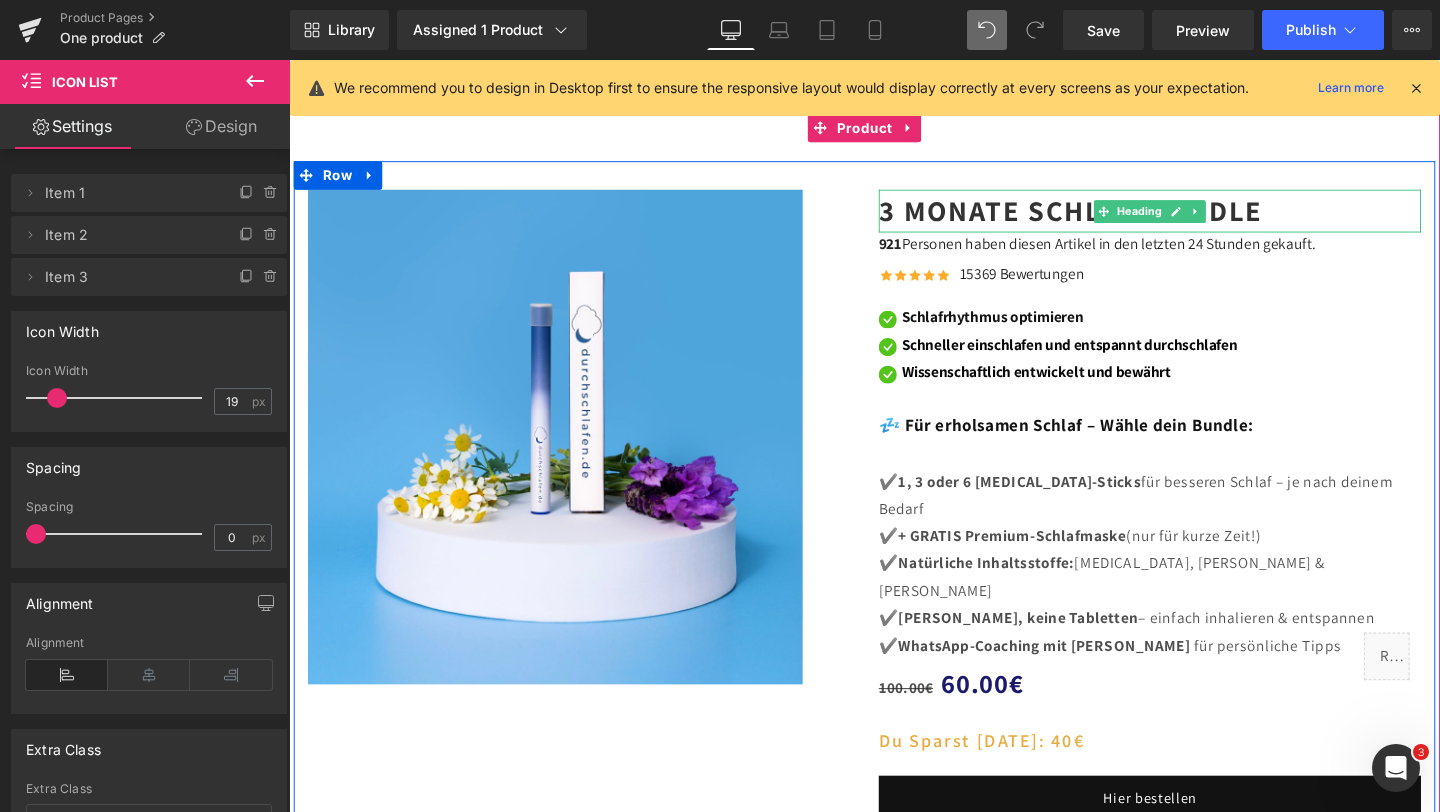 click on "3 Monate Schlaf-Bundle" at bounding box center (1110, 218) 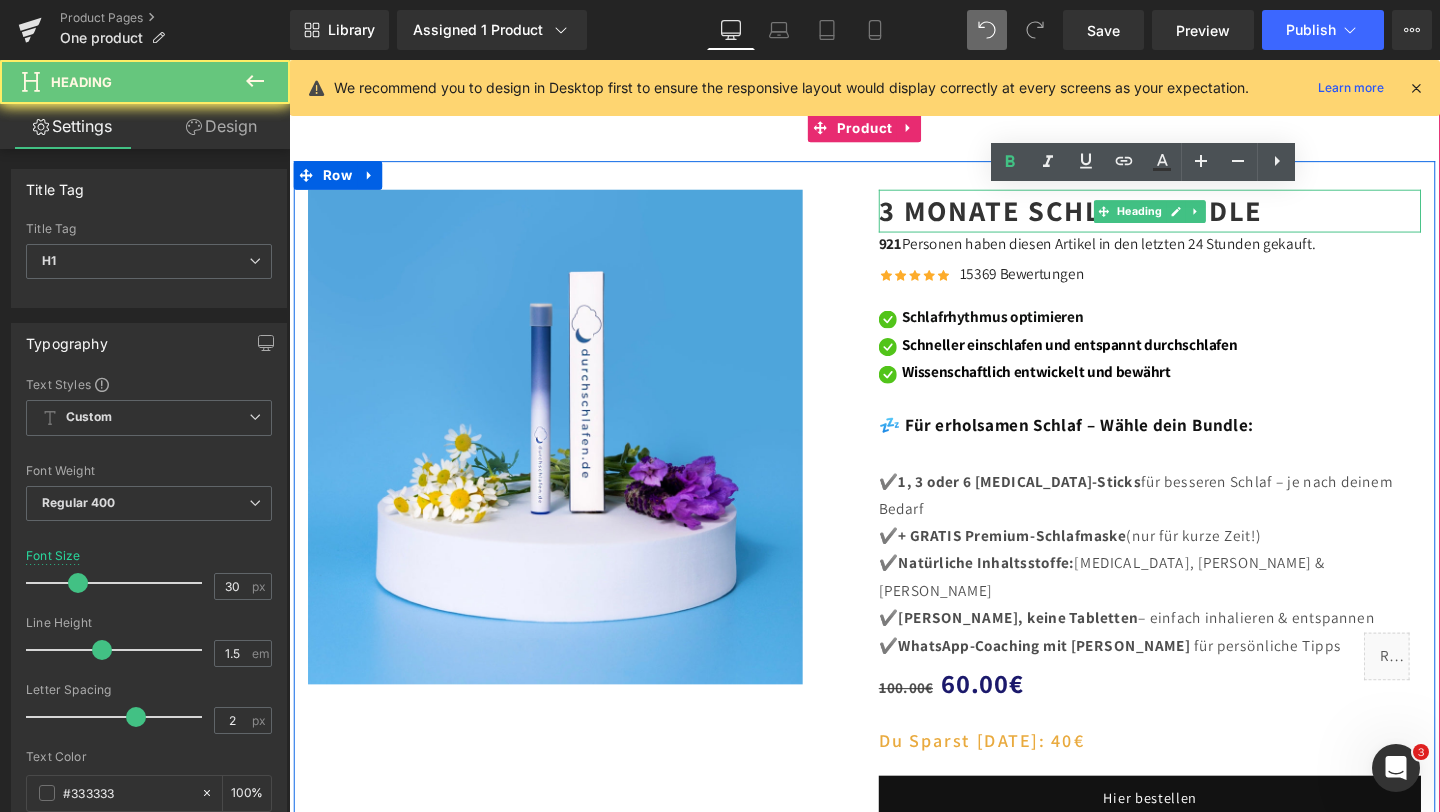 click on "3 Monate Schlaf-Bundle" at bounding box center [1110, 218] 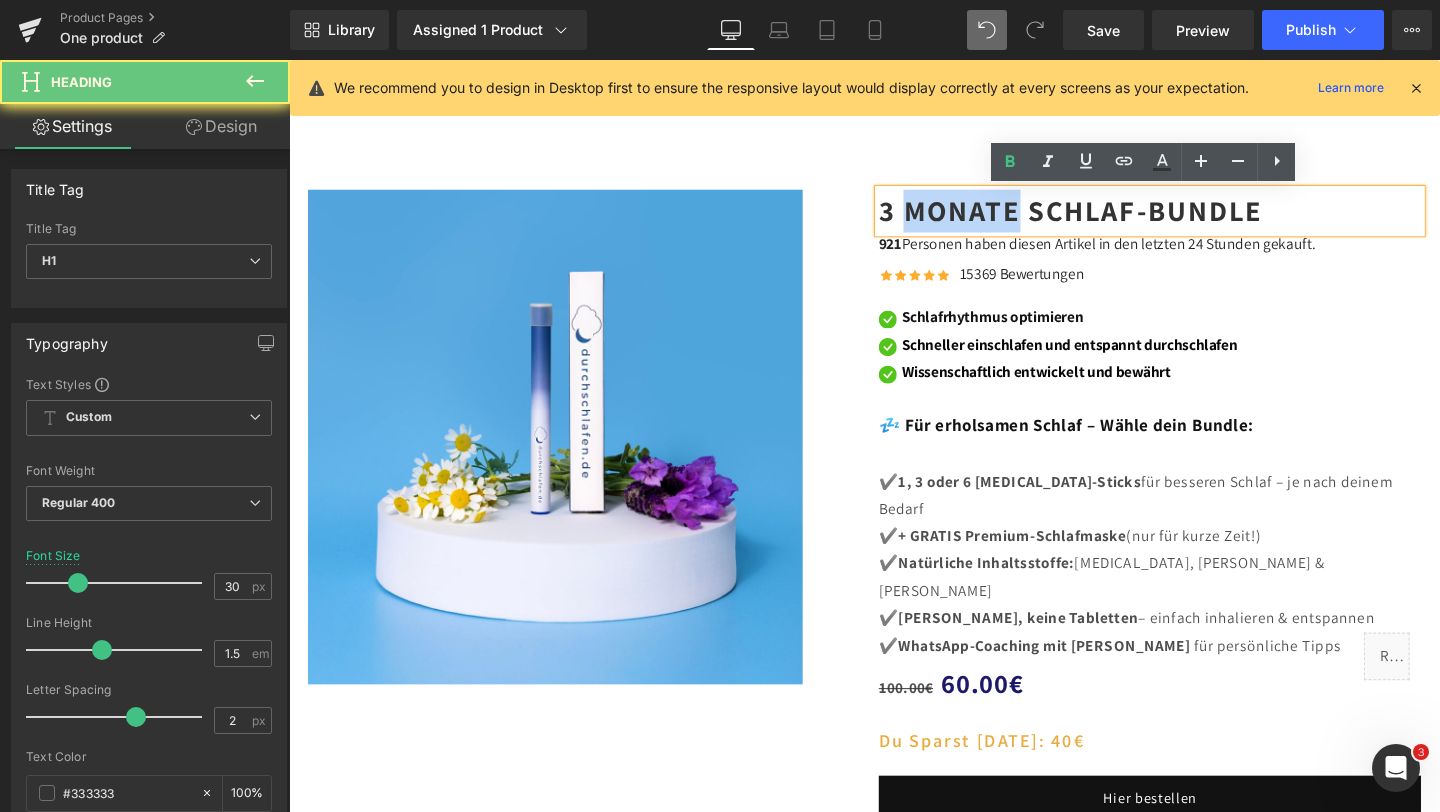 click on "3 Monate Schlaf-Bundle" at bounding box center [1110, 218] 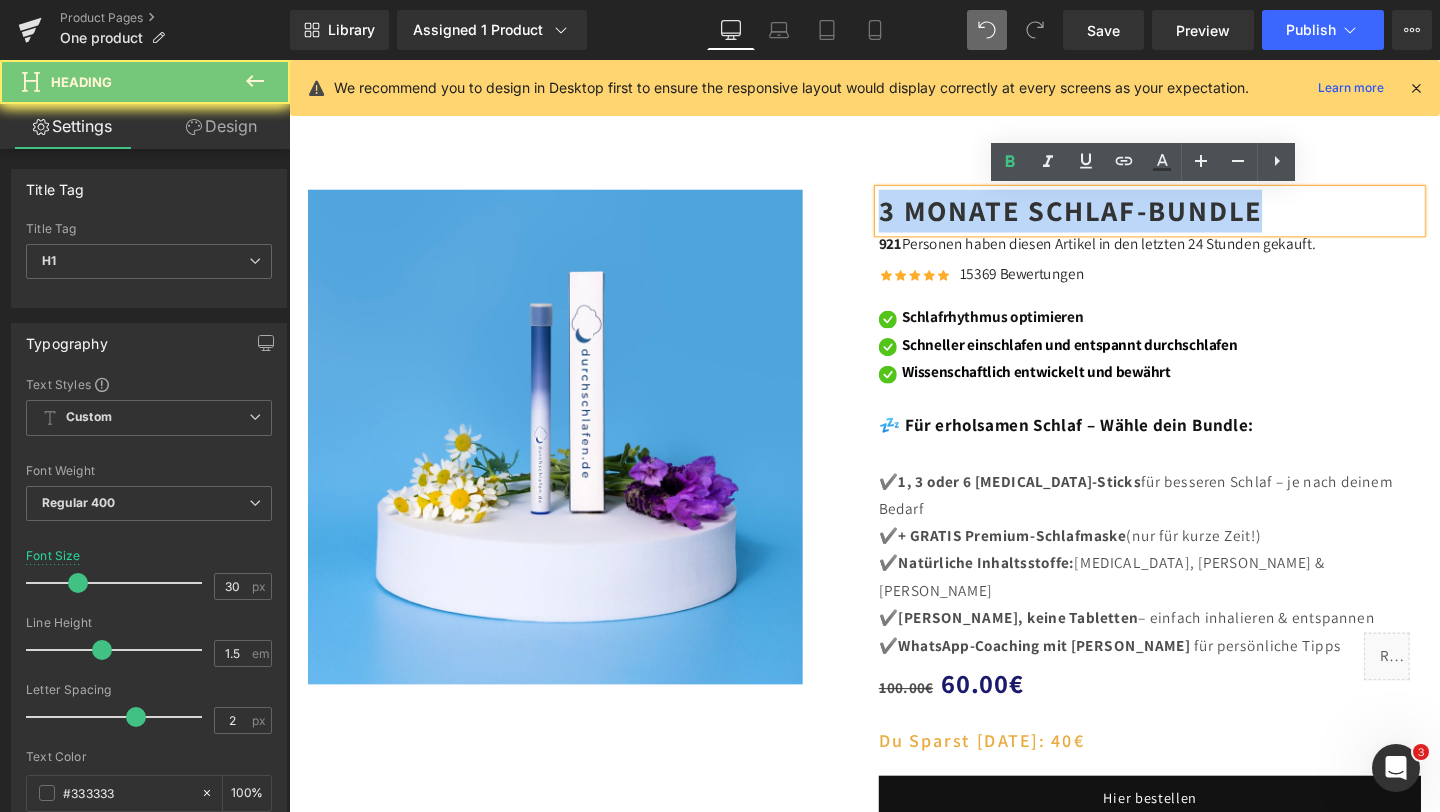copy on "3 Monate Schlaf-Bundle" 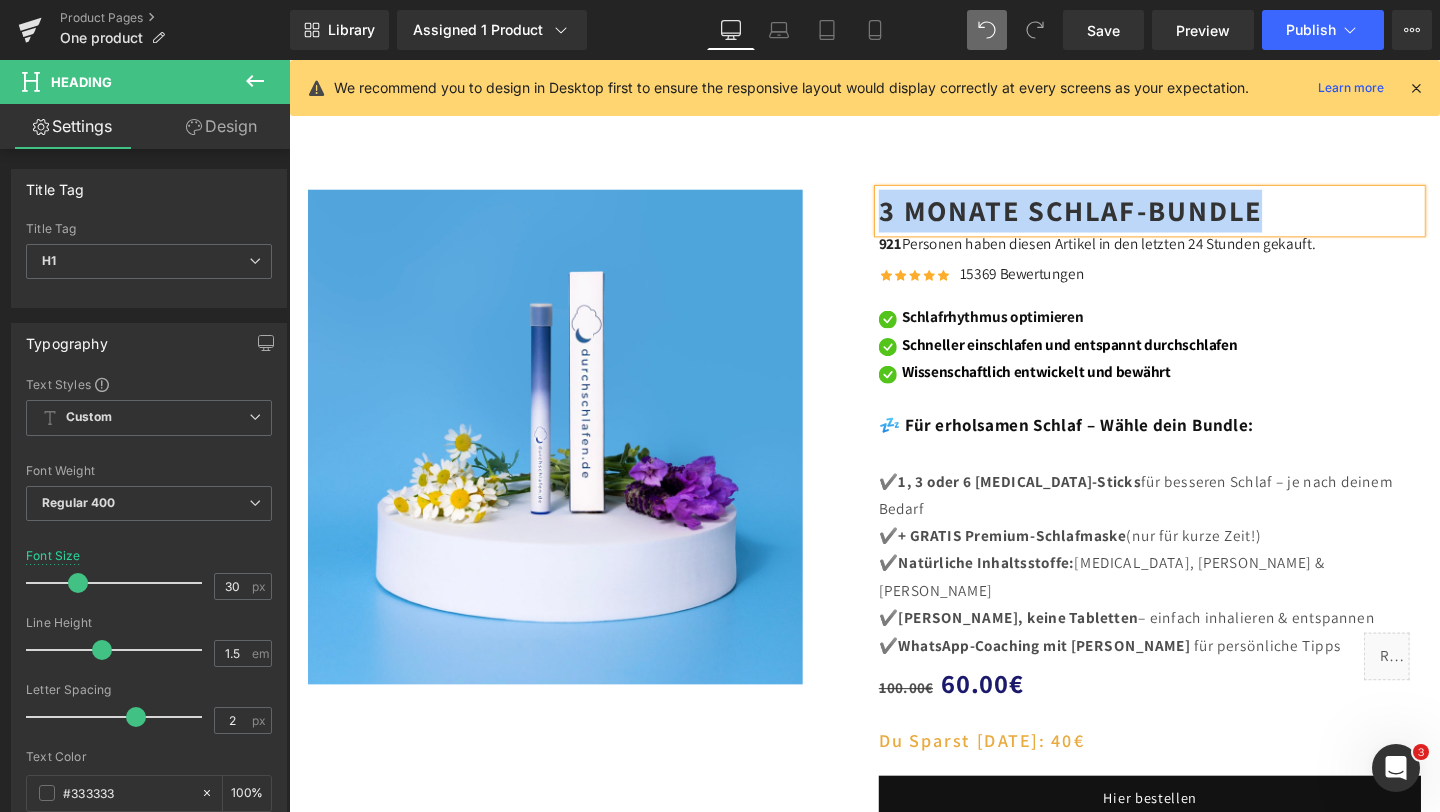 click on "3 Monate Schlaf-Bundle" at bounding box center (1110, 218) 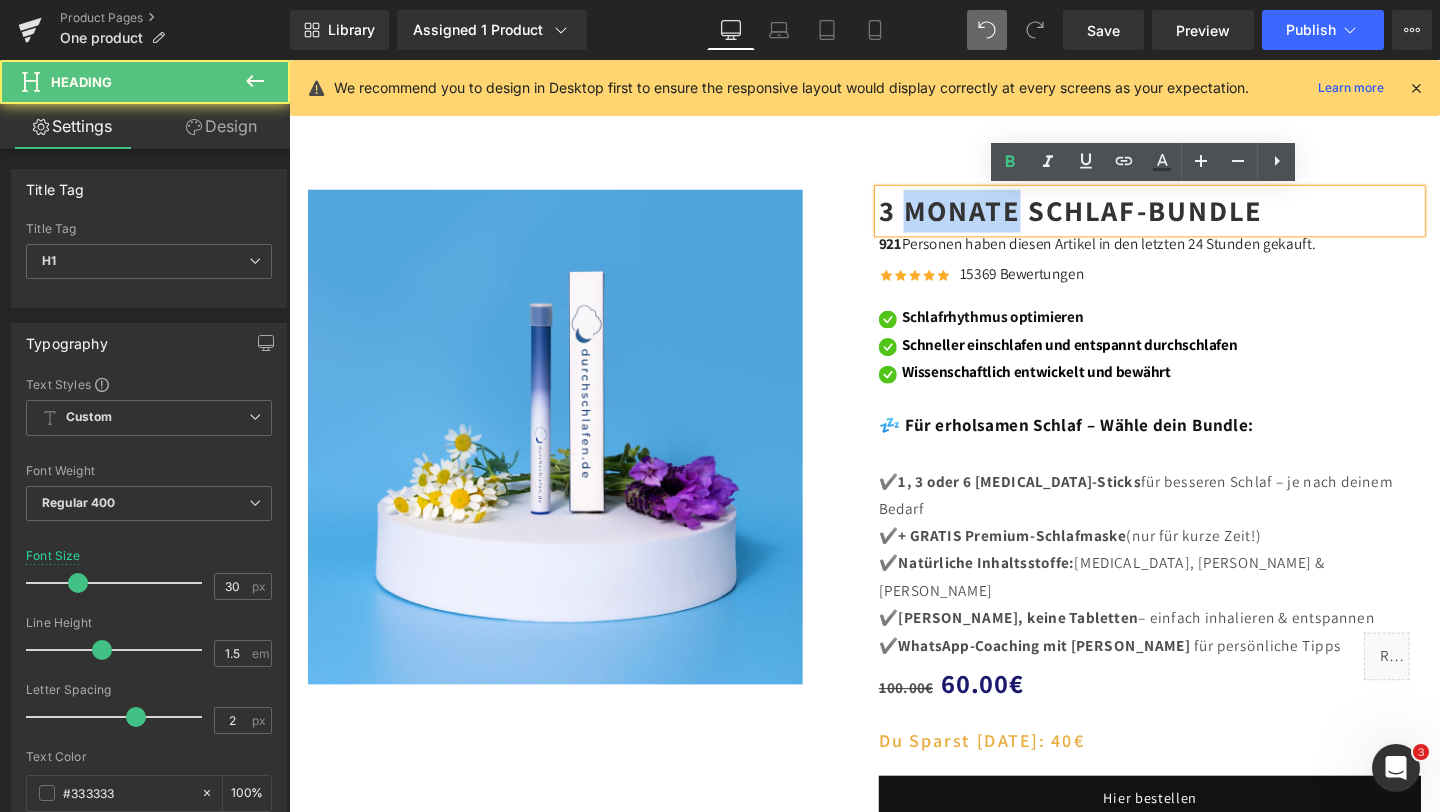 click on "3 Monate Schlaf-Bundle" at bounding box center [1110, 218] 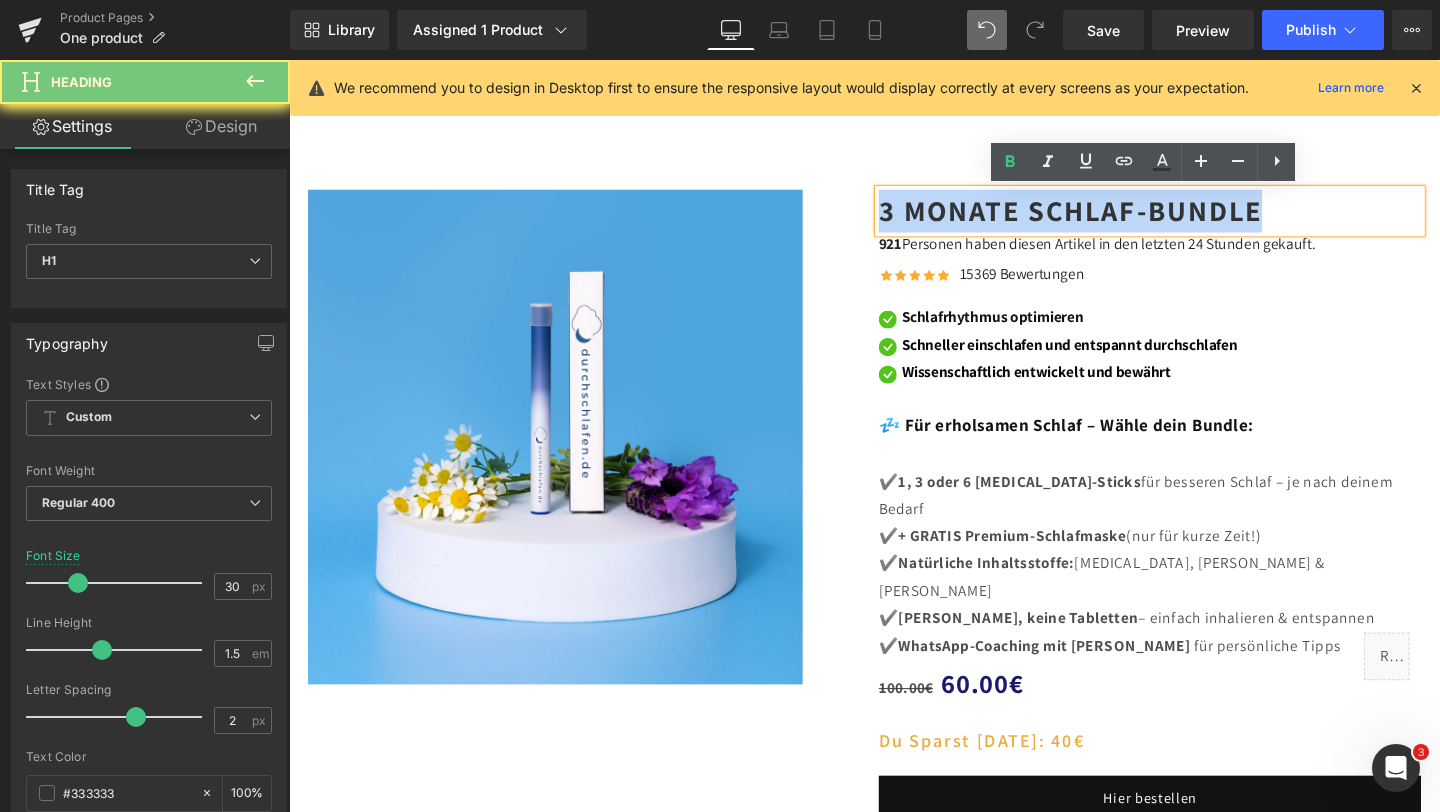 click on "3 Monate Schlaf-Bundle" at bounding box center (1110, 218) 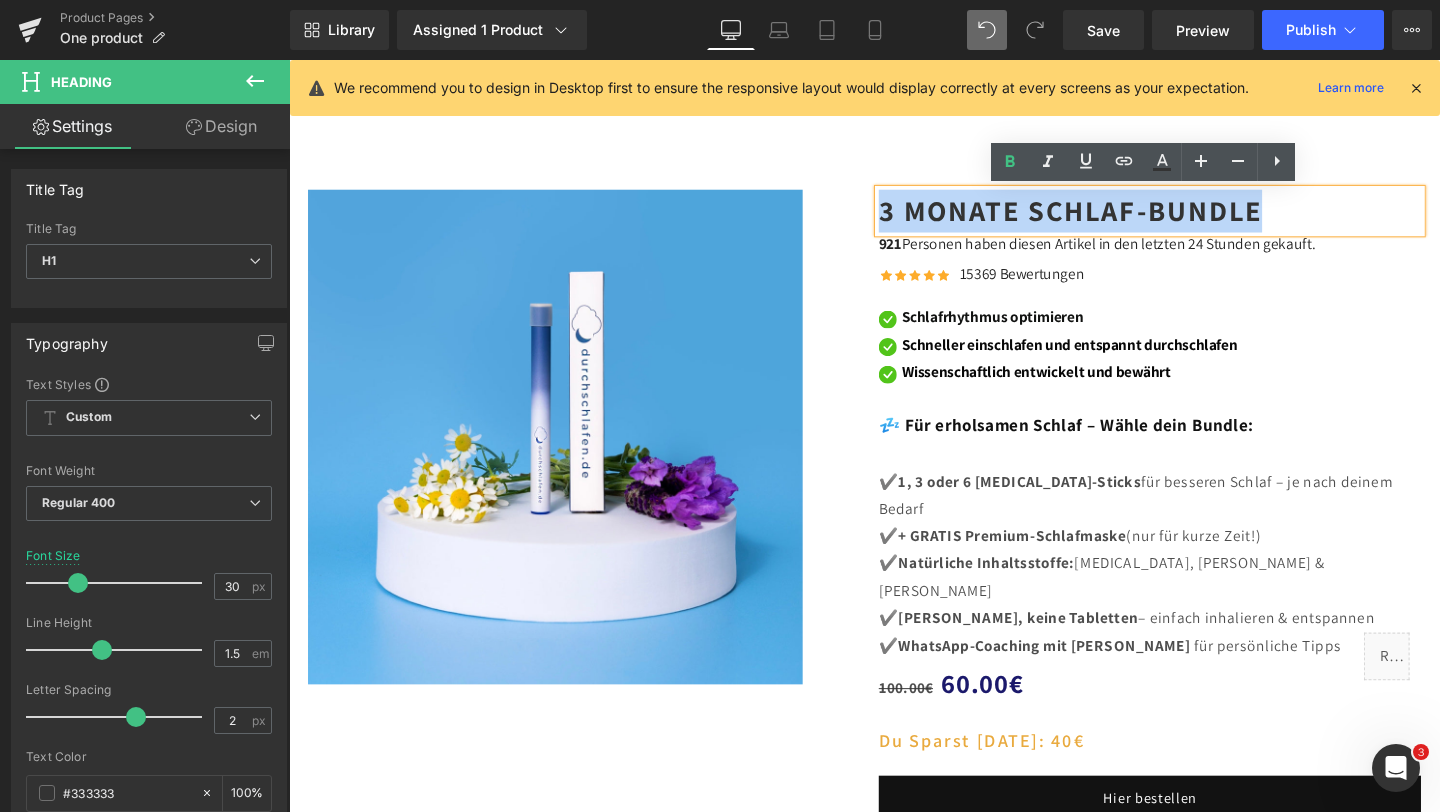 paste 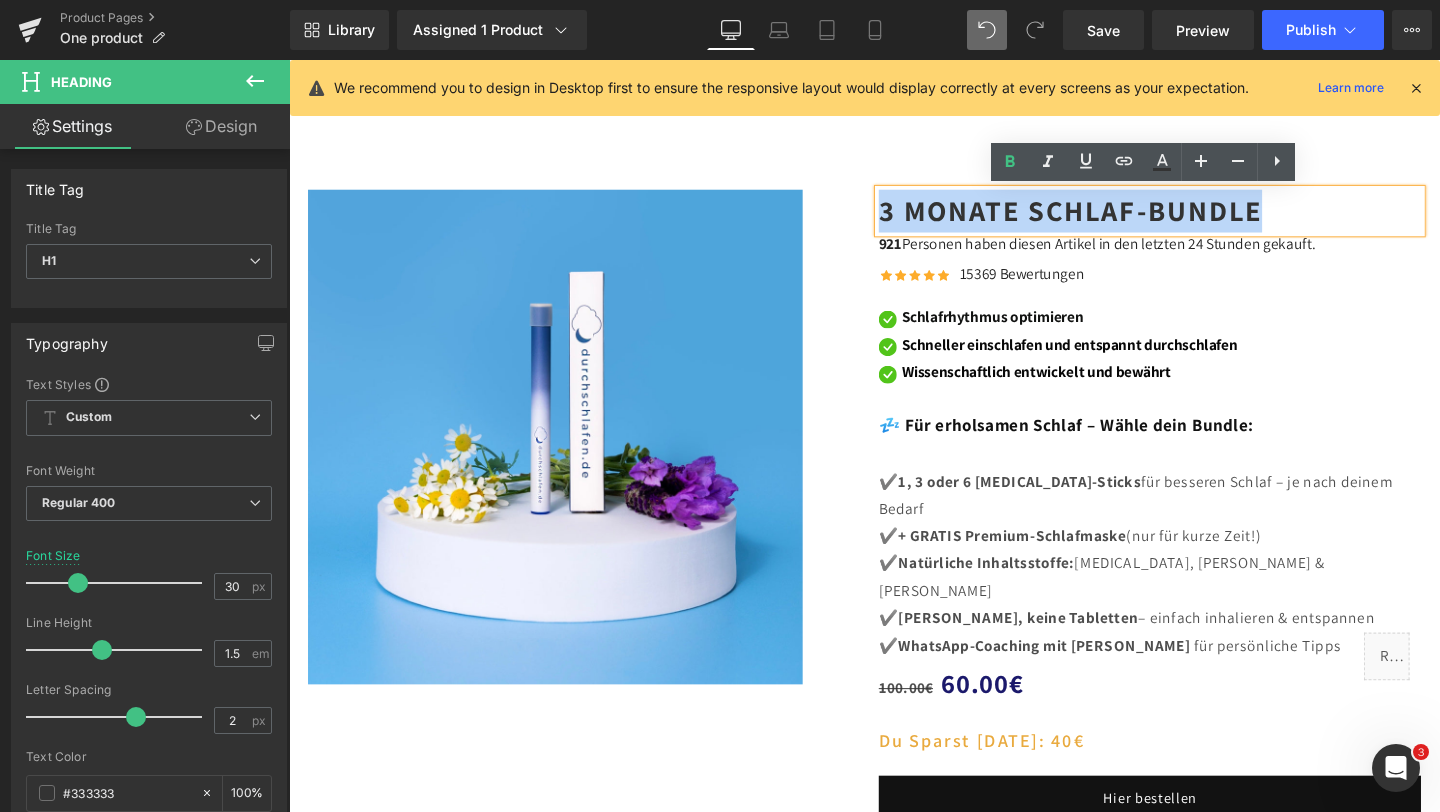 type 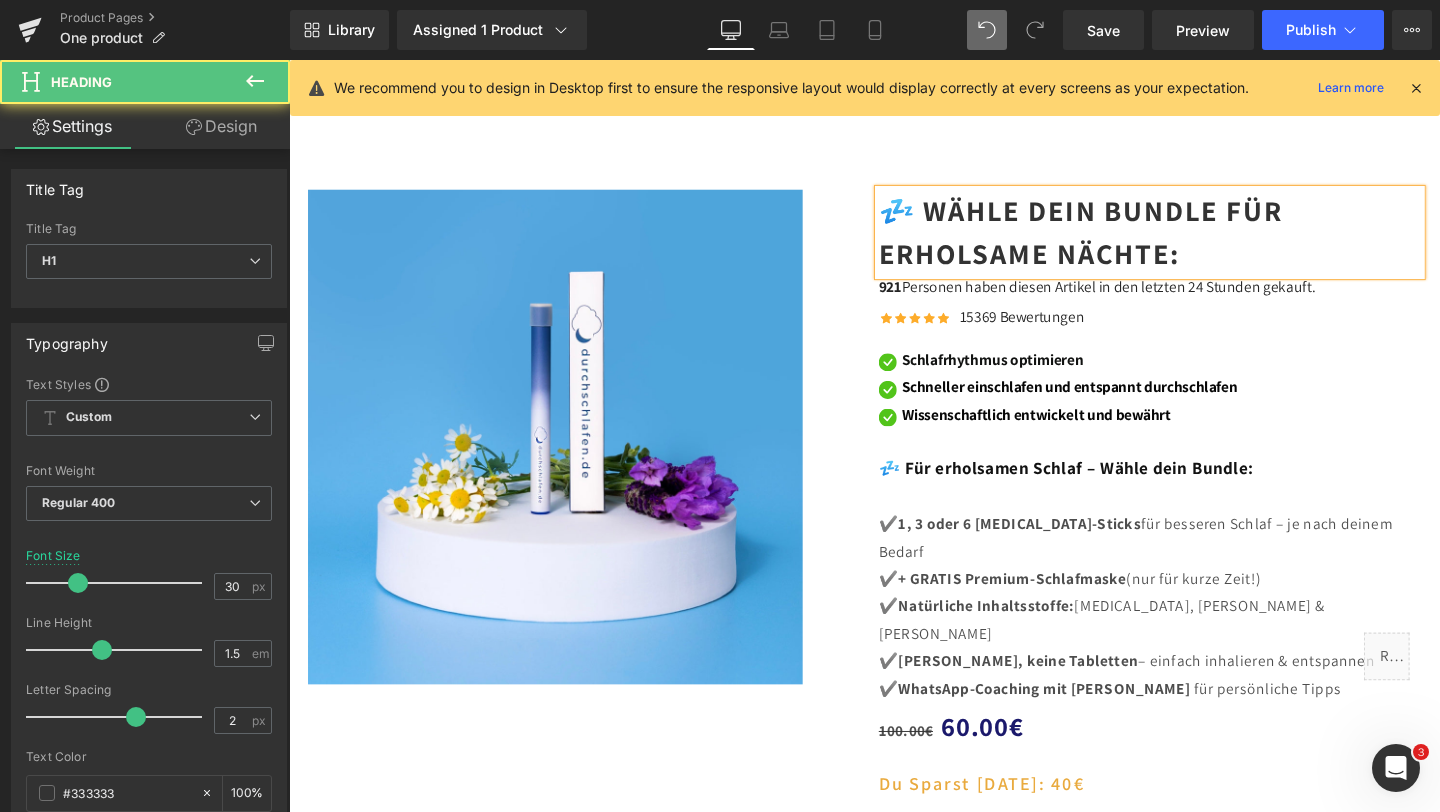 click on "💤 Wähle dein Bundle für erholsame Nächte:" at bounding box center (1121, 240) 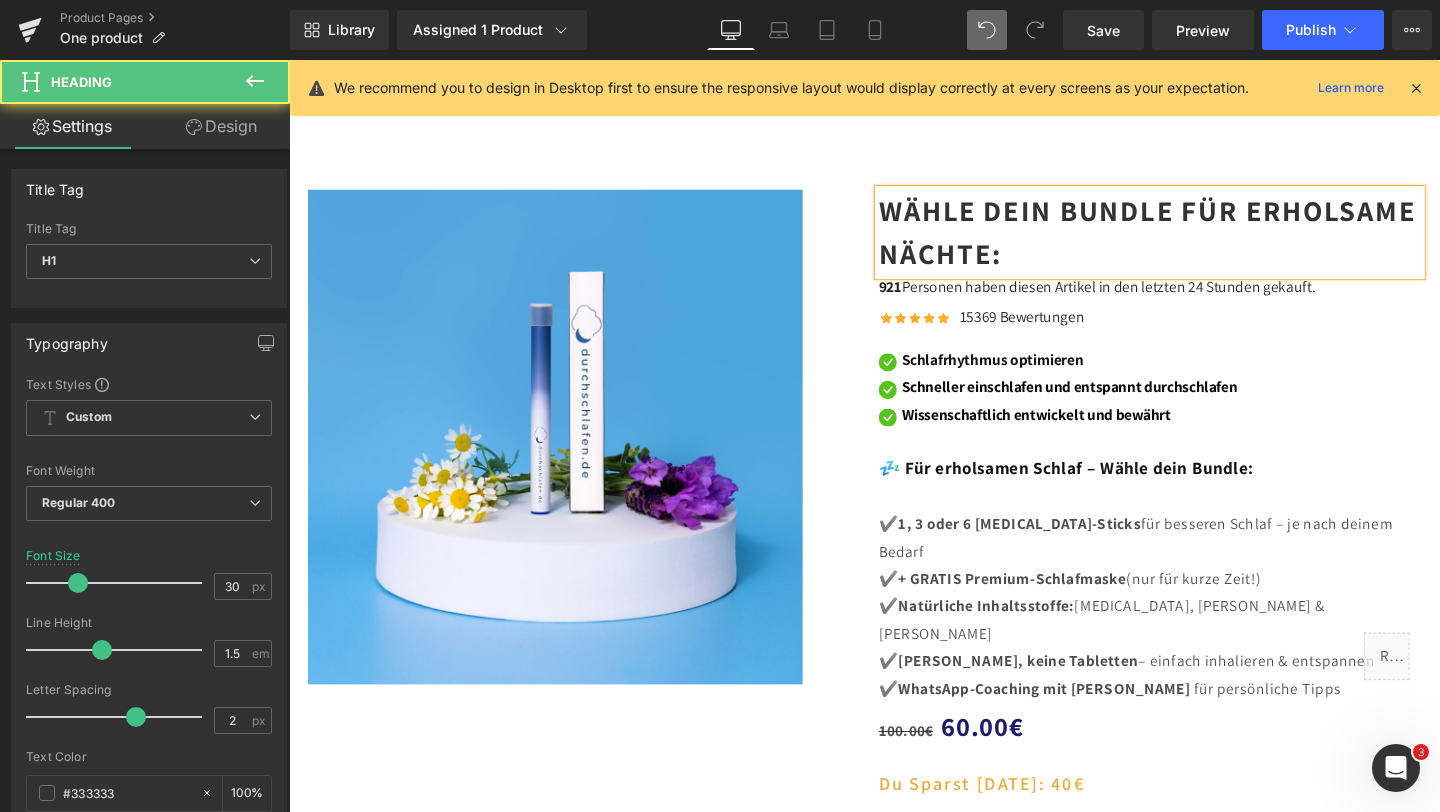 click on "Wähle dein Bundle für erholsame Nächte:" at bounding box center [1191, 240] 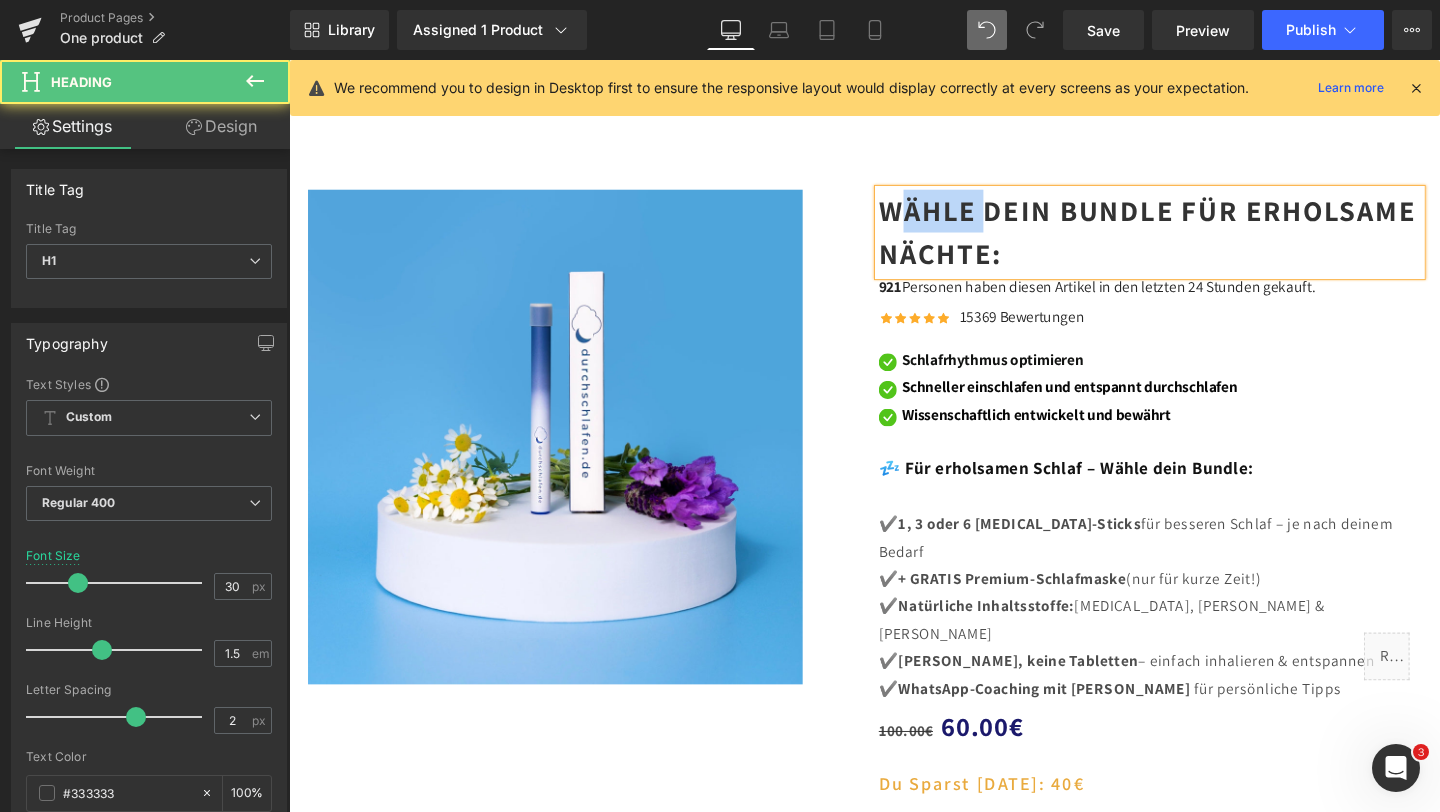 click on "Wähle dein Bundle für erholsame Nächte:" at bounding box center [1191, 240] 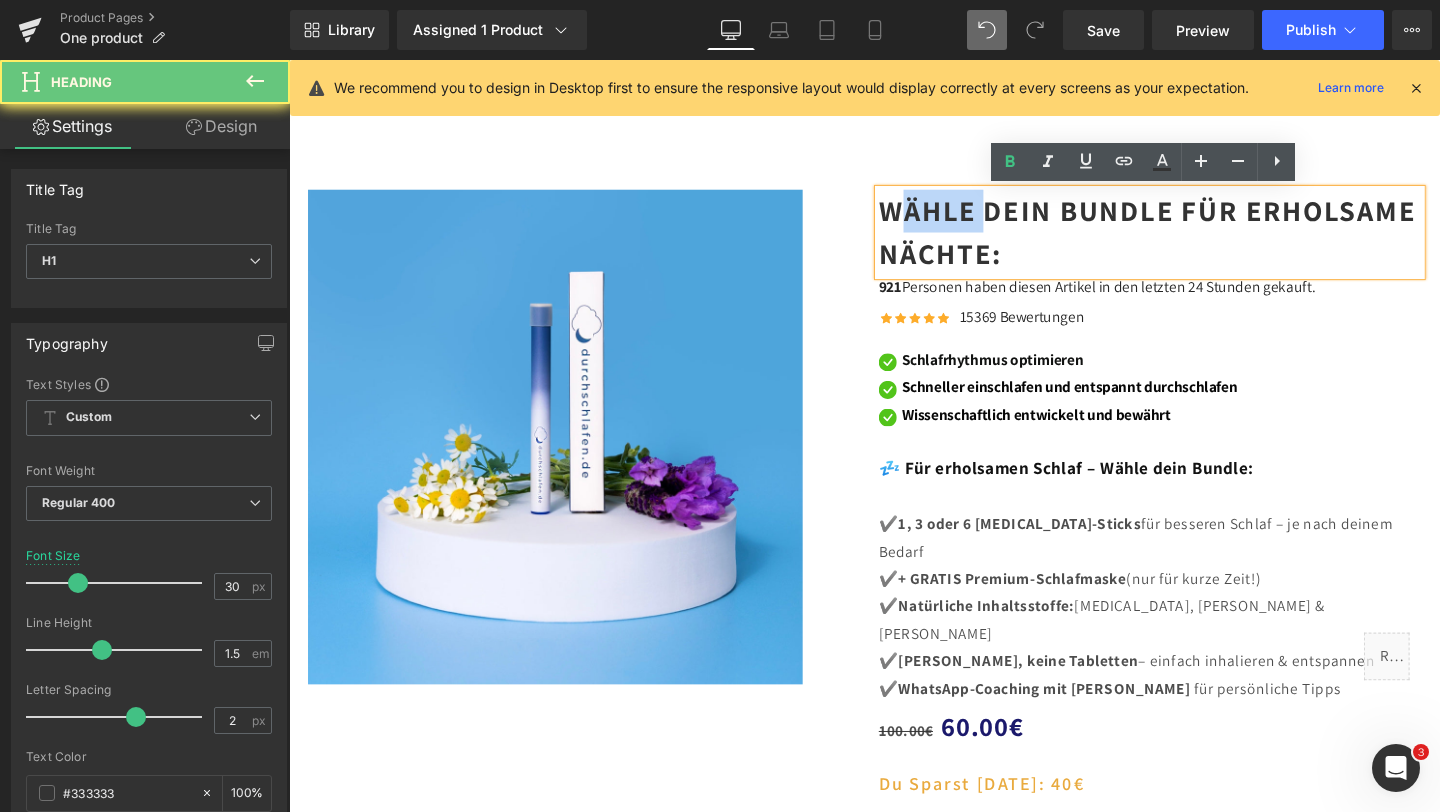 click on "Wähle dein Bundle für erholsame Nächte:" at bounding box center (1191, 240) 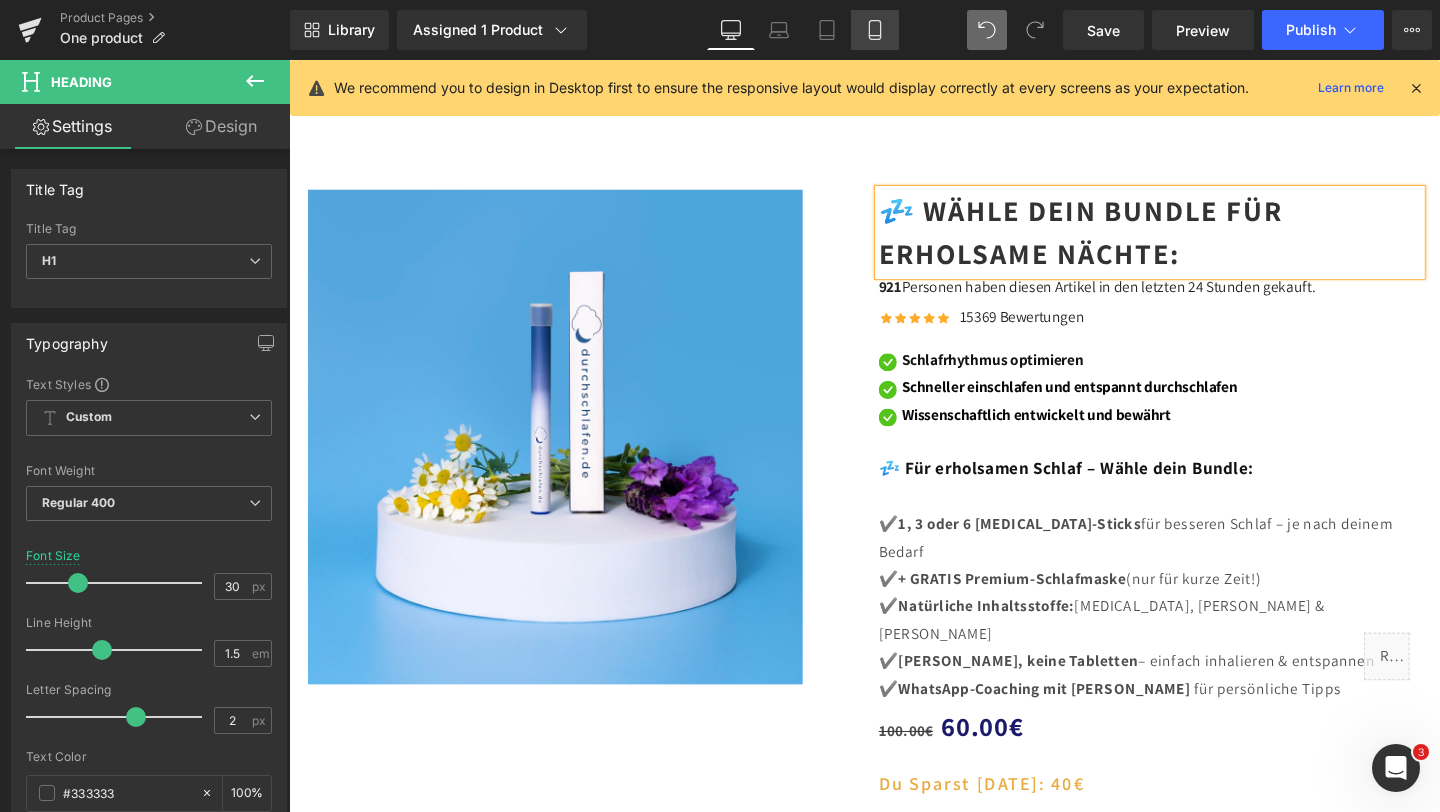 click on "Mobile" at bounding box center (875, 30) 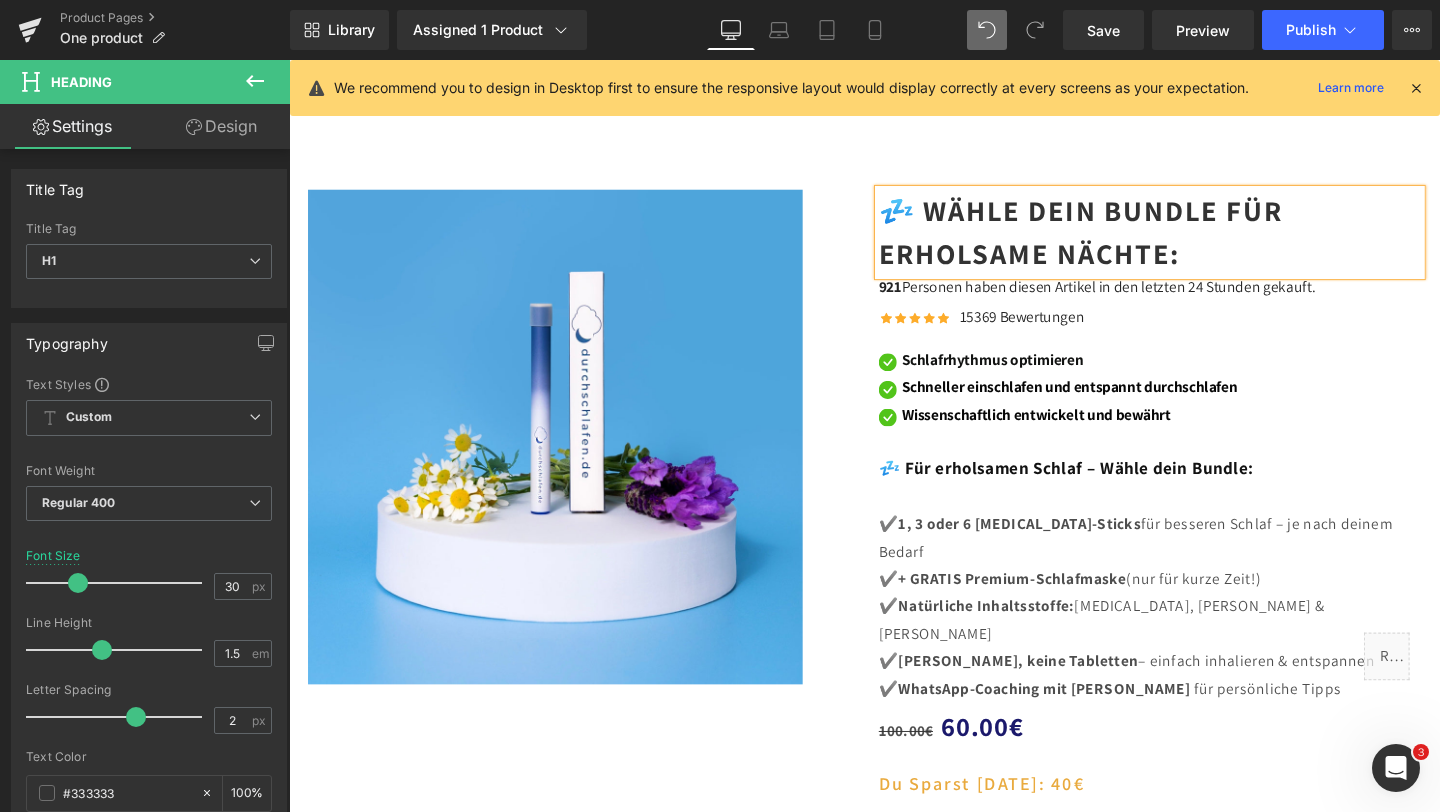 type on "25" 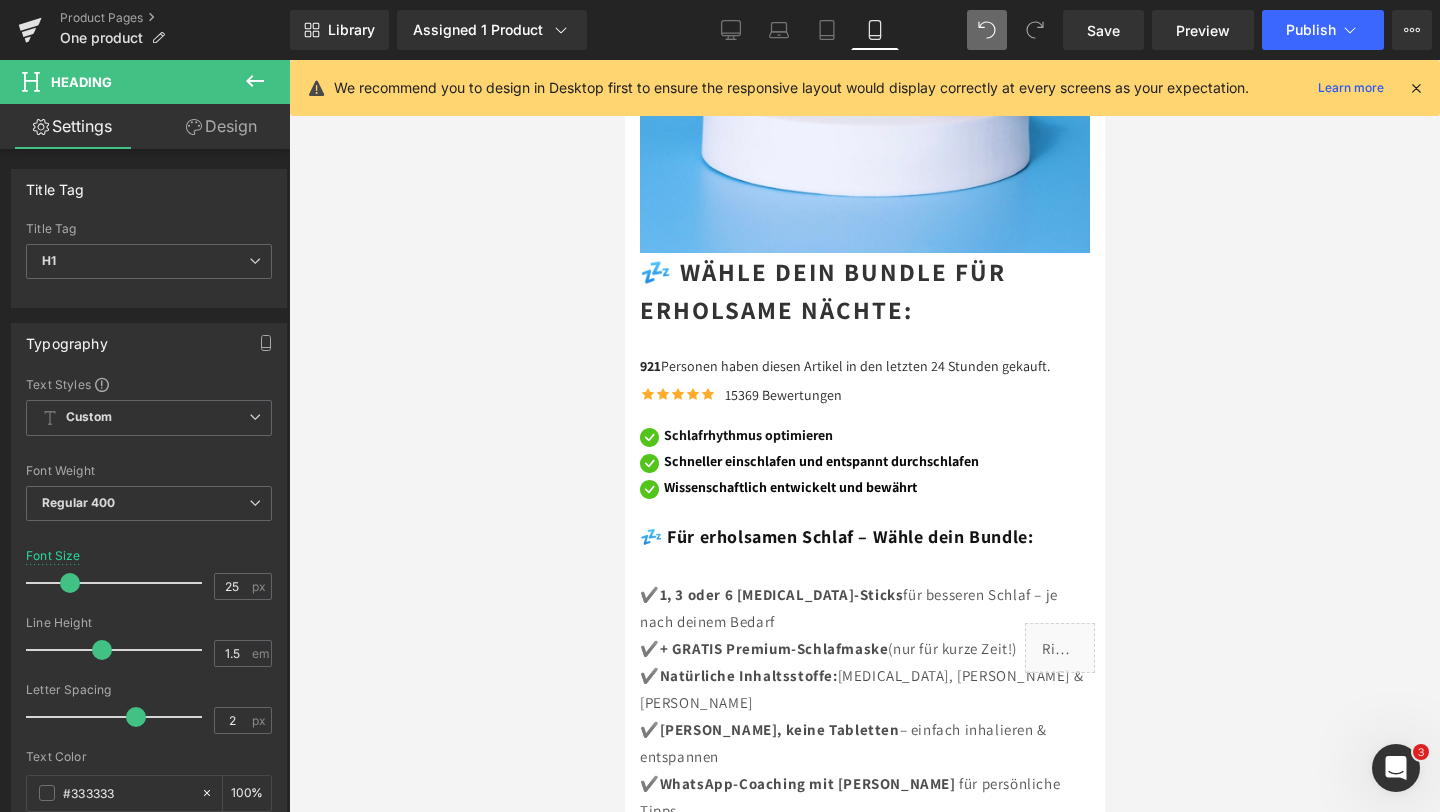 scroll, scrollTop: 5195, scrollLeft: 0, axis: vertical 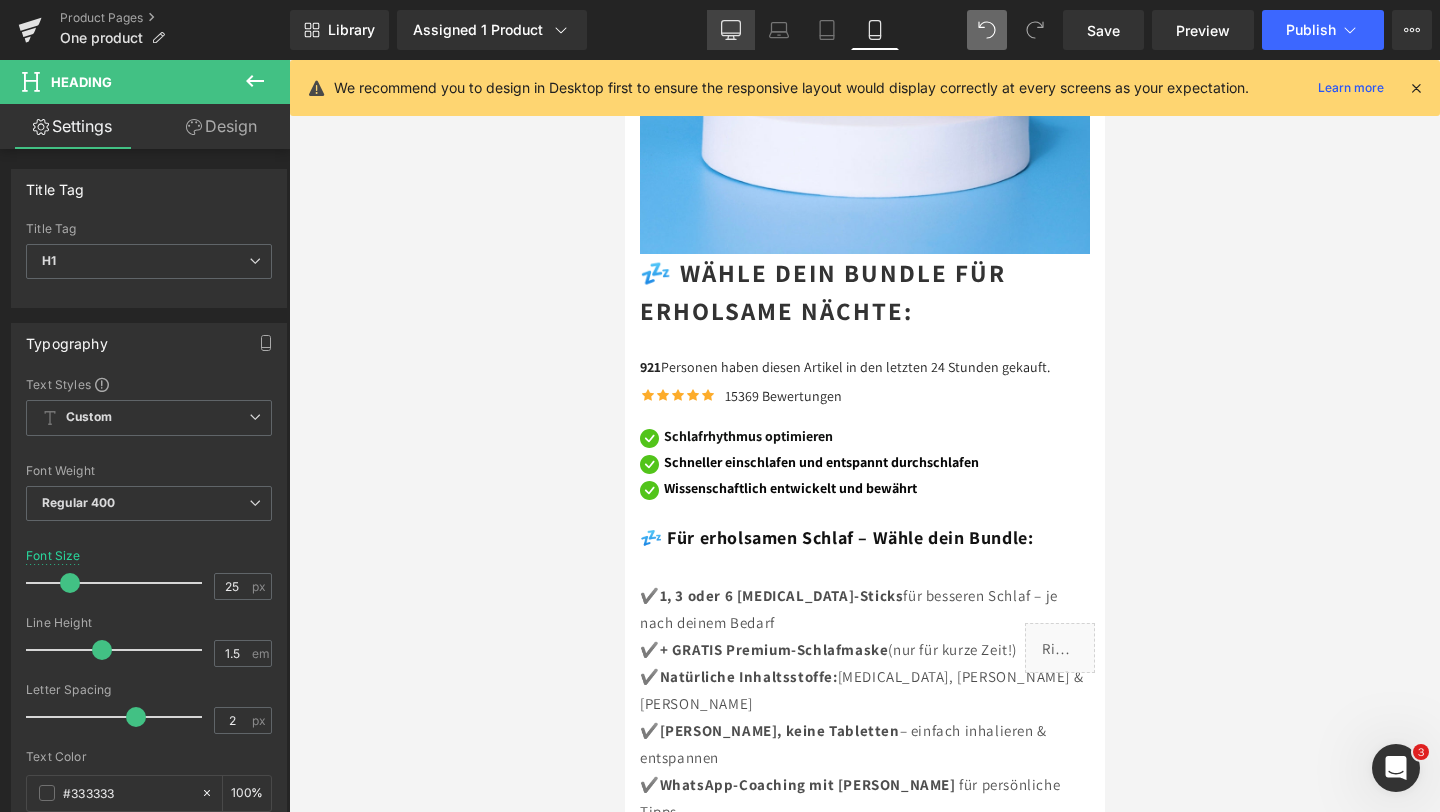 click 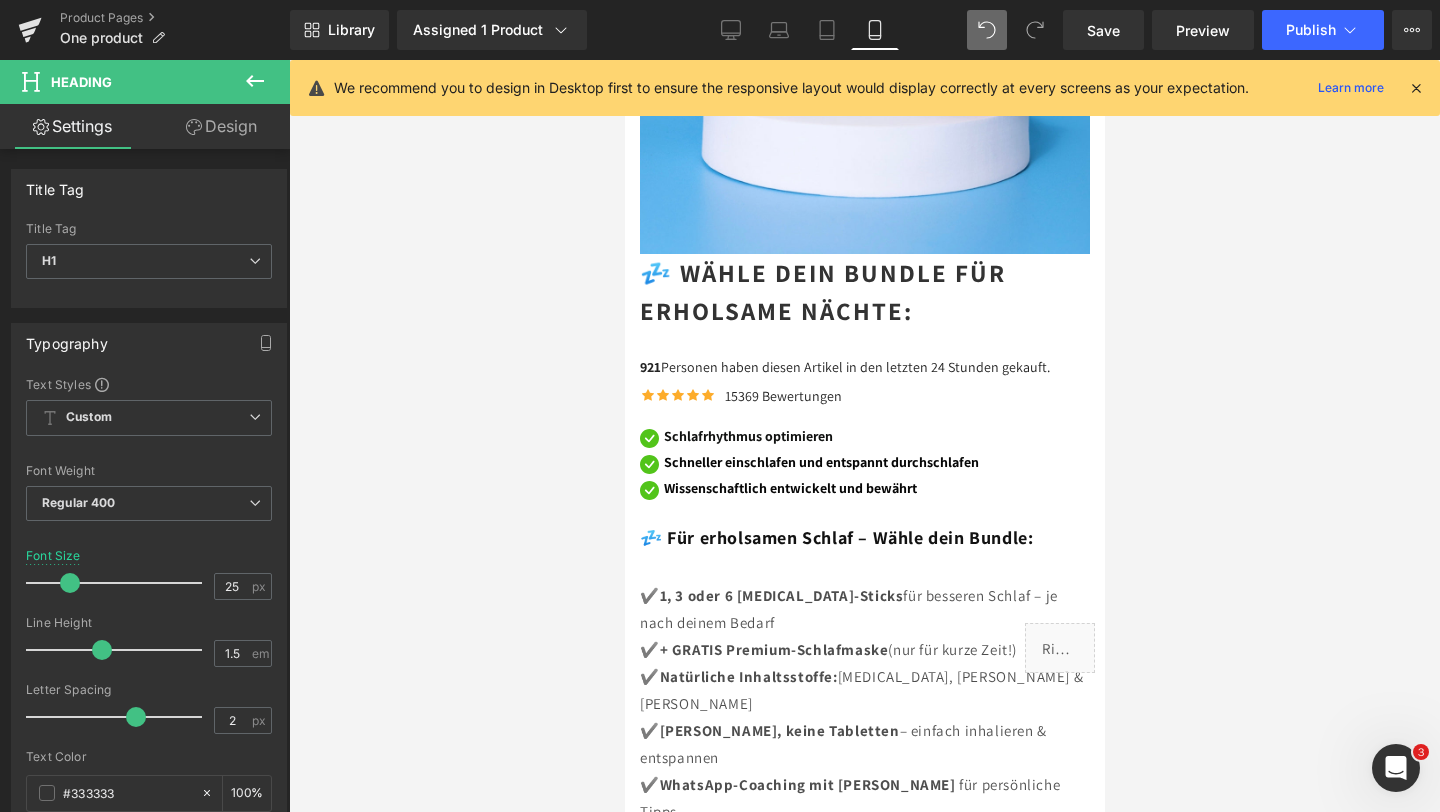 type on "30" 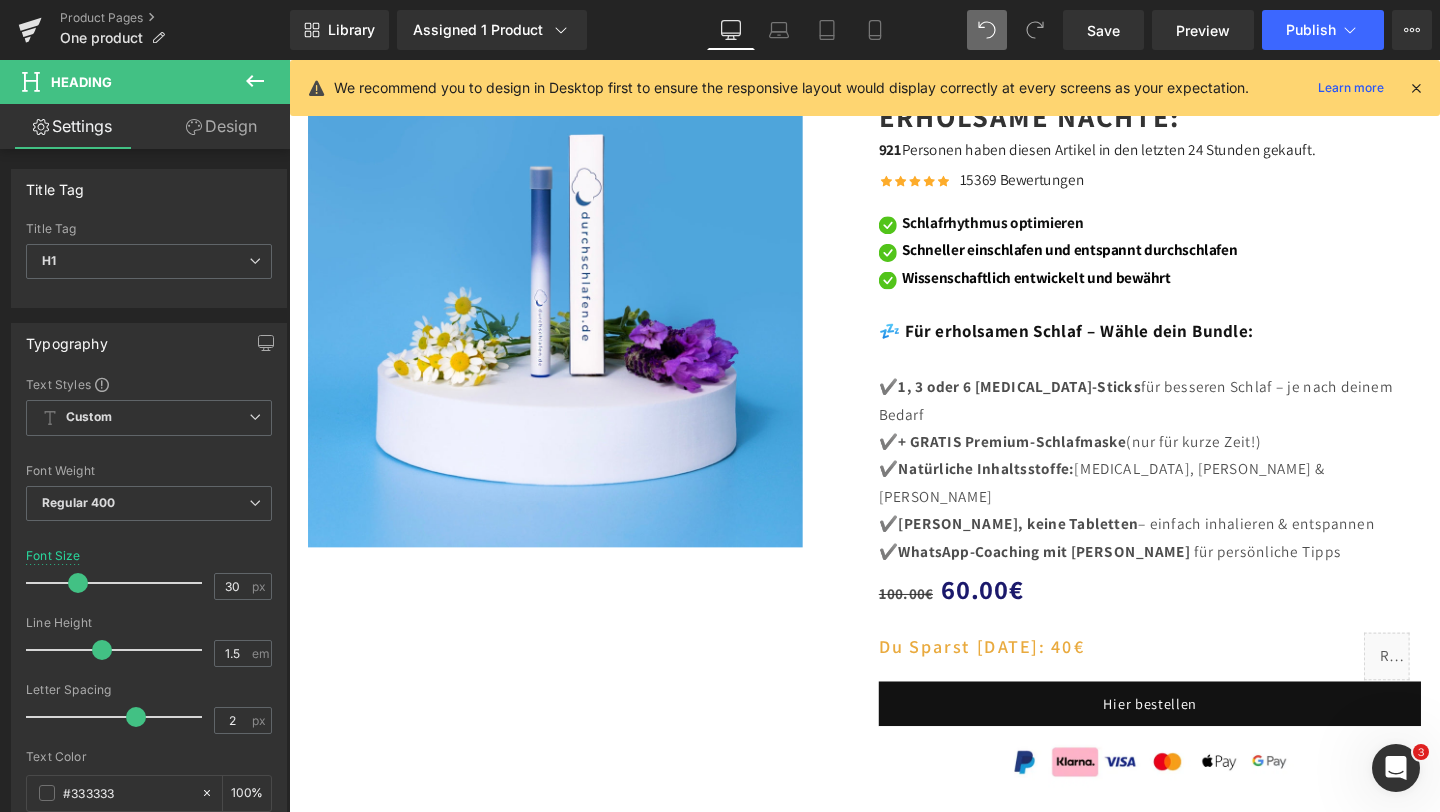 scroll, scrollTop: 5261, scrollLeft: 0, axis: vertical 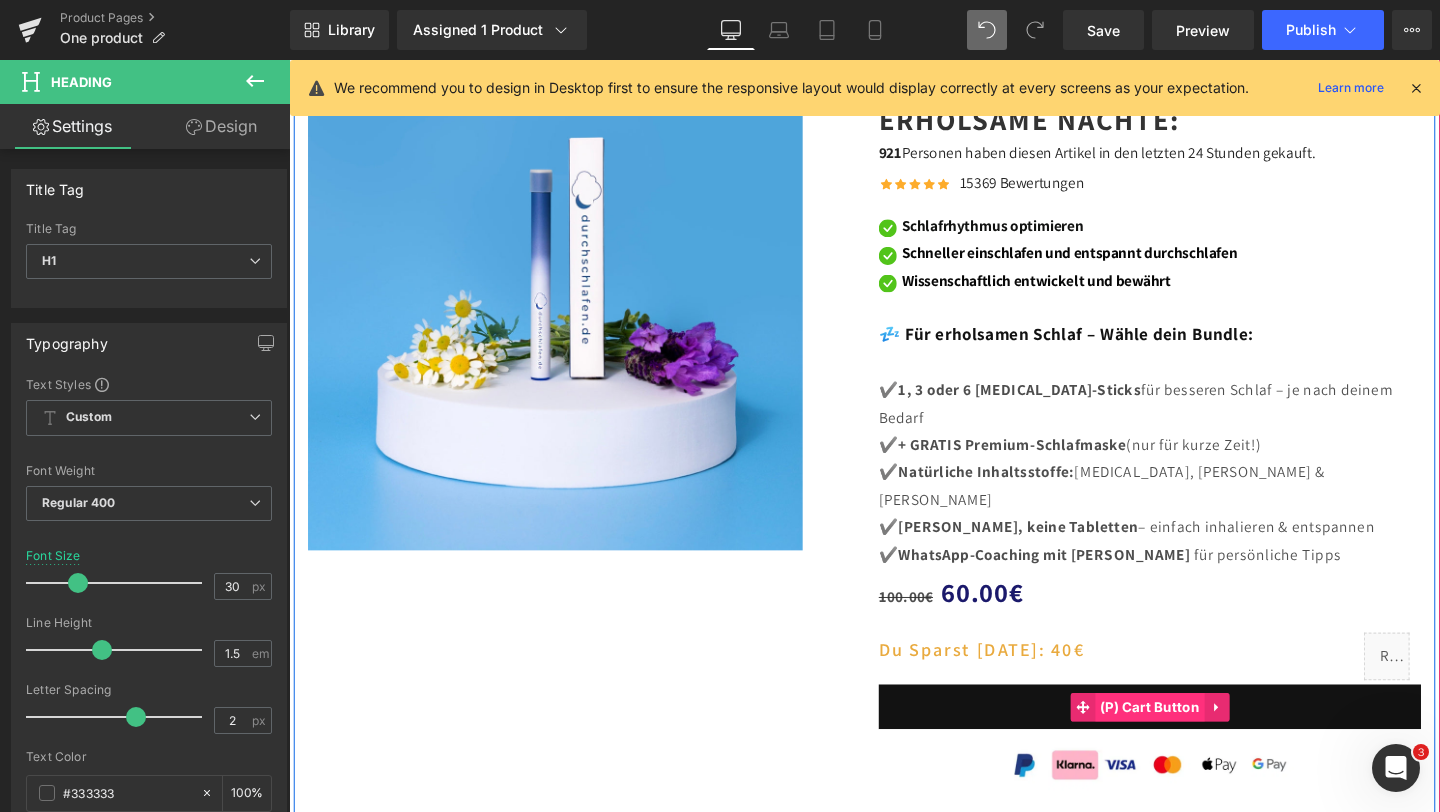 click on "(P) Cart Button" at bounding box center [1194, 740] 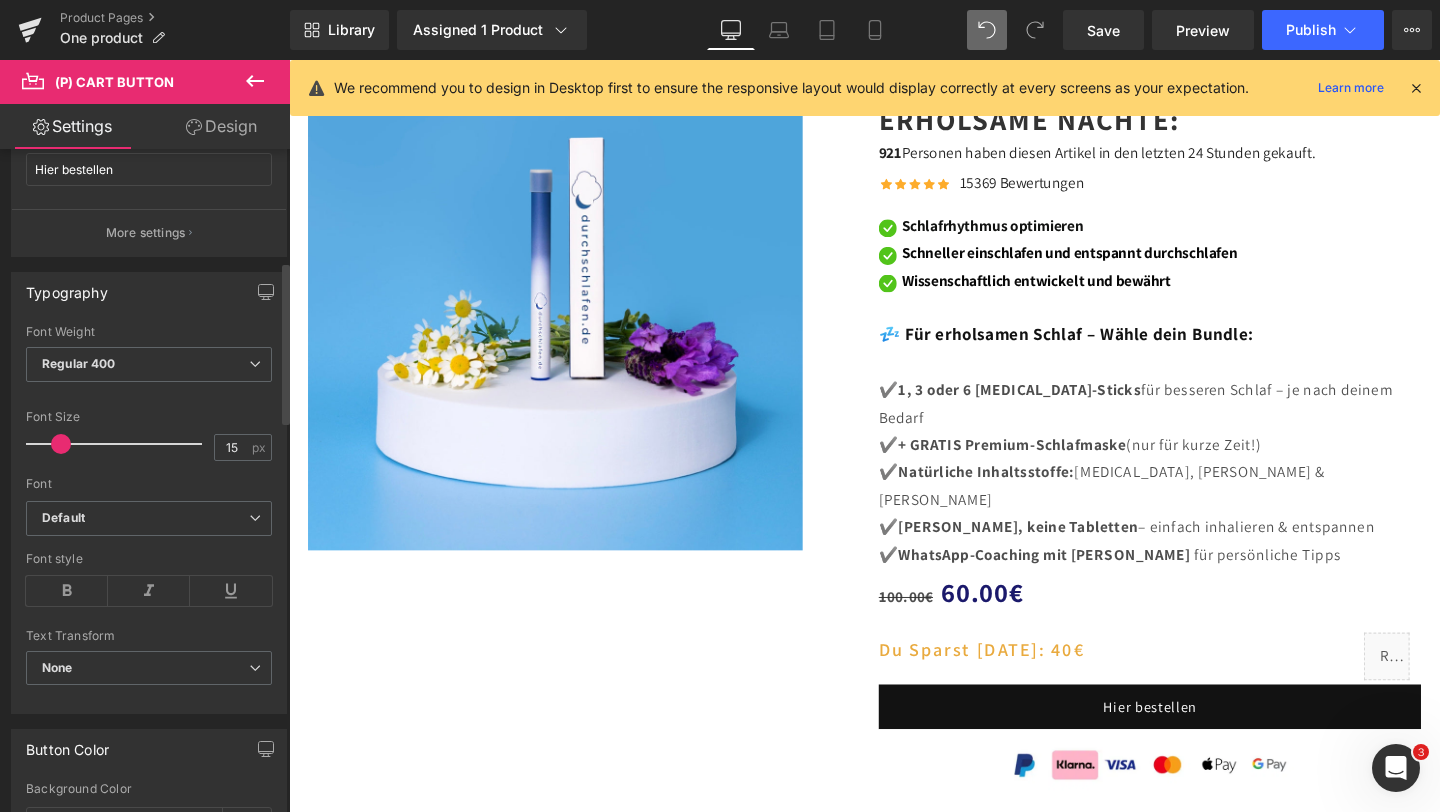 scroll, scrollTop: 457, scrollLeft: 0, axis: vertical 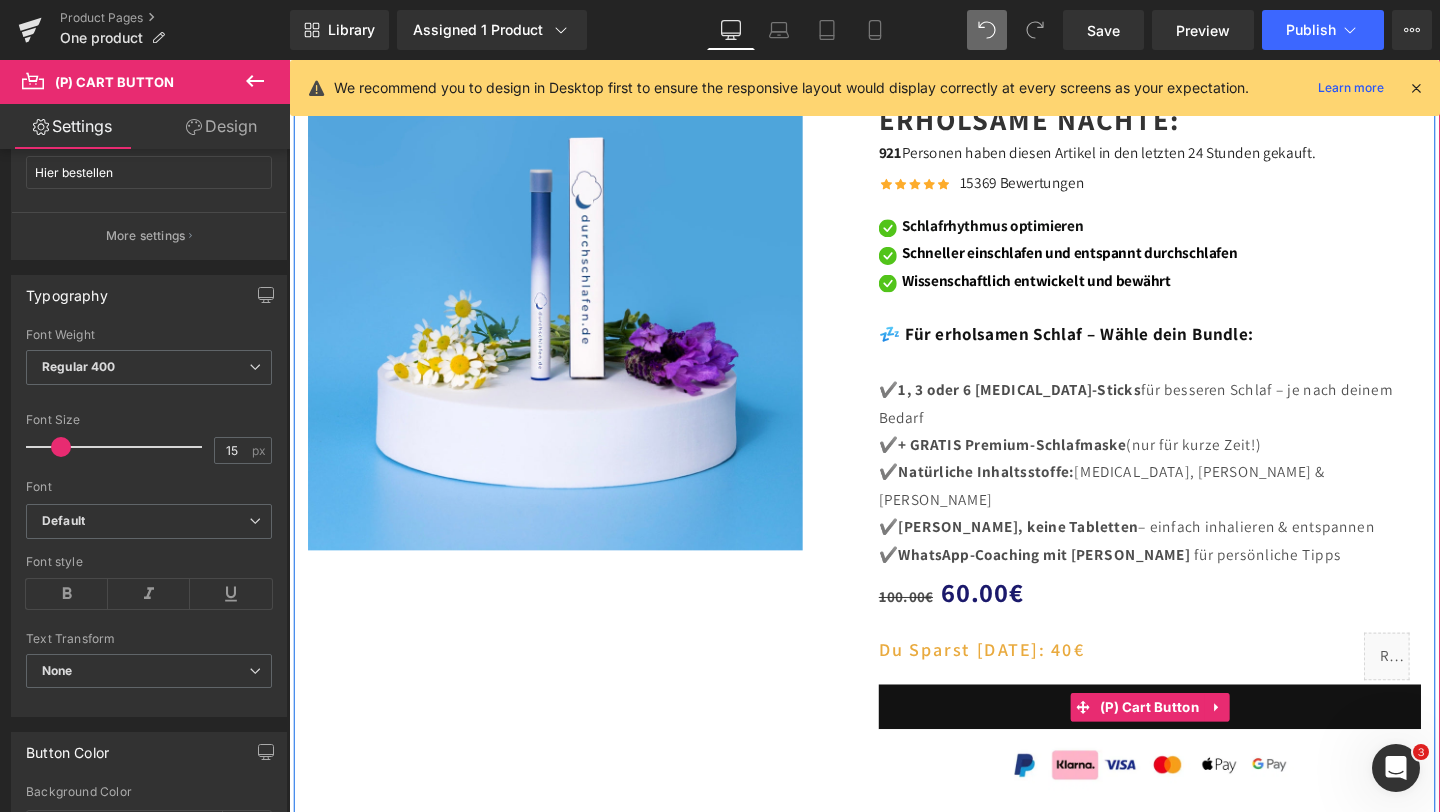 click on "Hier bestellen" at bounding box center (1194, 739) 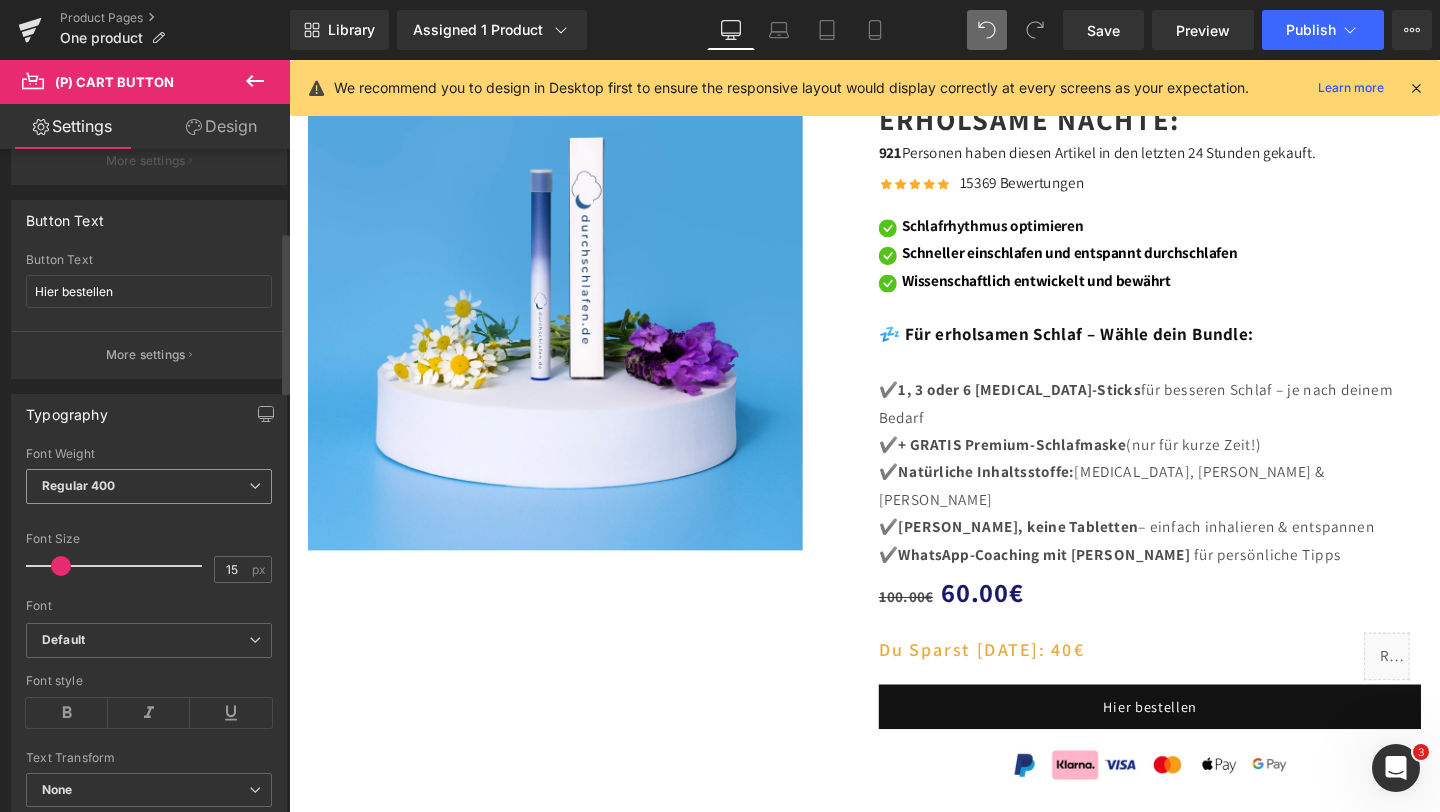 scroll, scrollTop: 337, scrollLeft: 0, axis: vertical 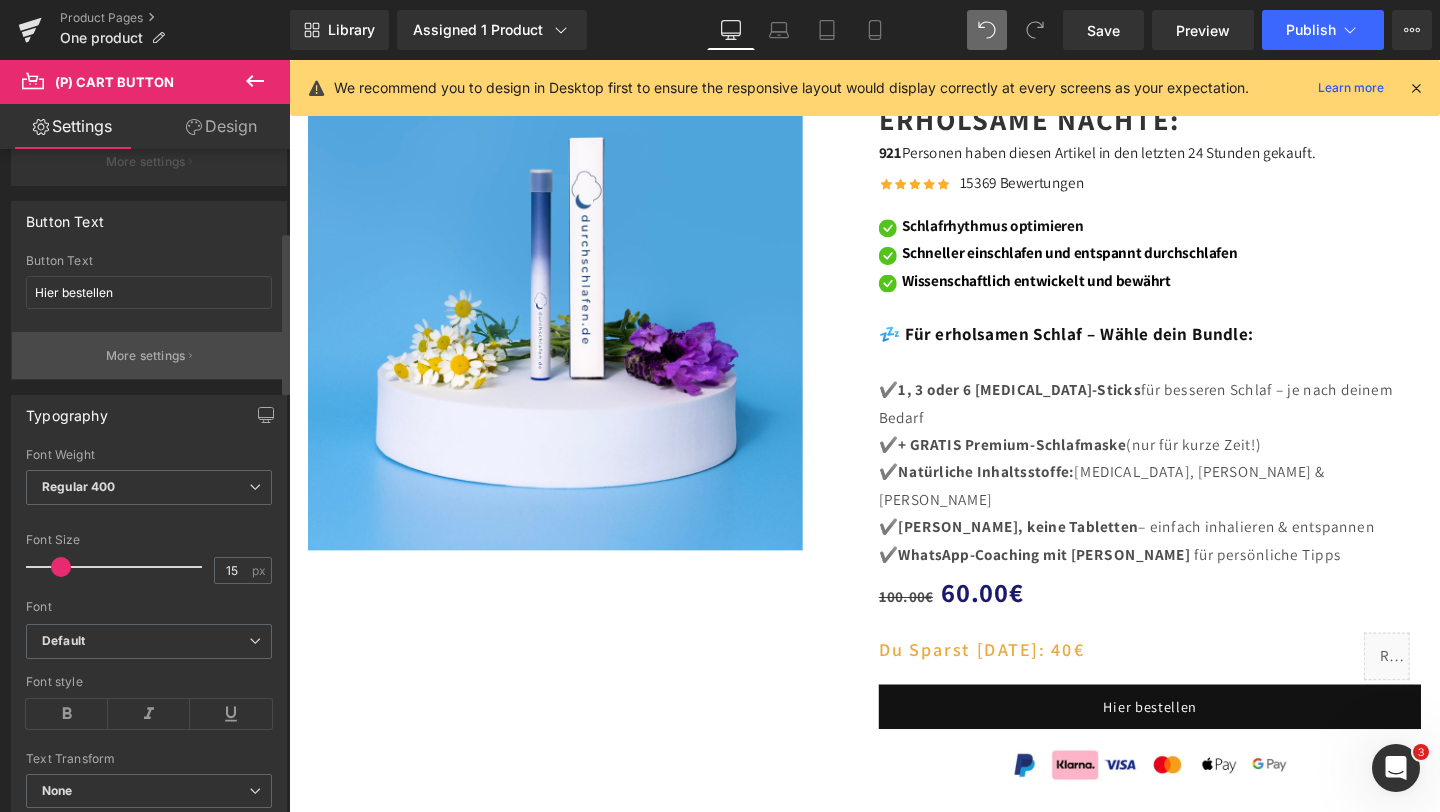 click on "More settings" at bounding box center [146, 356] 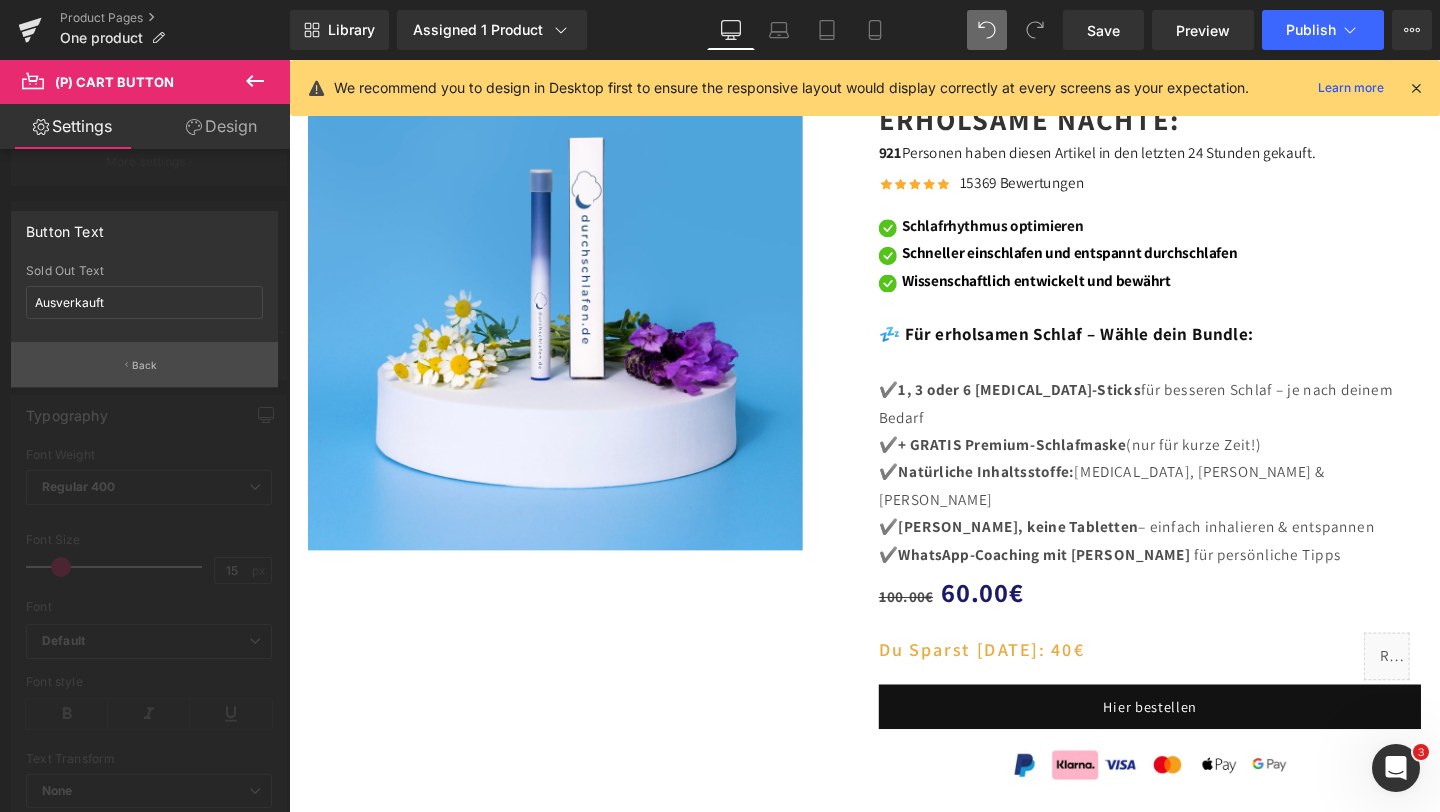 click on "Back" at bounding box center [145, 365] 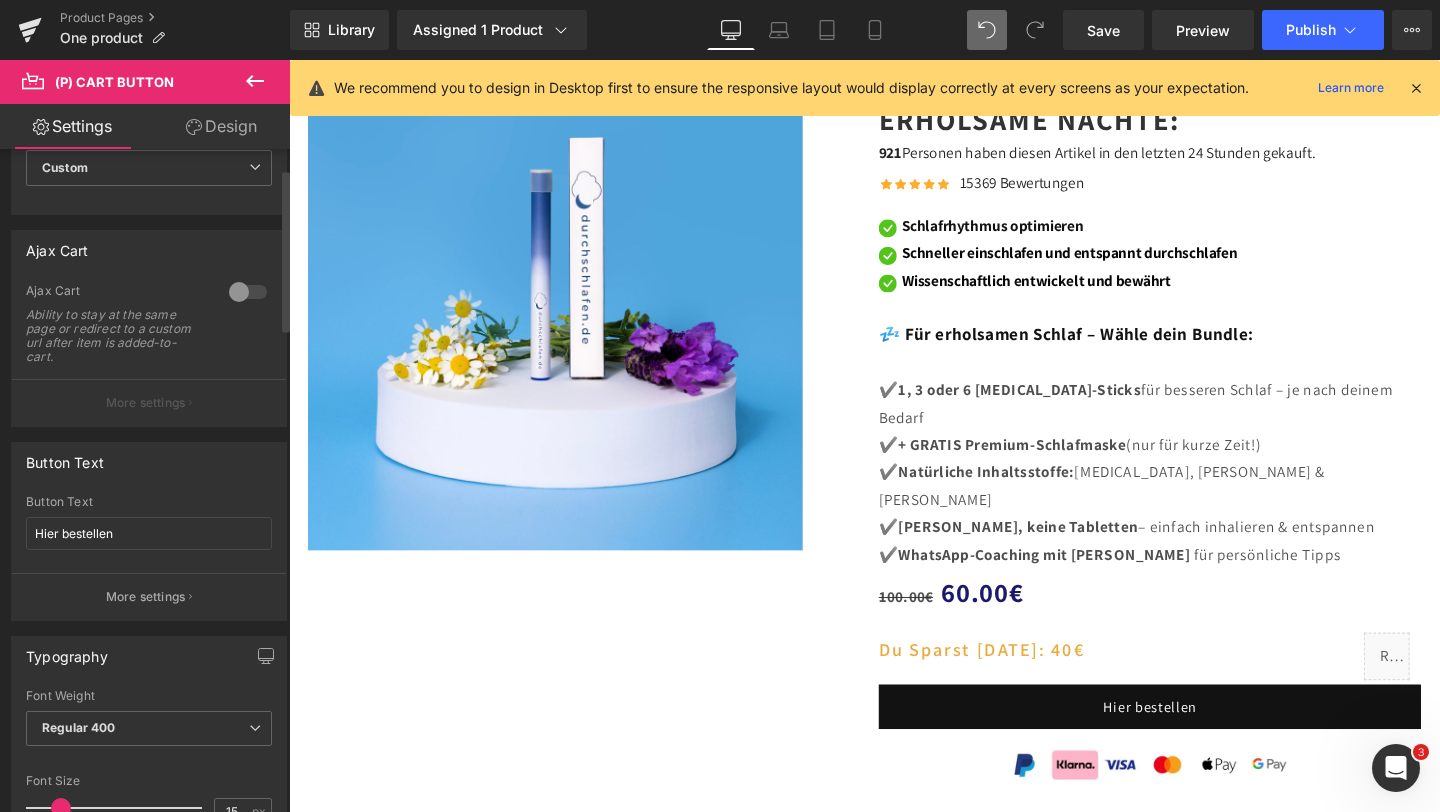scroll, scrollTop: 0, scrollLeft: 0, axis: both 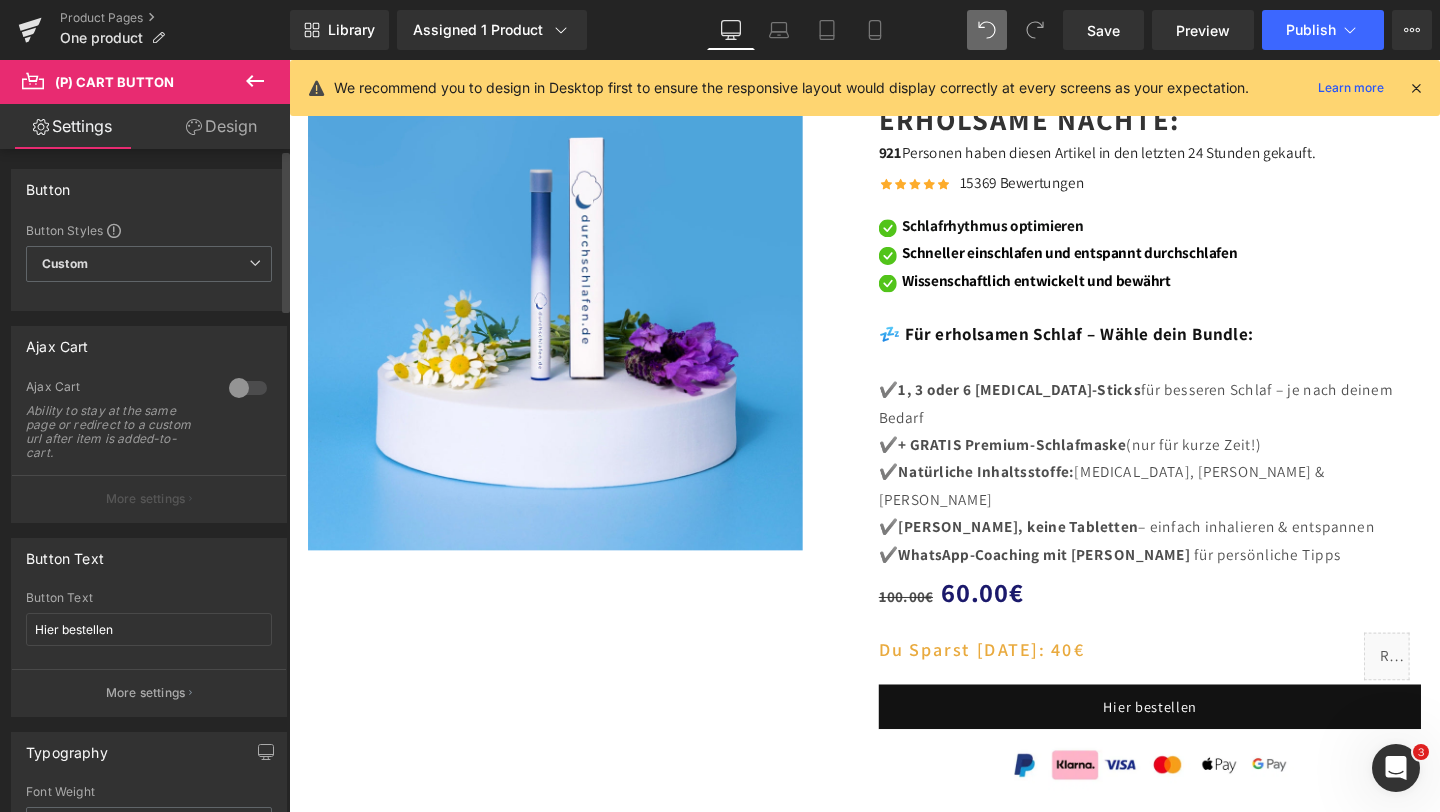 click at bounding box center (248, 388) 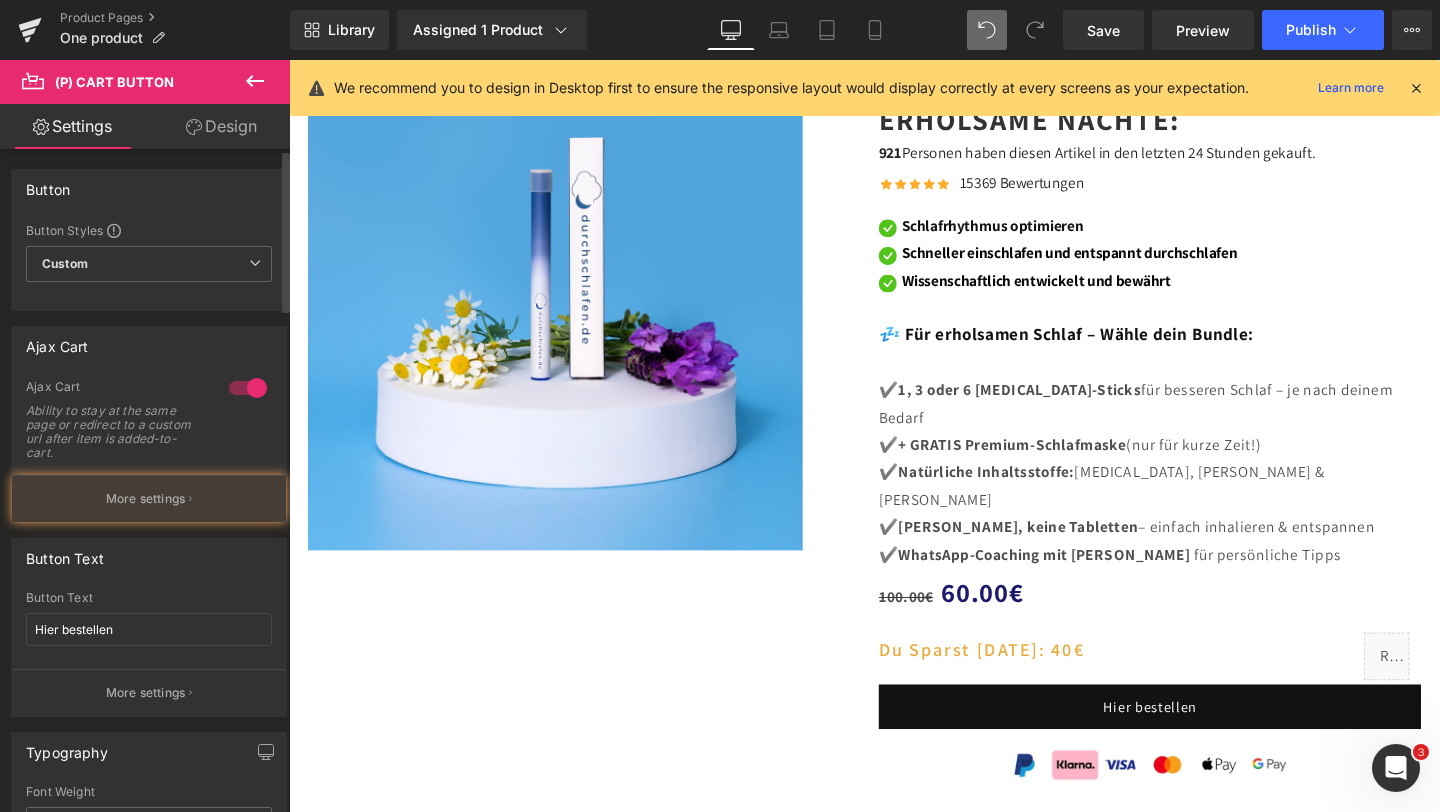 click at bounding box center (248, 388) 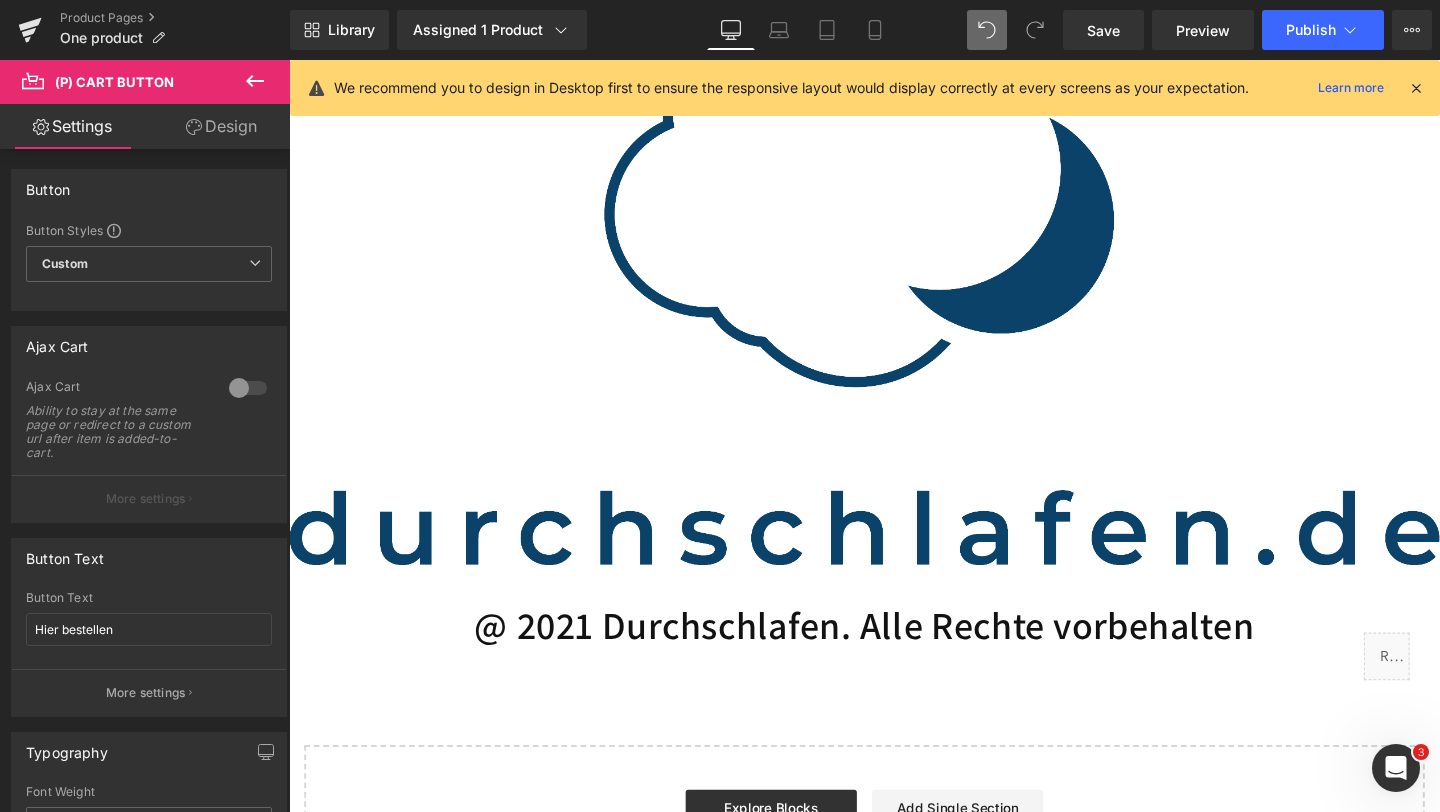 scroll, scrollTop: 6866, scrollLeft: 0, axis: vertical 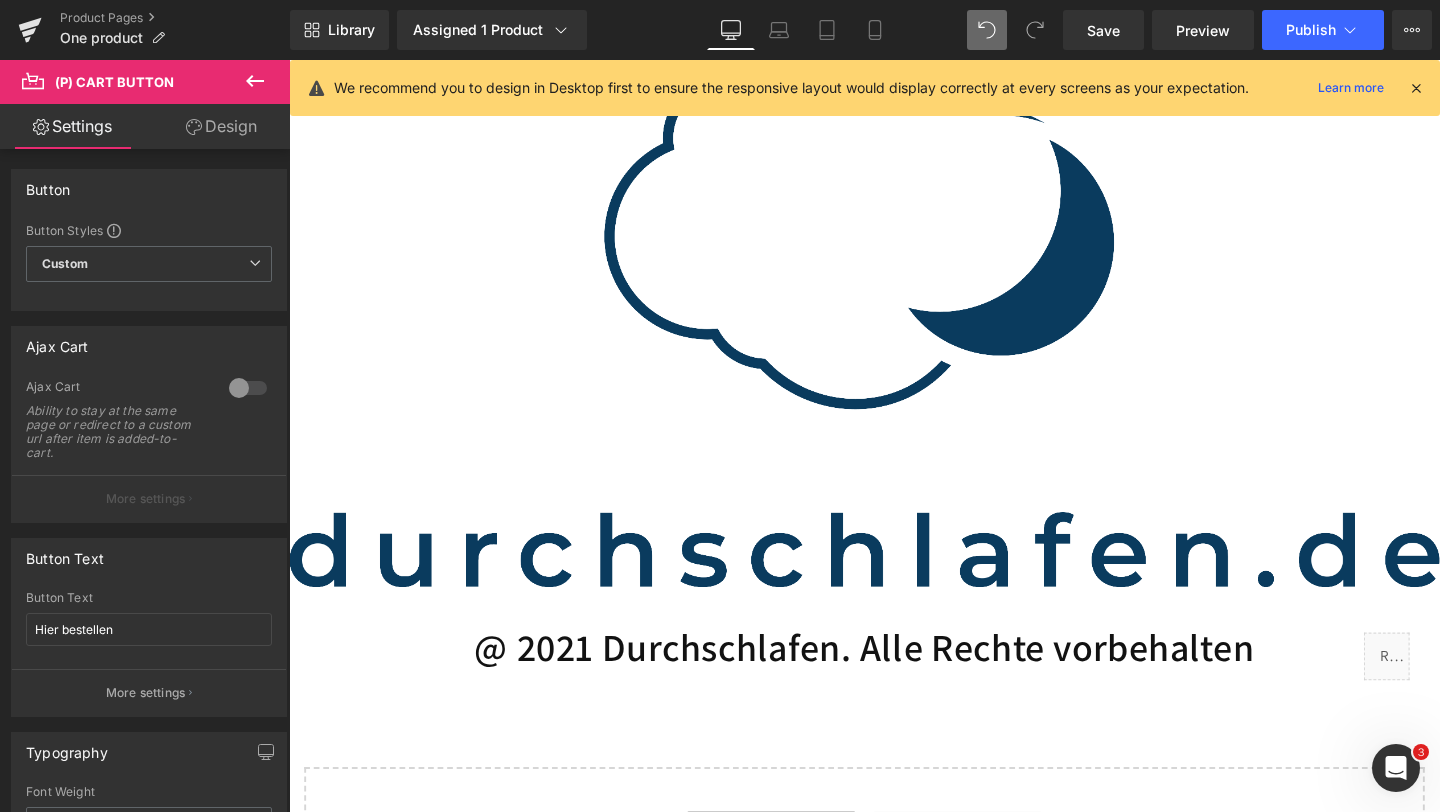 click at bounding box center (894, 327) 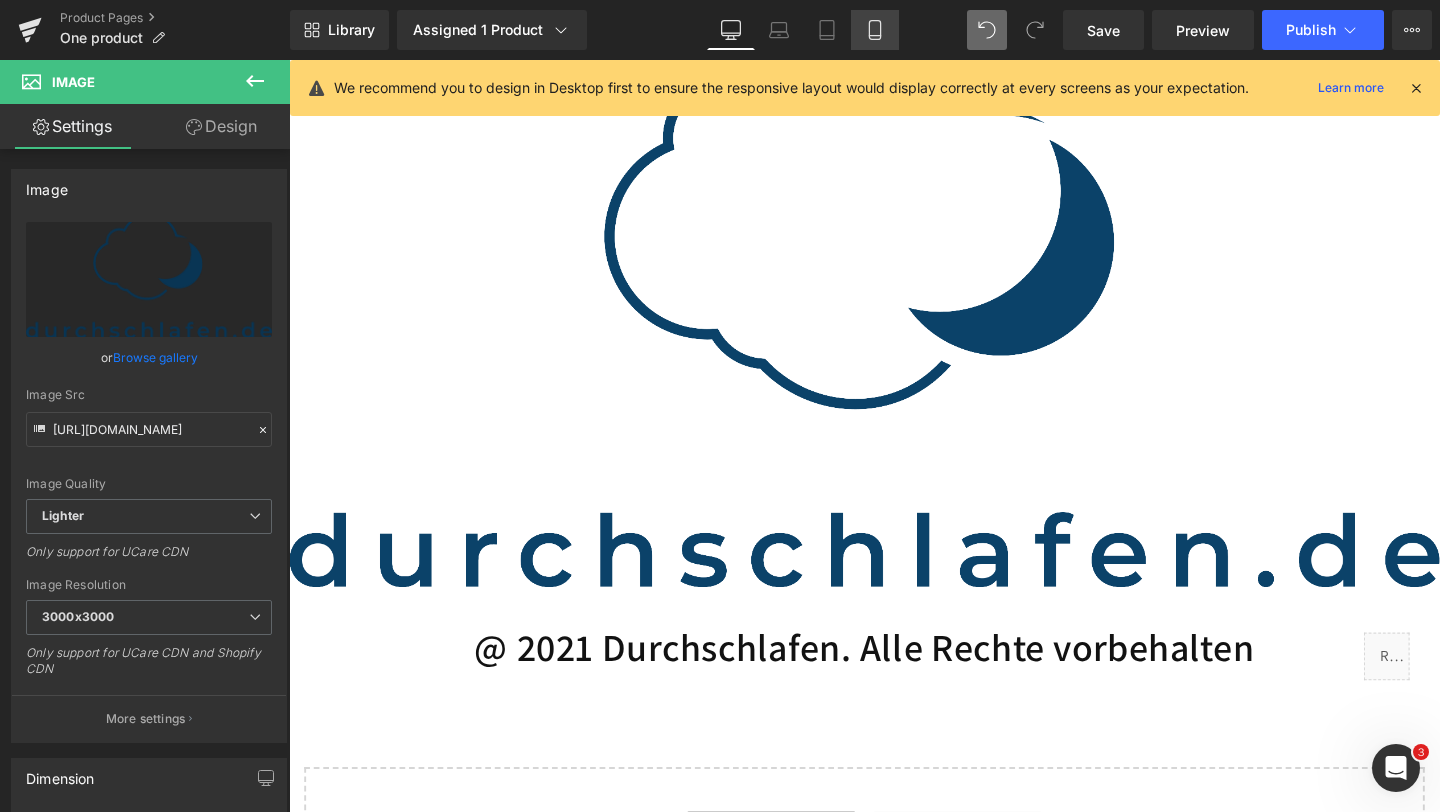 click 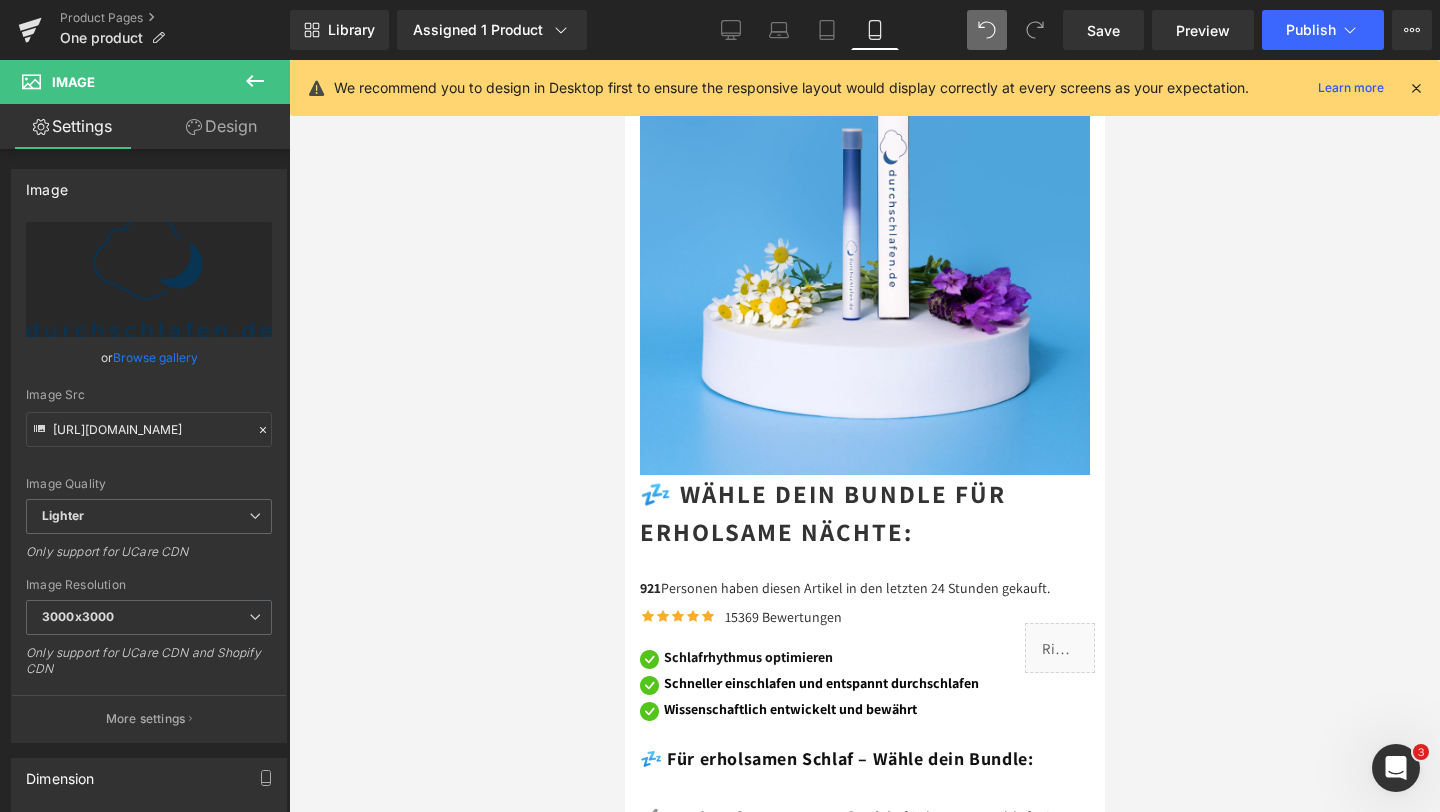 scroll, scrollTop: 4973, scrollLeft: 0, axis: vertical 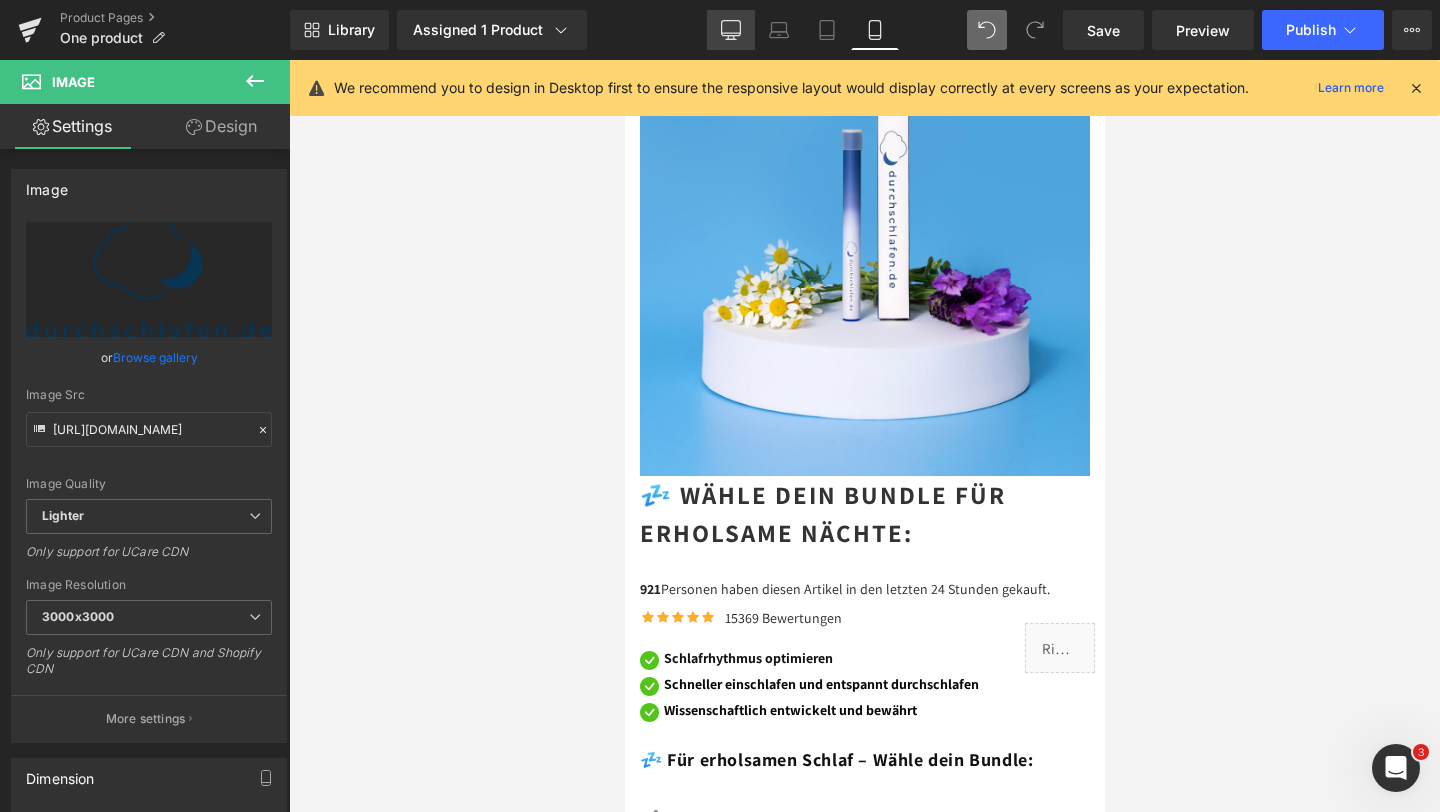 click 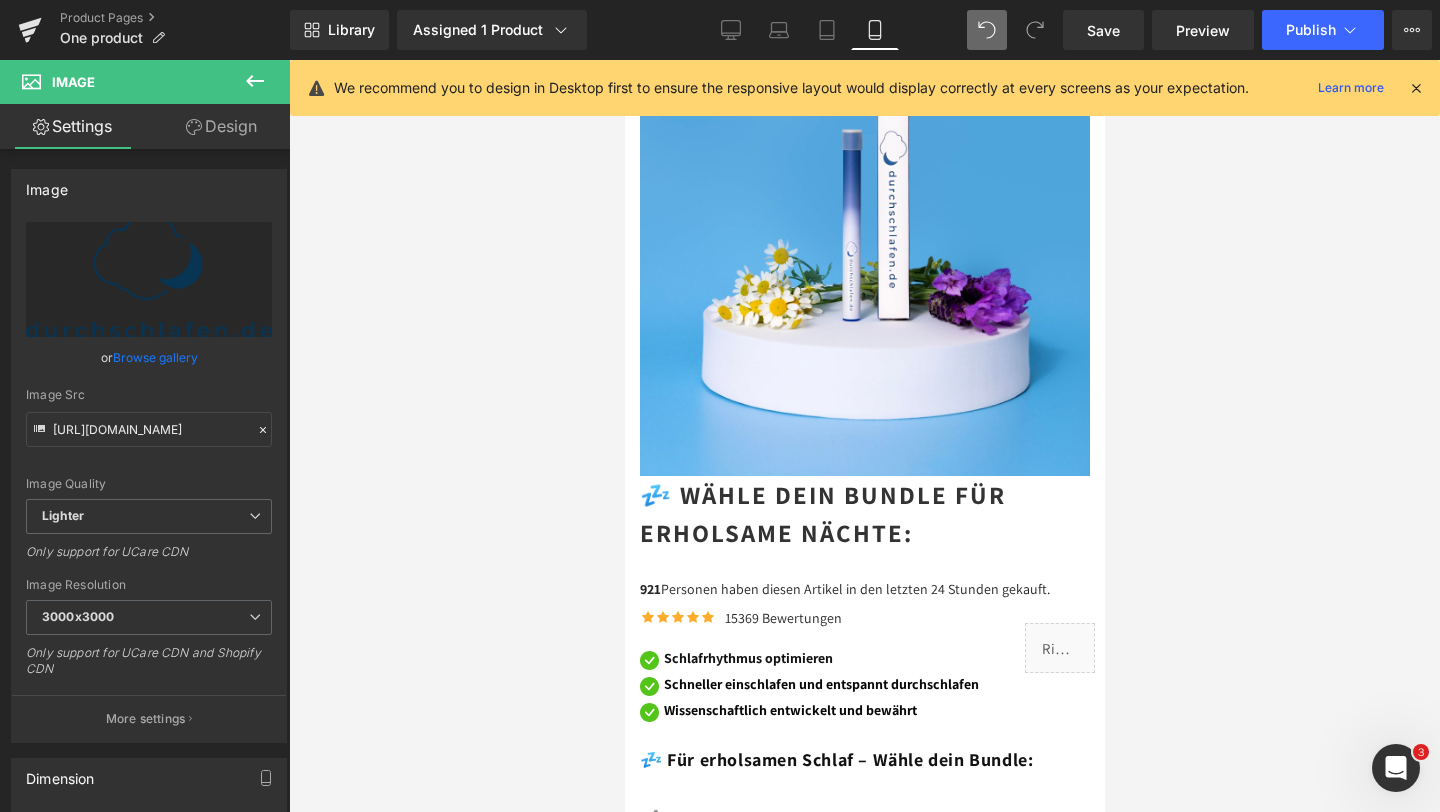 type on "auto" 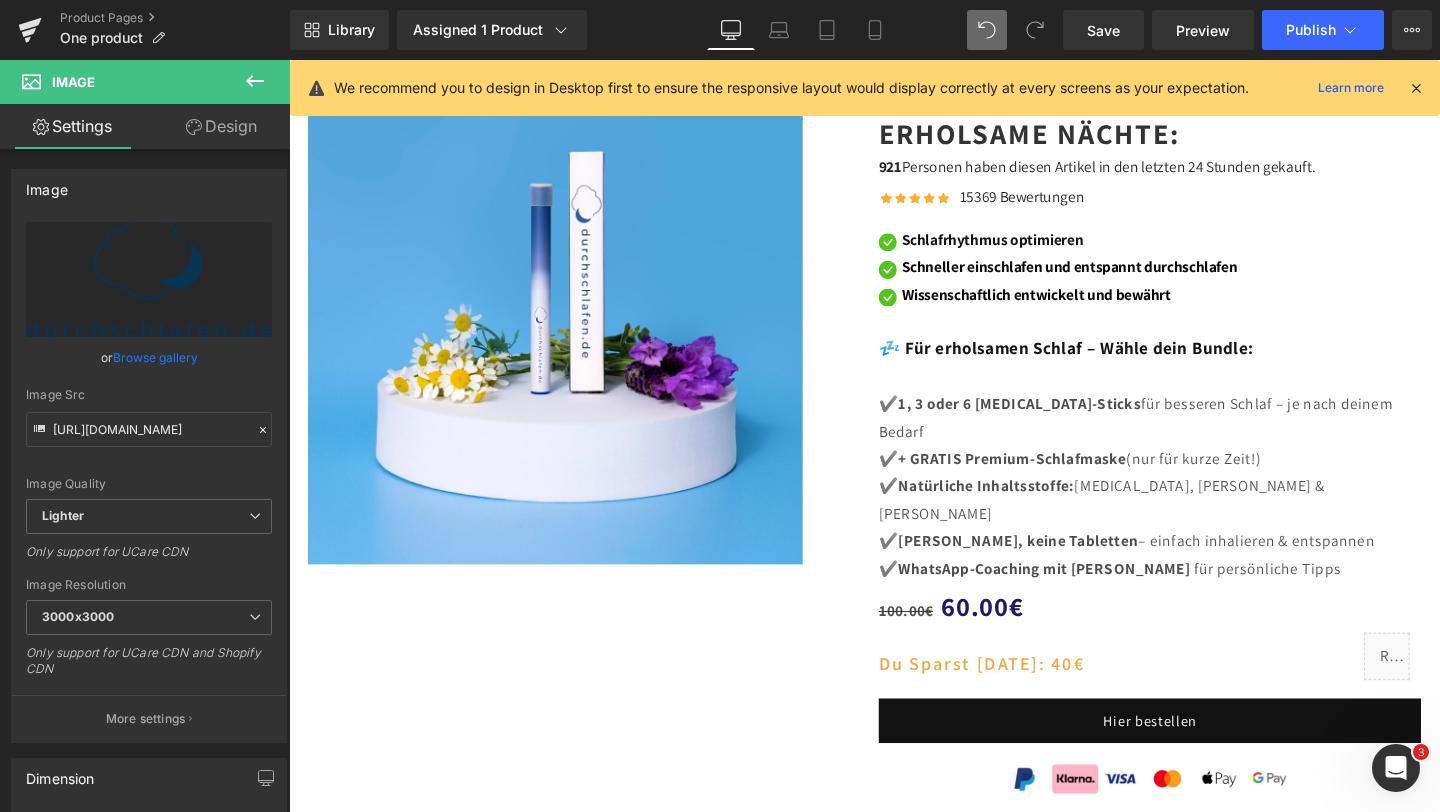 scroll, scrollTop: 5242, scrollLeft: 0, axis: vertical 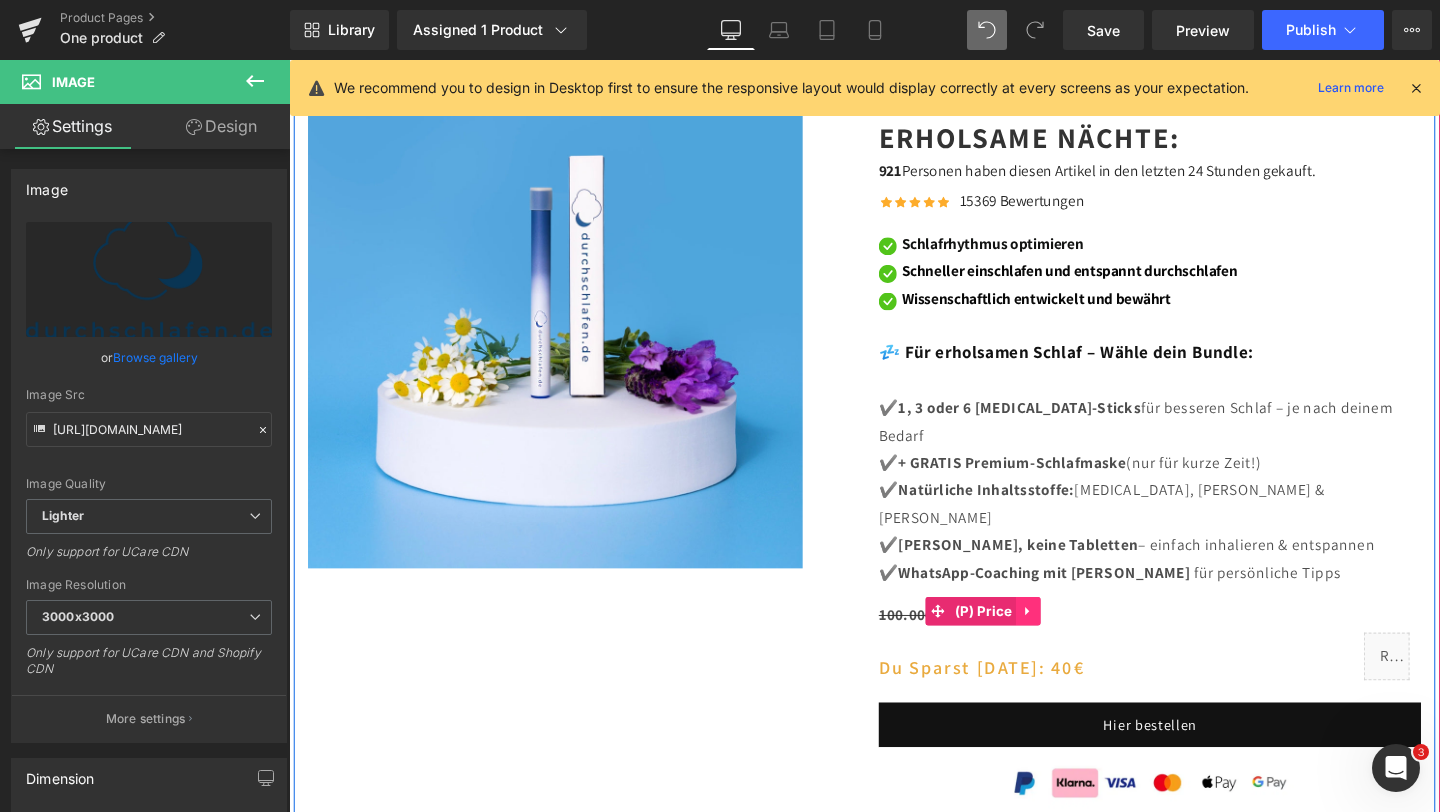 click 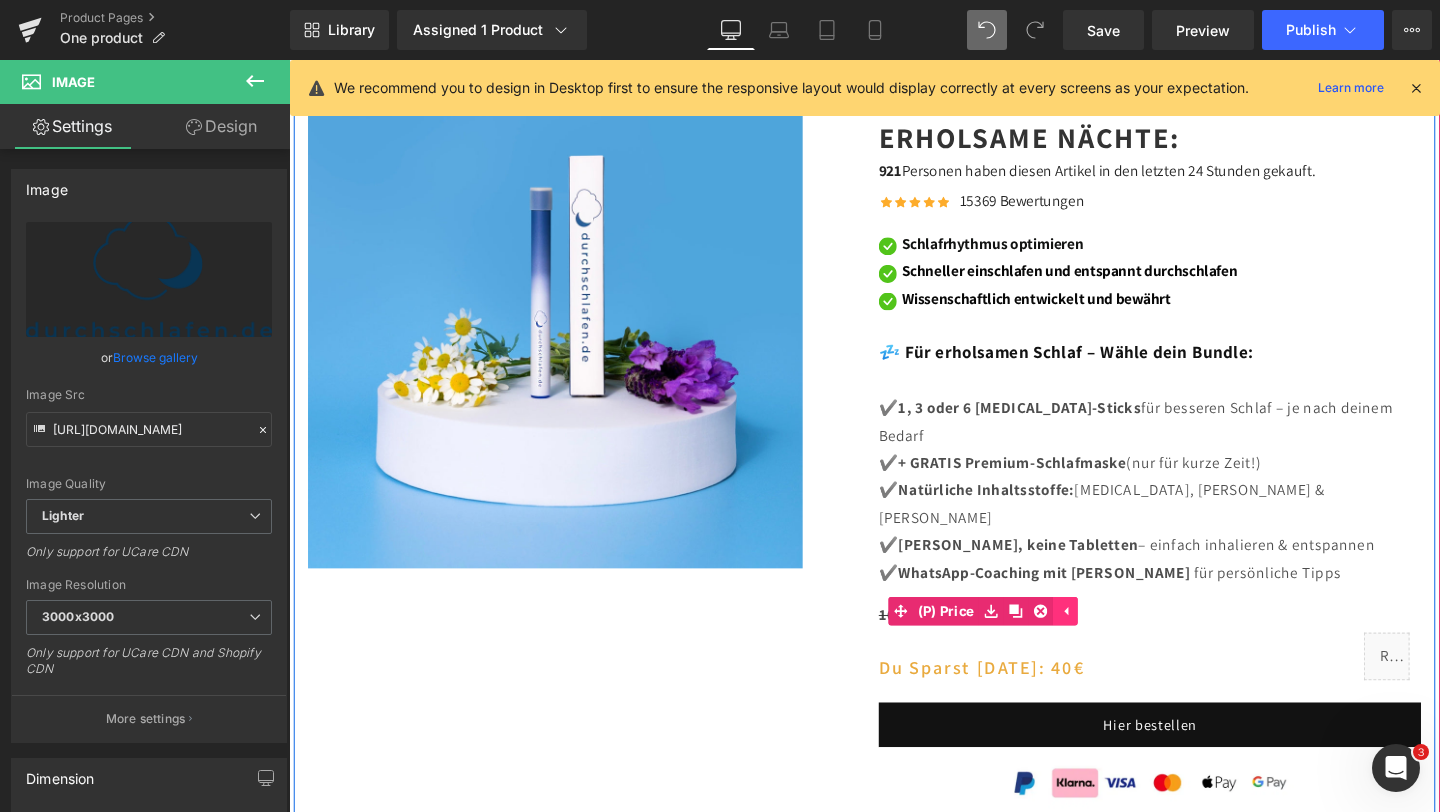 click at bounding box center [1080, 639] 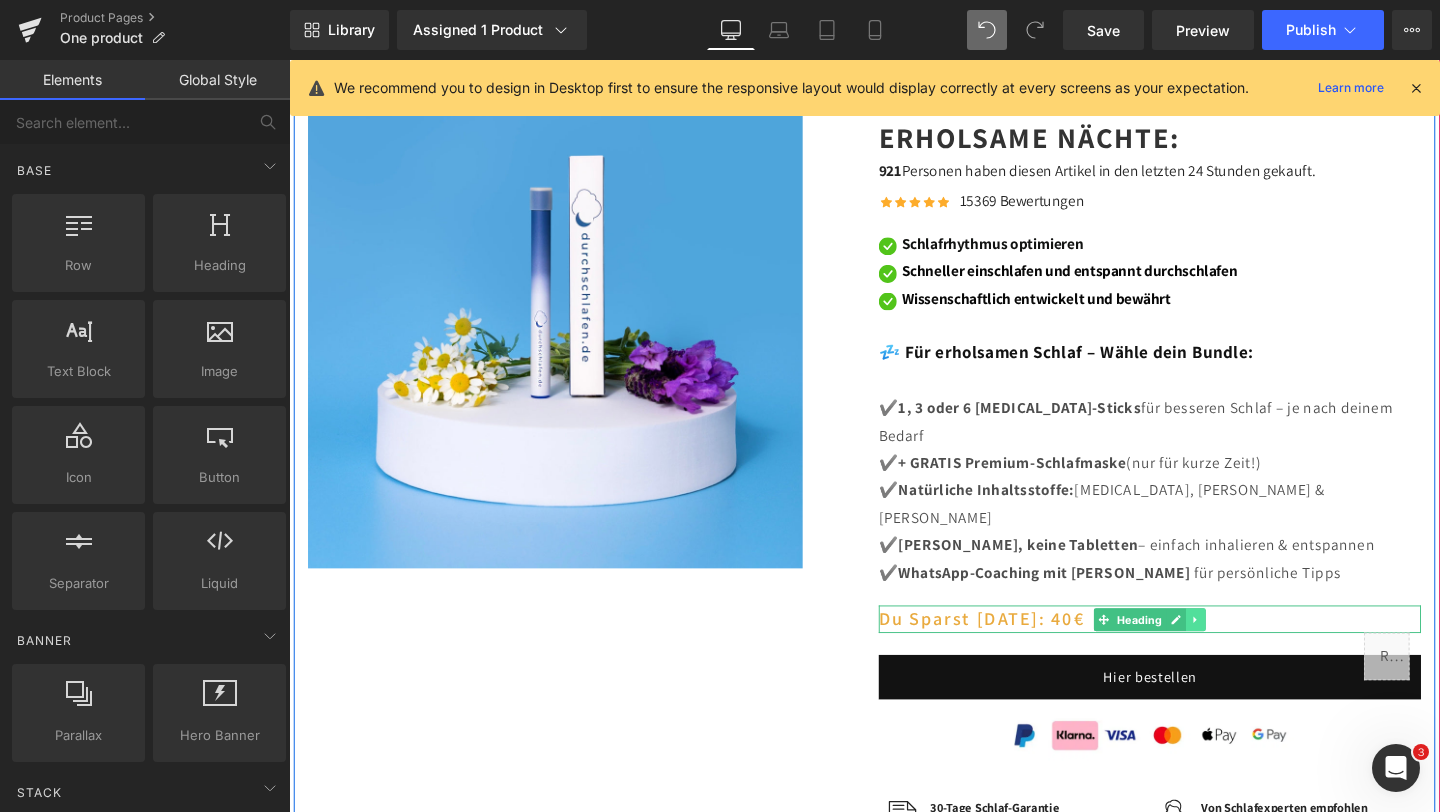 click 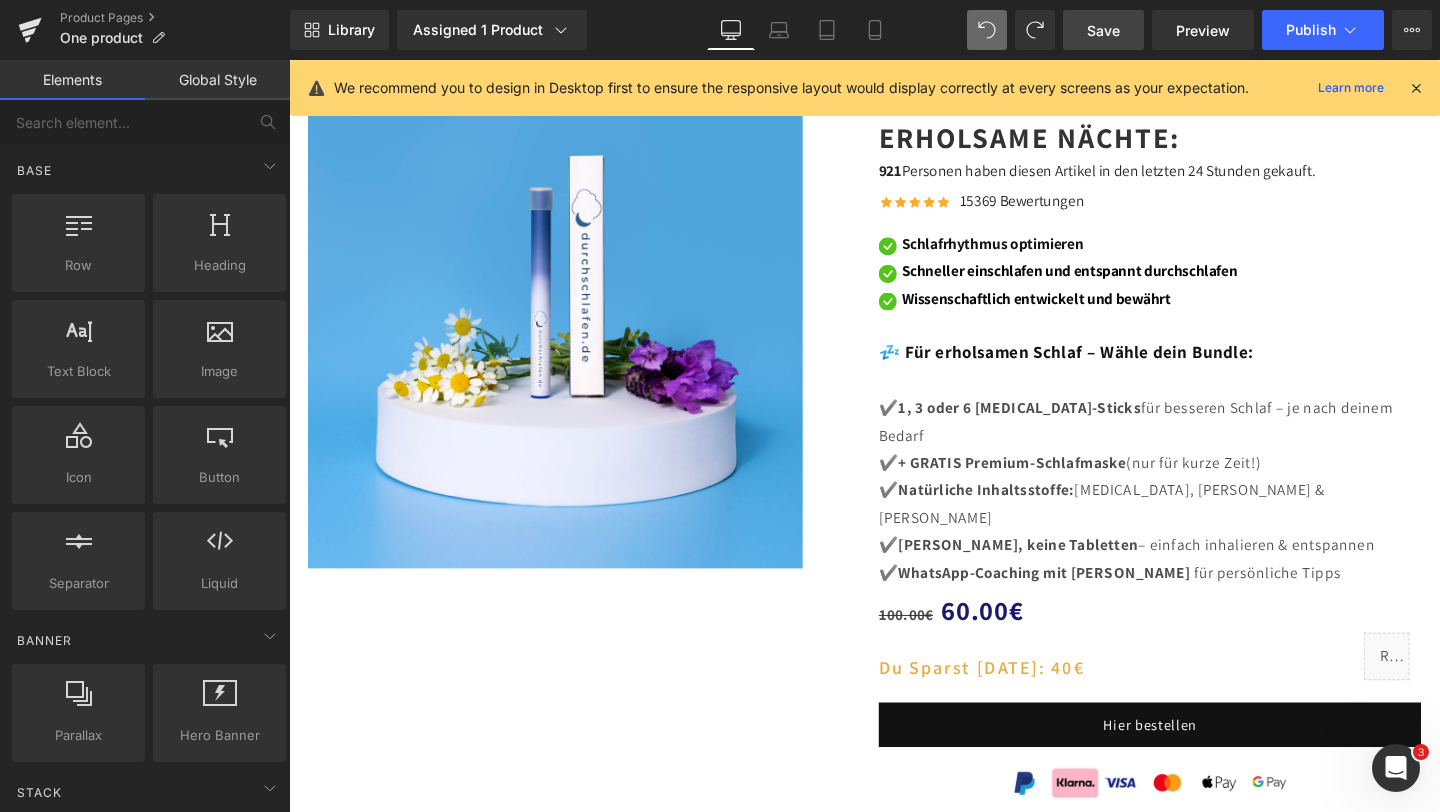 click on "Save" at bounding box center (1103, 30) 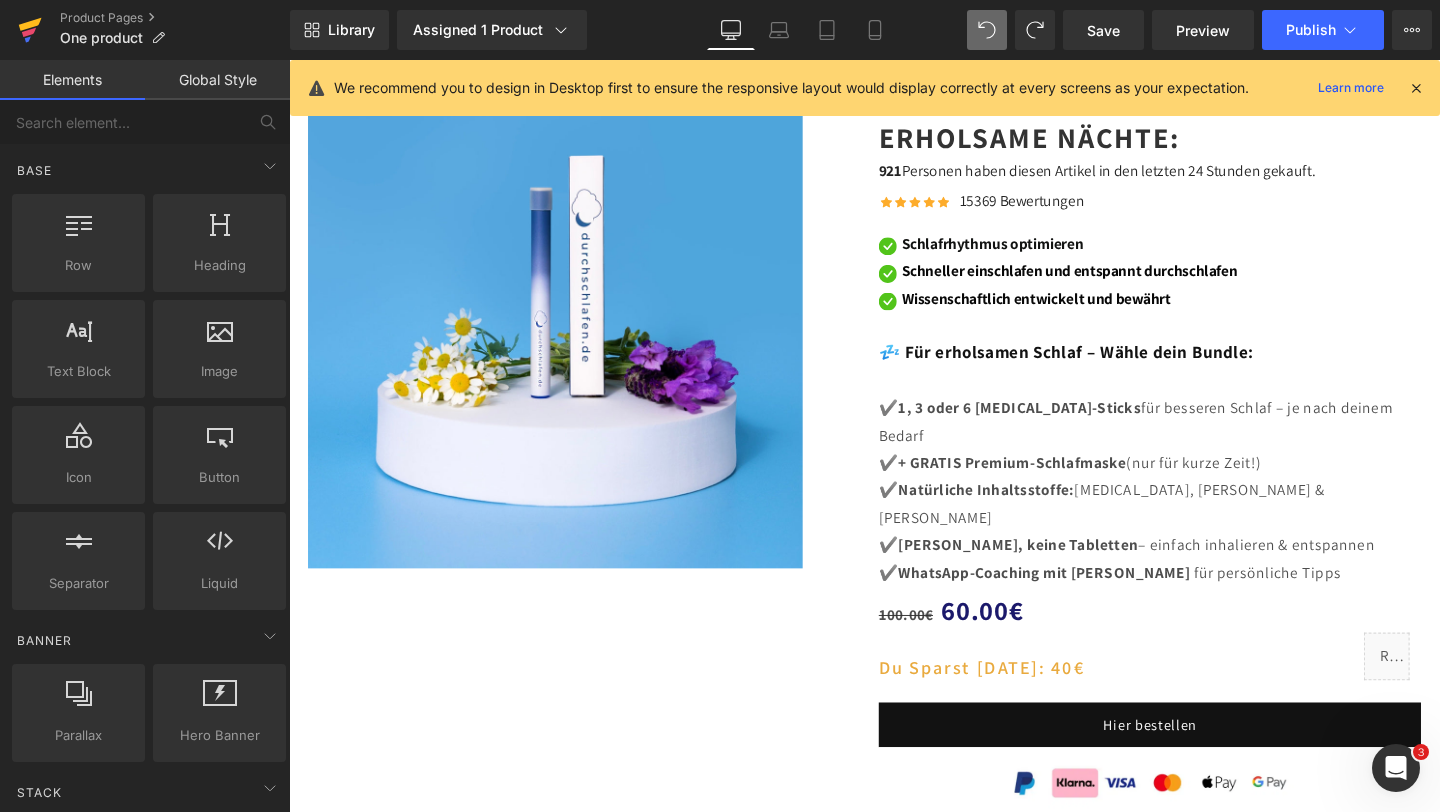click 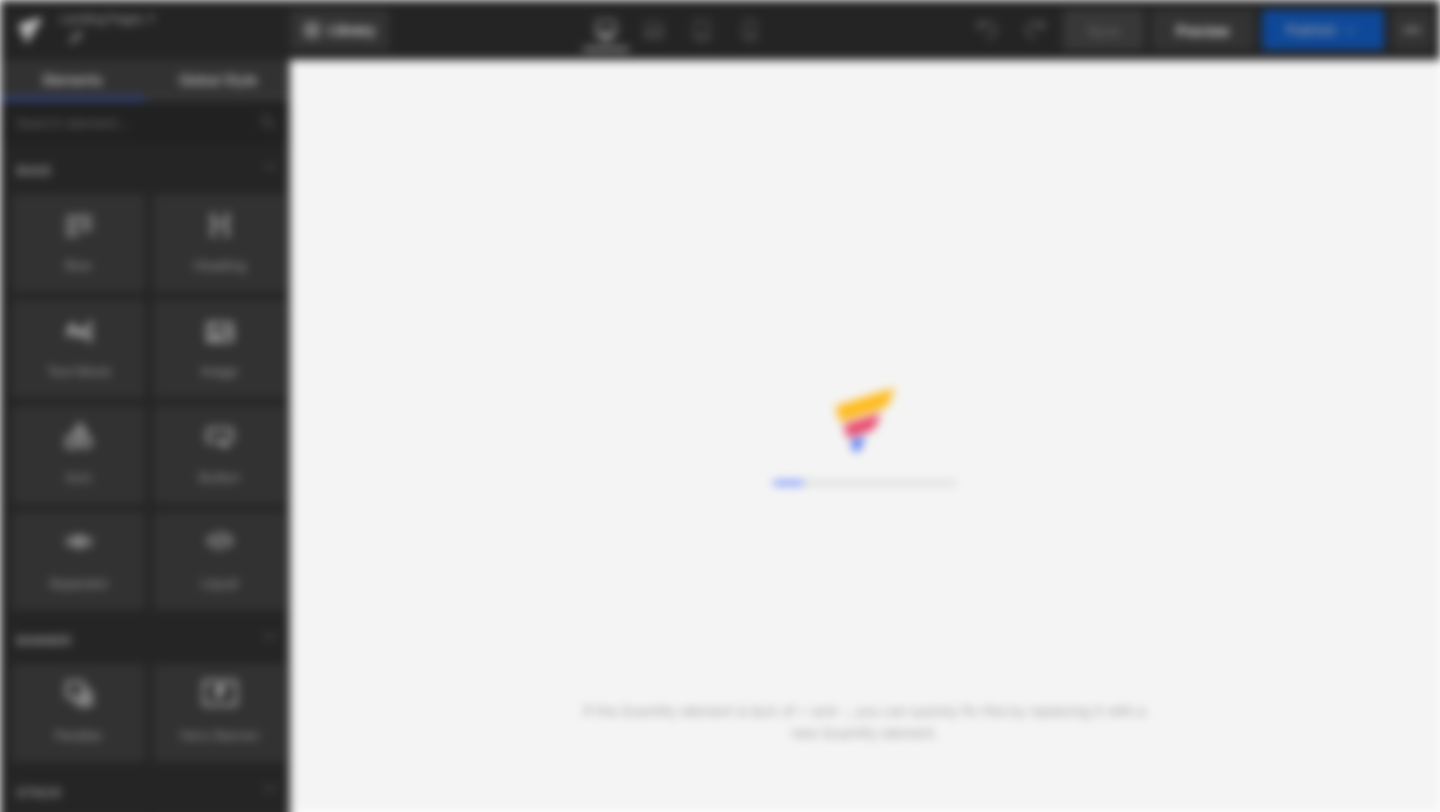 scroll, scrollTop: 0, scrollLeft: 0, axis: both 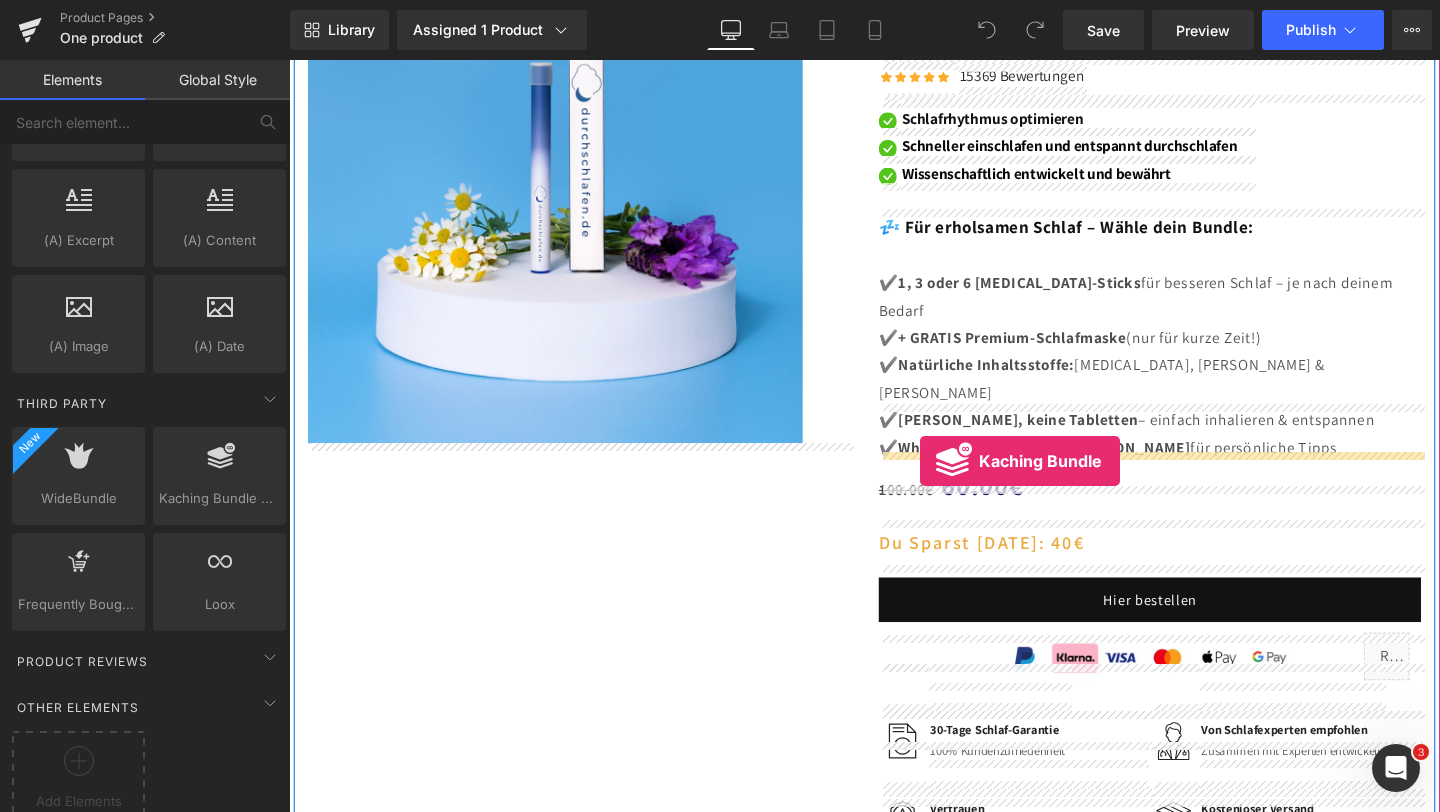drag, startPoint x: 475, startPoint y: 550, endPoint x: 952, endPoint y: 481, distance: 481.96472 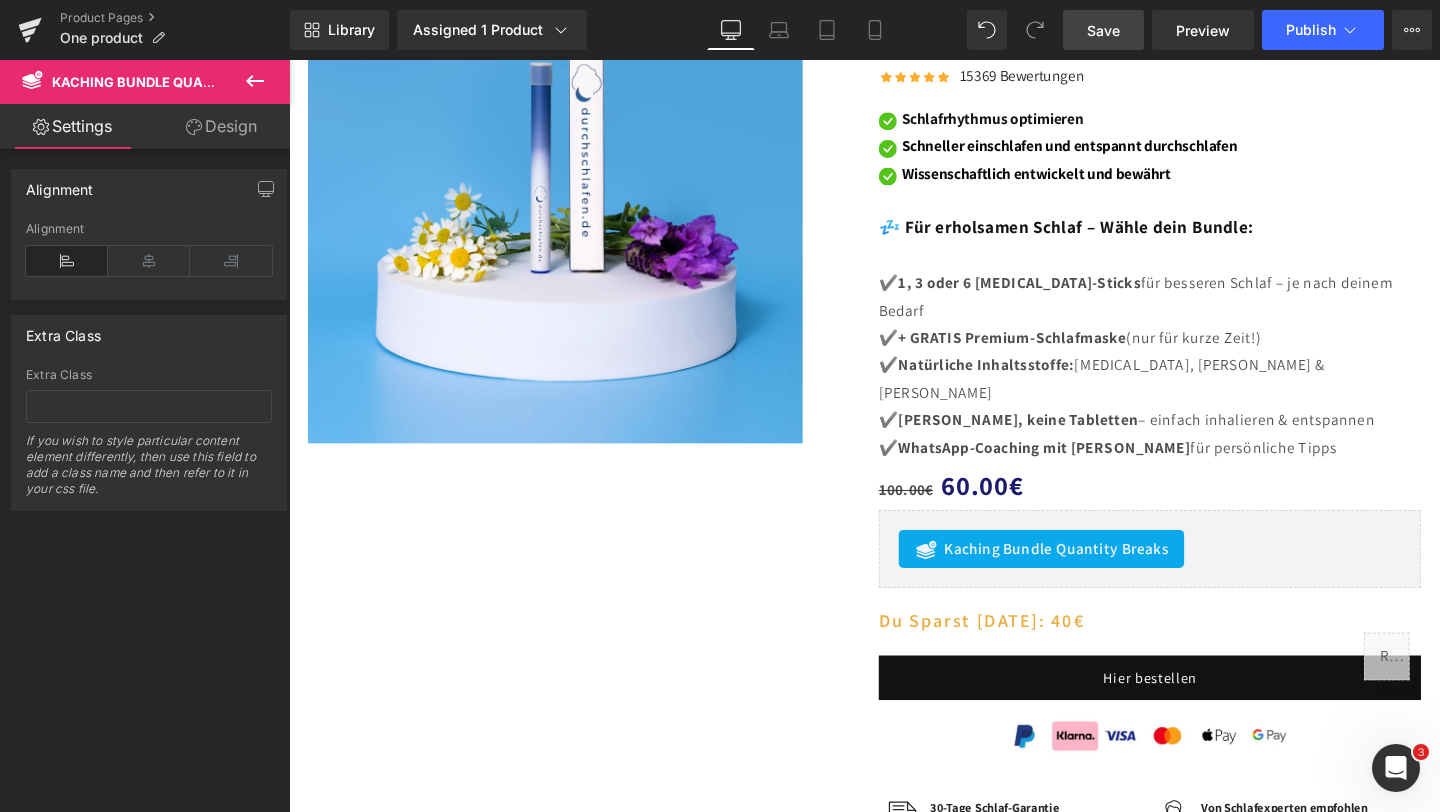 click on "Save" at bounding box center [1103, 30] 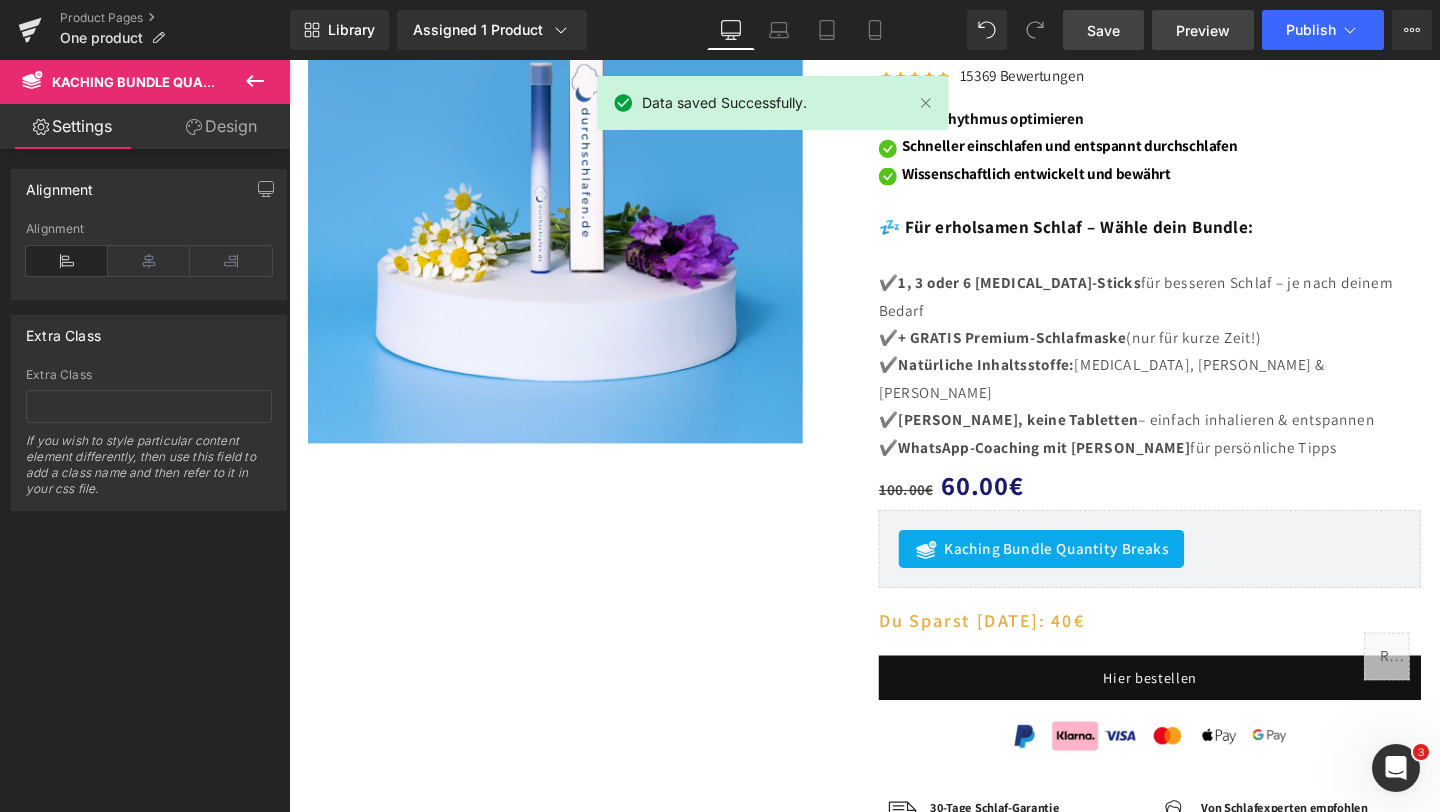 click on "Preview" at bounding box center (1203, 30) 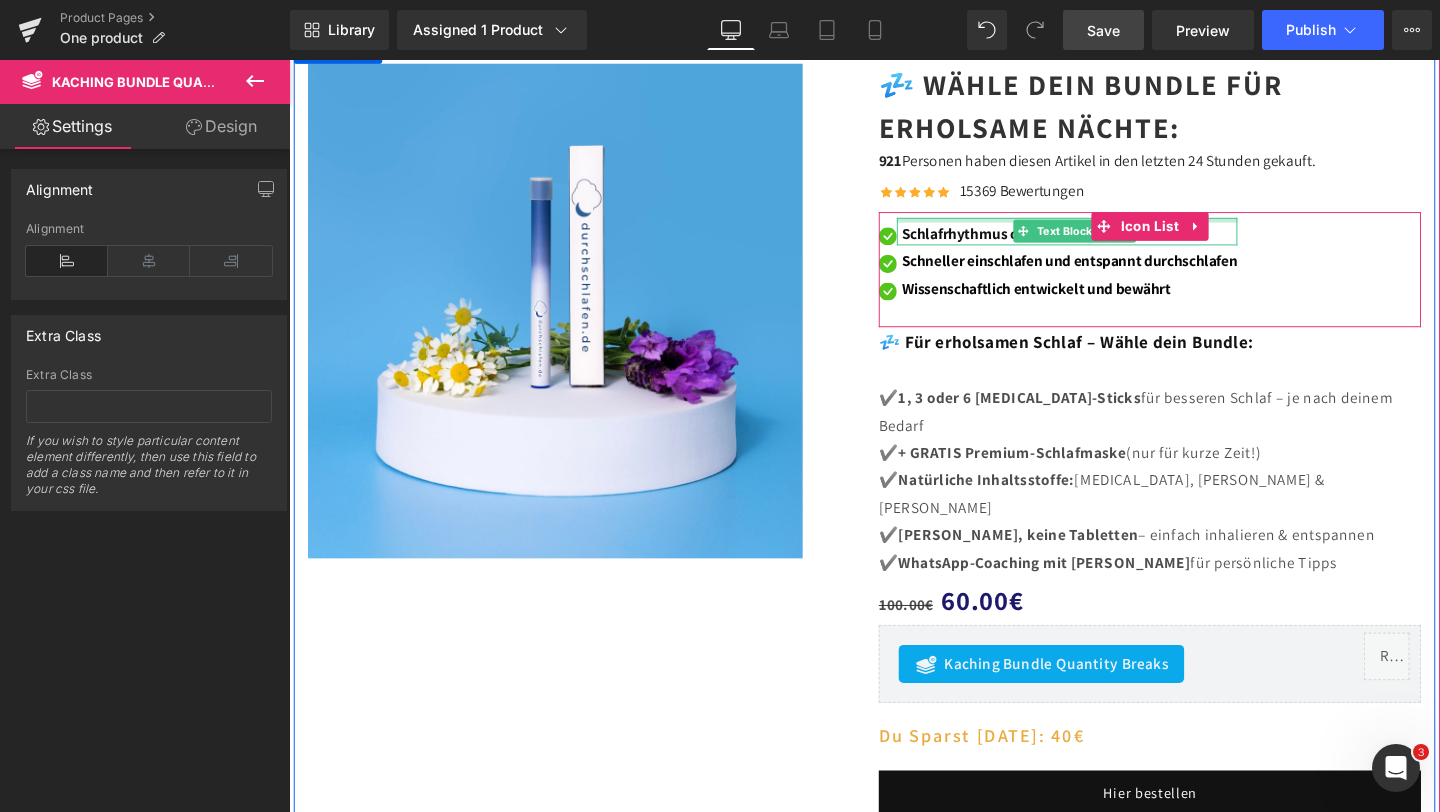 scroll, scrollTop: 5264, scrollLeft: 0, axis: vertical 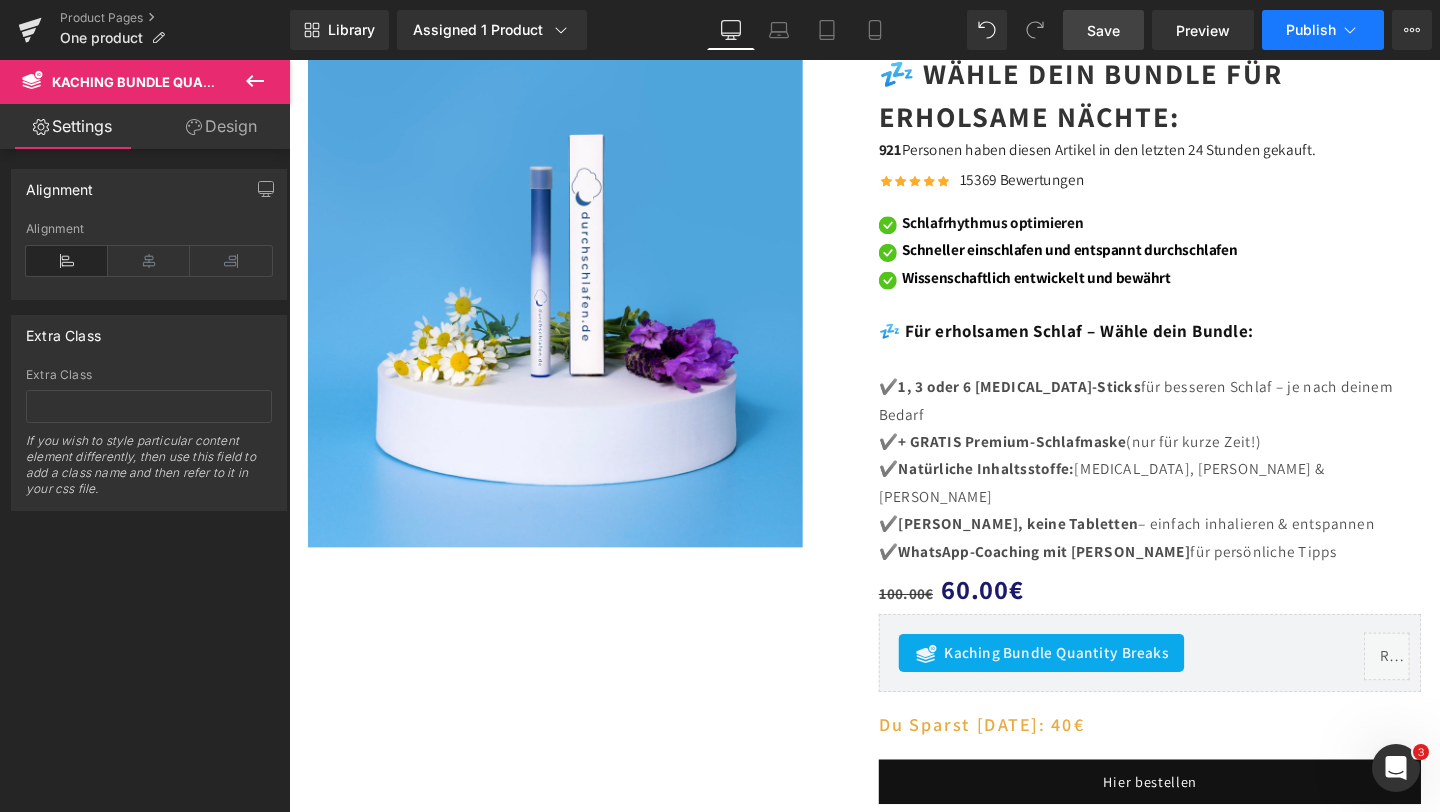 click on "Publish" at bounding box center [1311, 30] 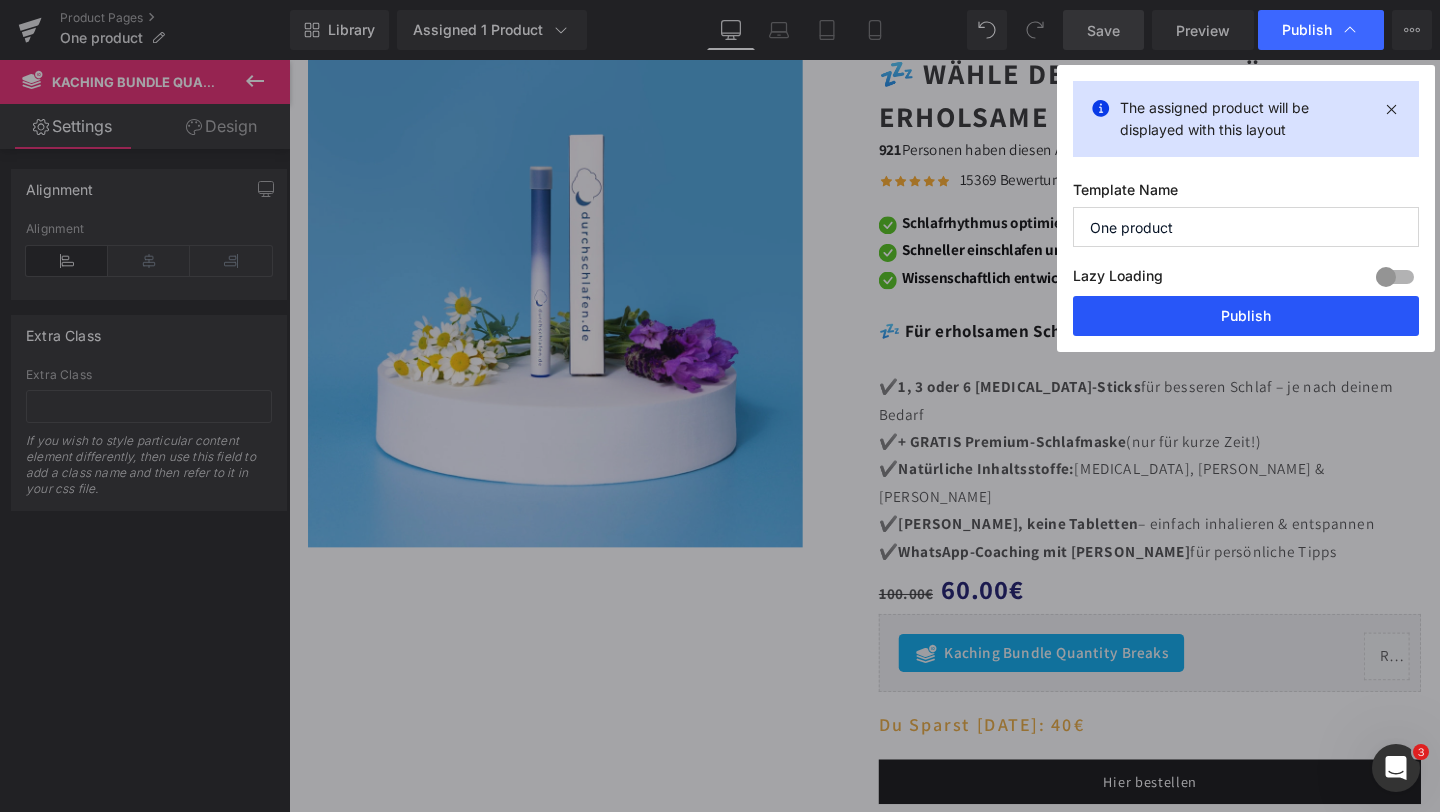 click on "Publish" at bounding box center (1246, 316) 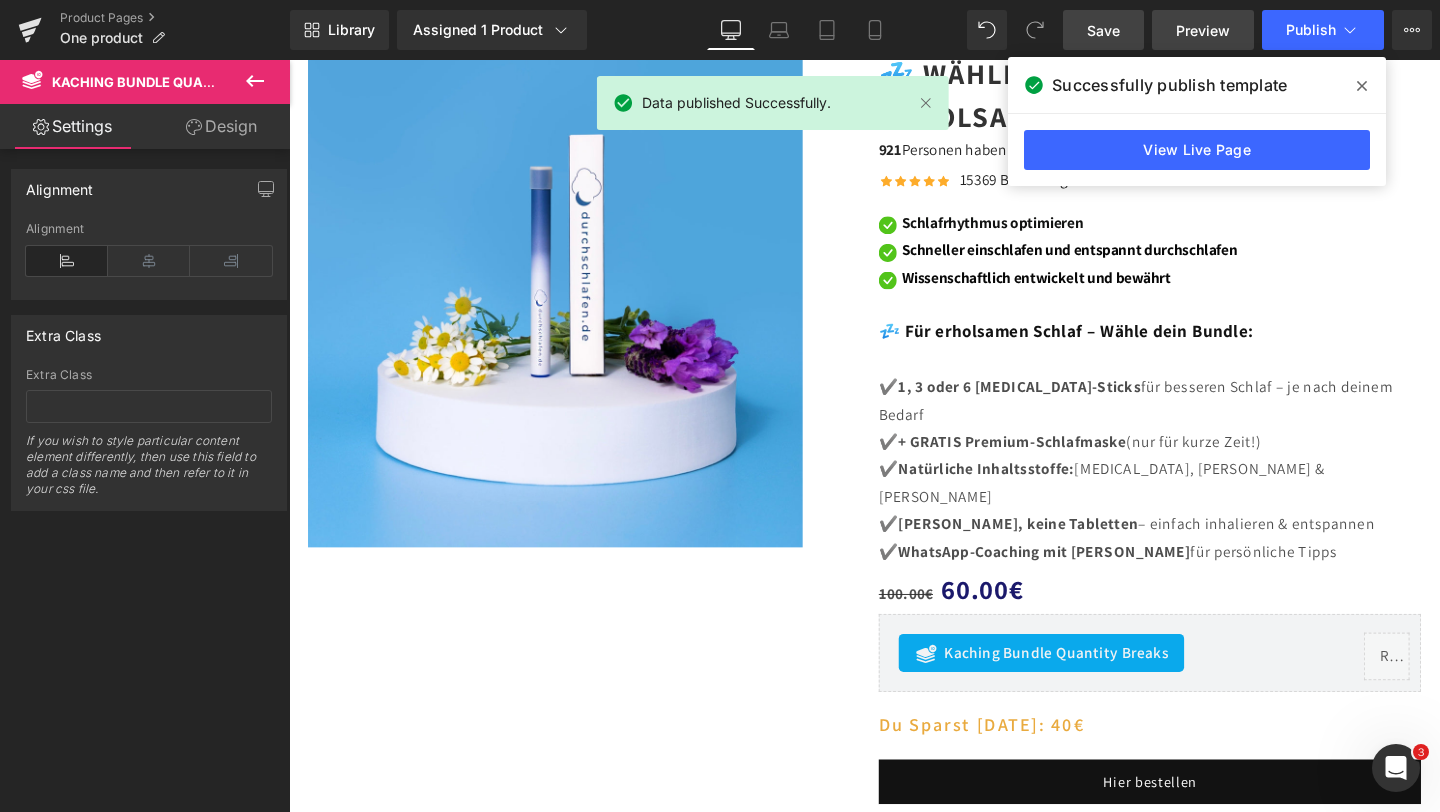 click on "Preview" at bounding box center (1203, 30) 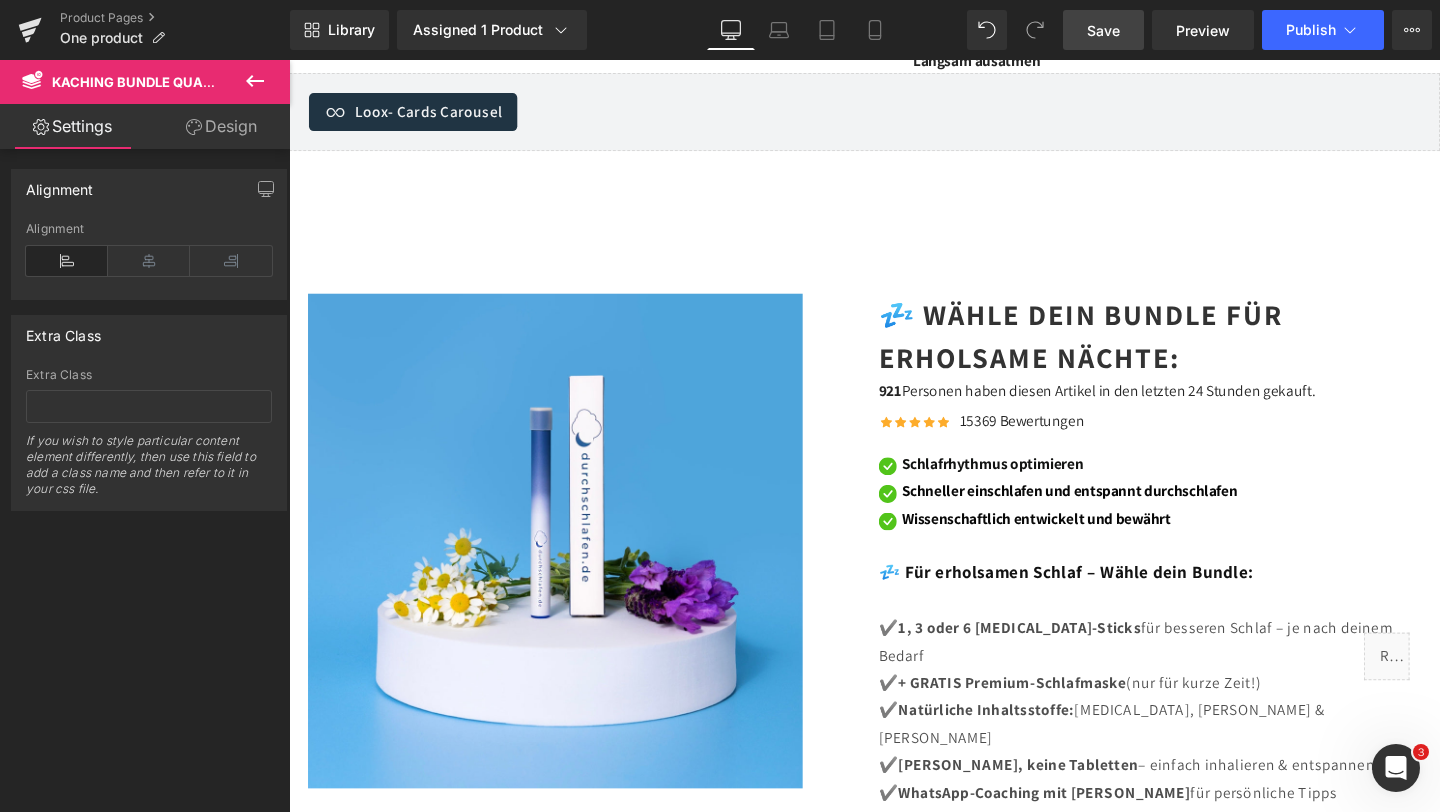 scroll, scrollTop: 5012, scrollLeft: 0, axis: vertical 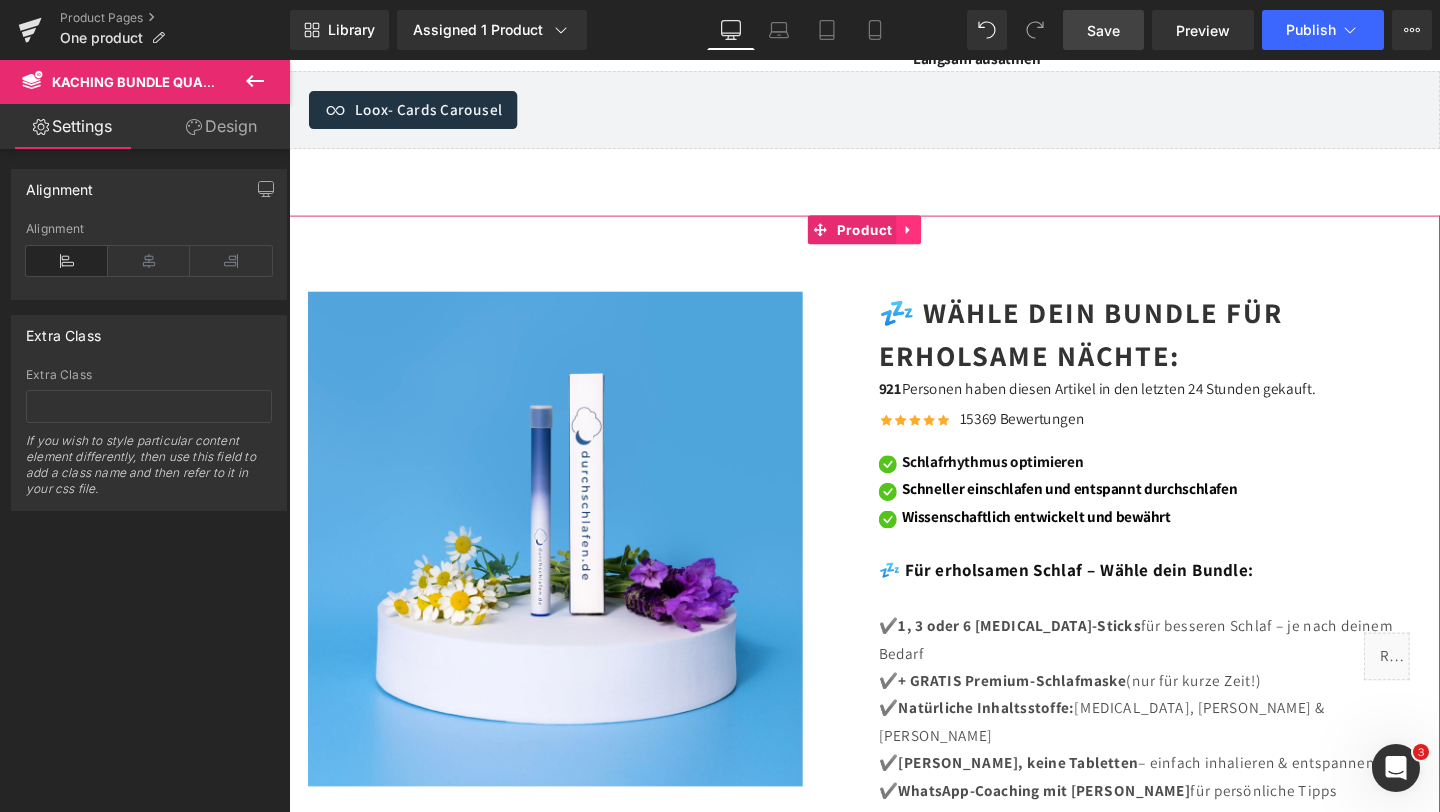 click 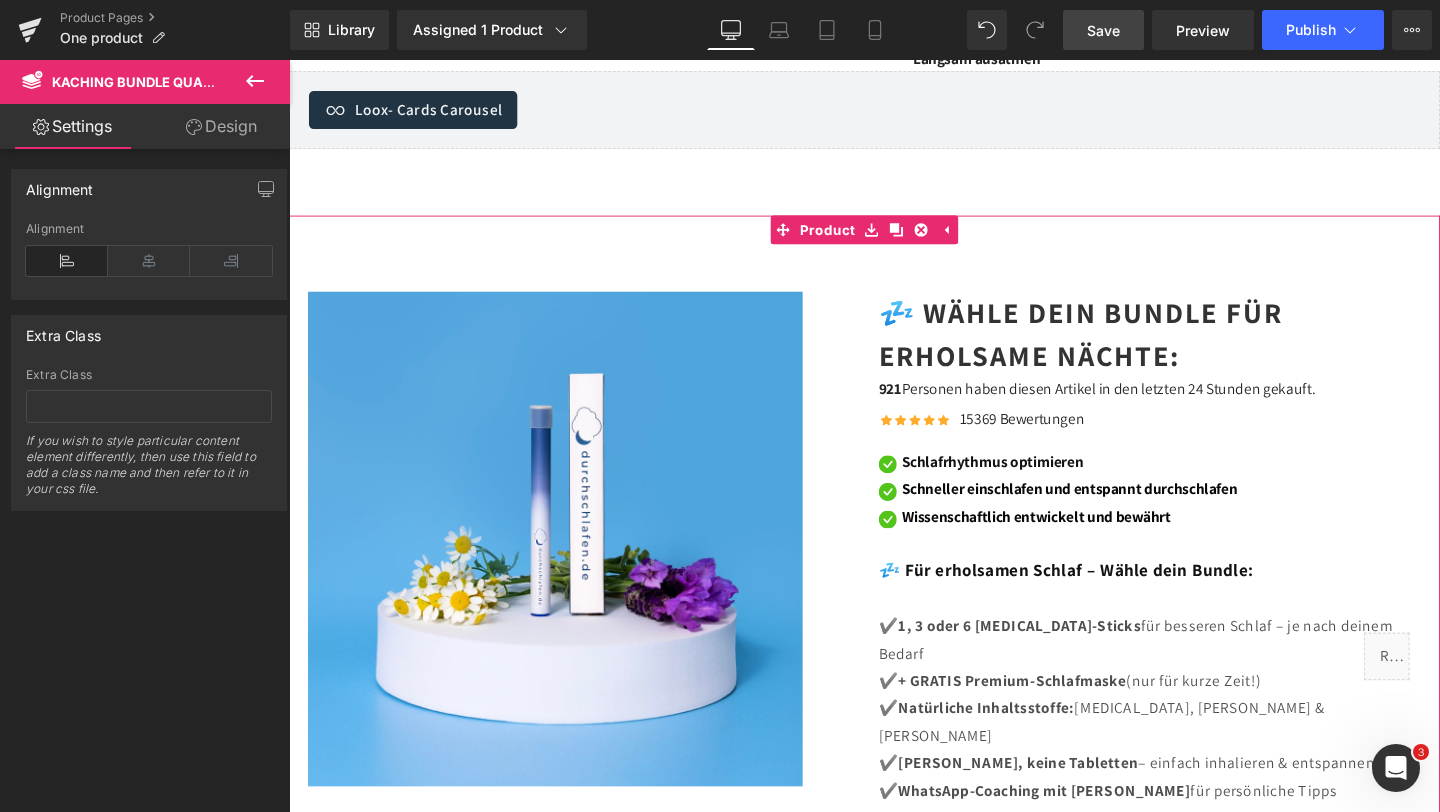 click on "Sale Off
(P) Image
Row
💤 Wähle dein Bundle für erholsame Nächte:
Heading
921  Personen haben diesen Artikel in den letzten 24 Stunden gekauft.
Text Block
Icon
Icon
Icon
Icon
Icon" at bounding box center (894, 823) 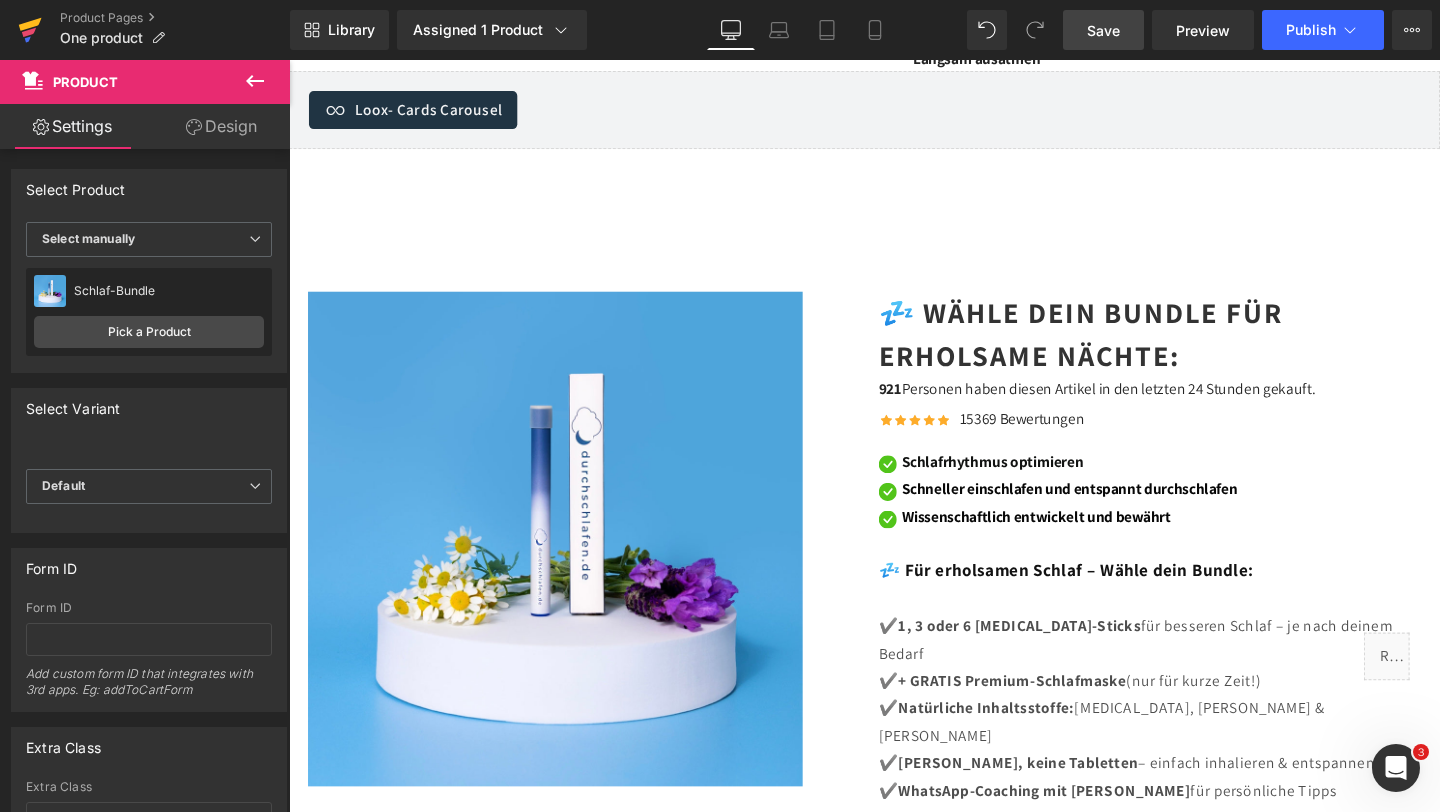 click 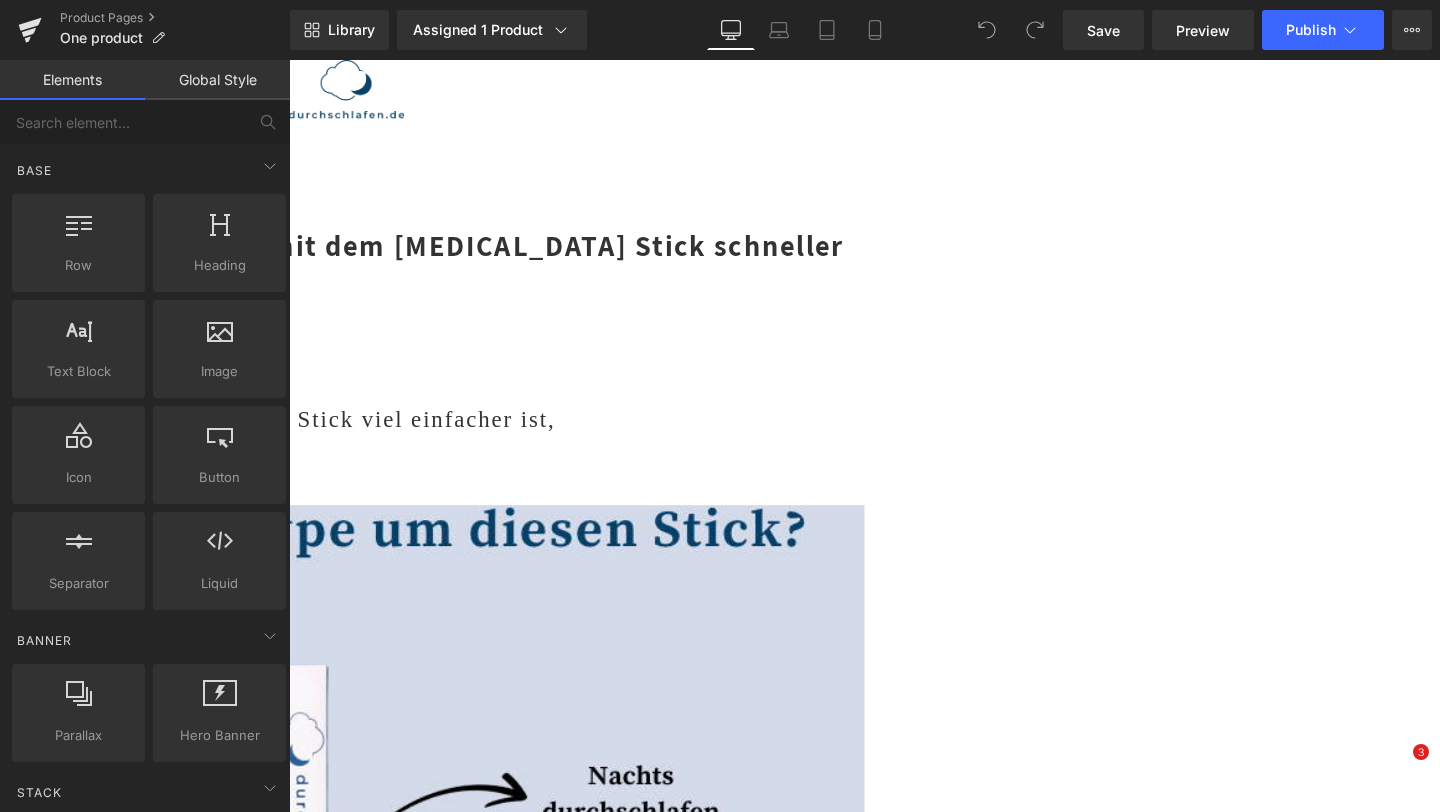 scroll, scrollTop: 0, scrollLeft: 0, axis: both 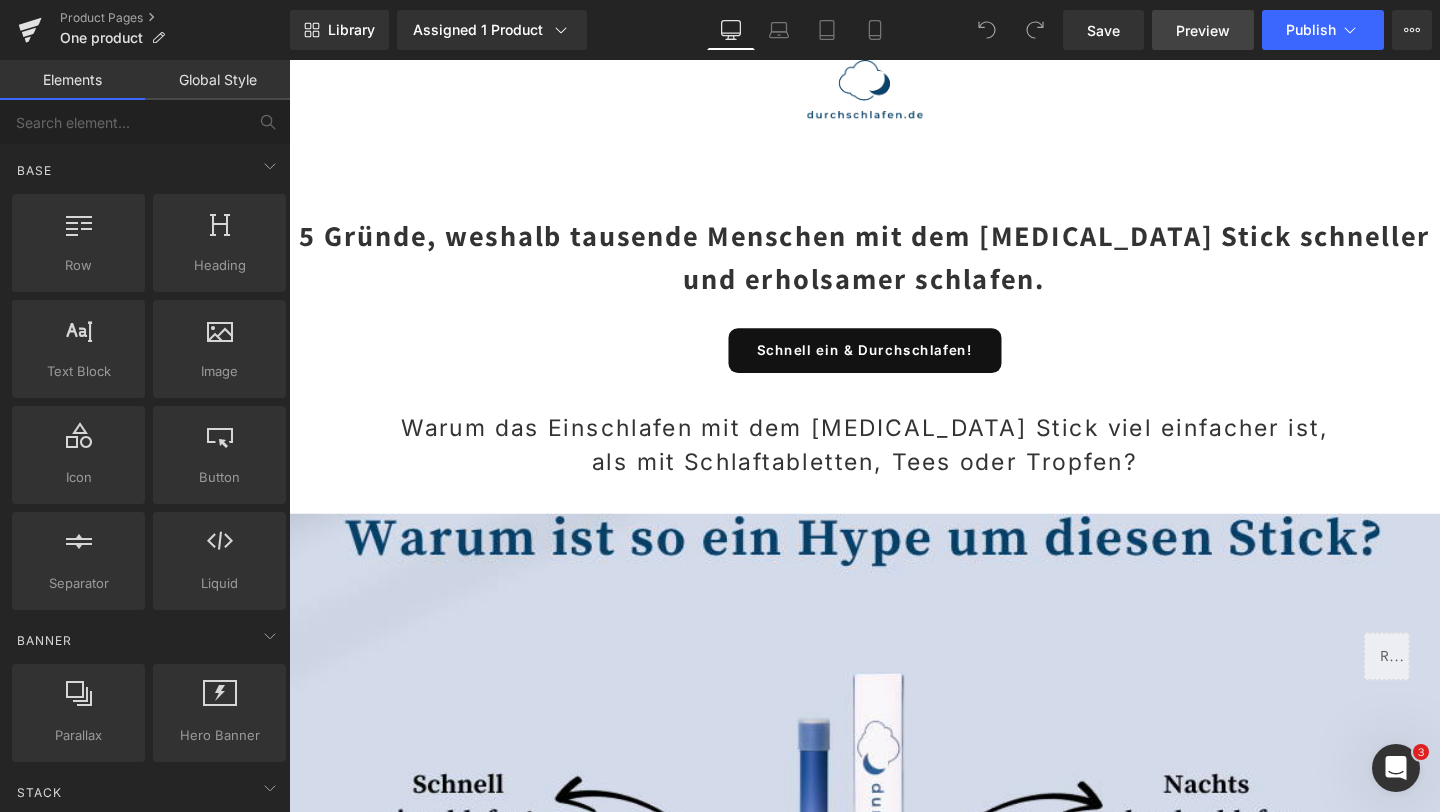 click on "Preview" at bounding box center (1203, 30) 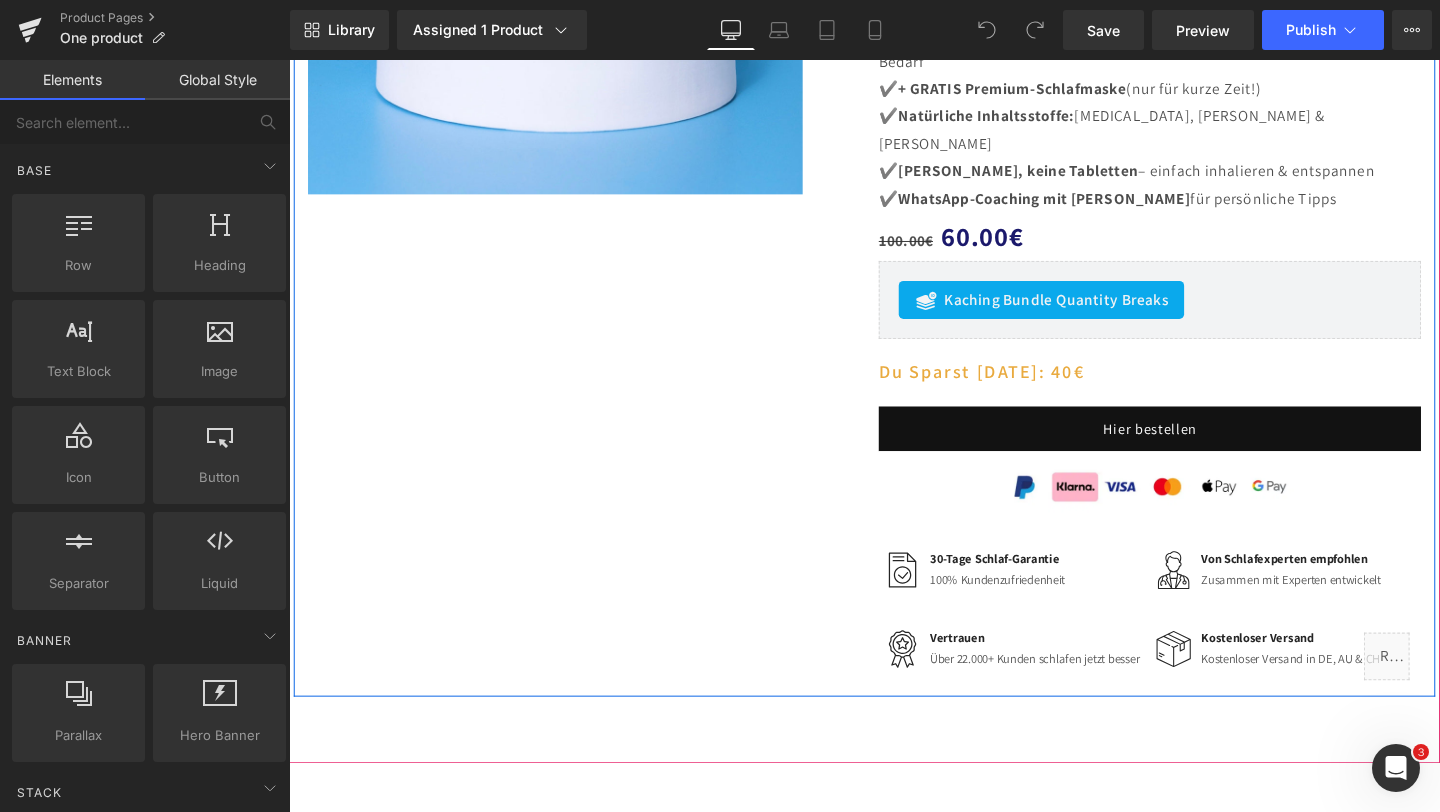 scroll, scrollTop: 5663, scrollLeft: 0, axis: vertical 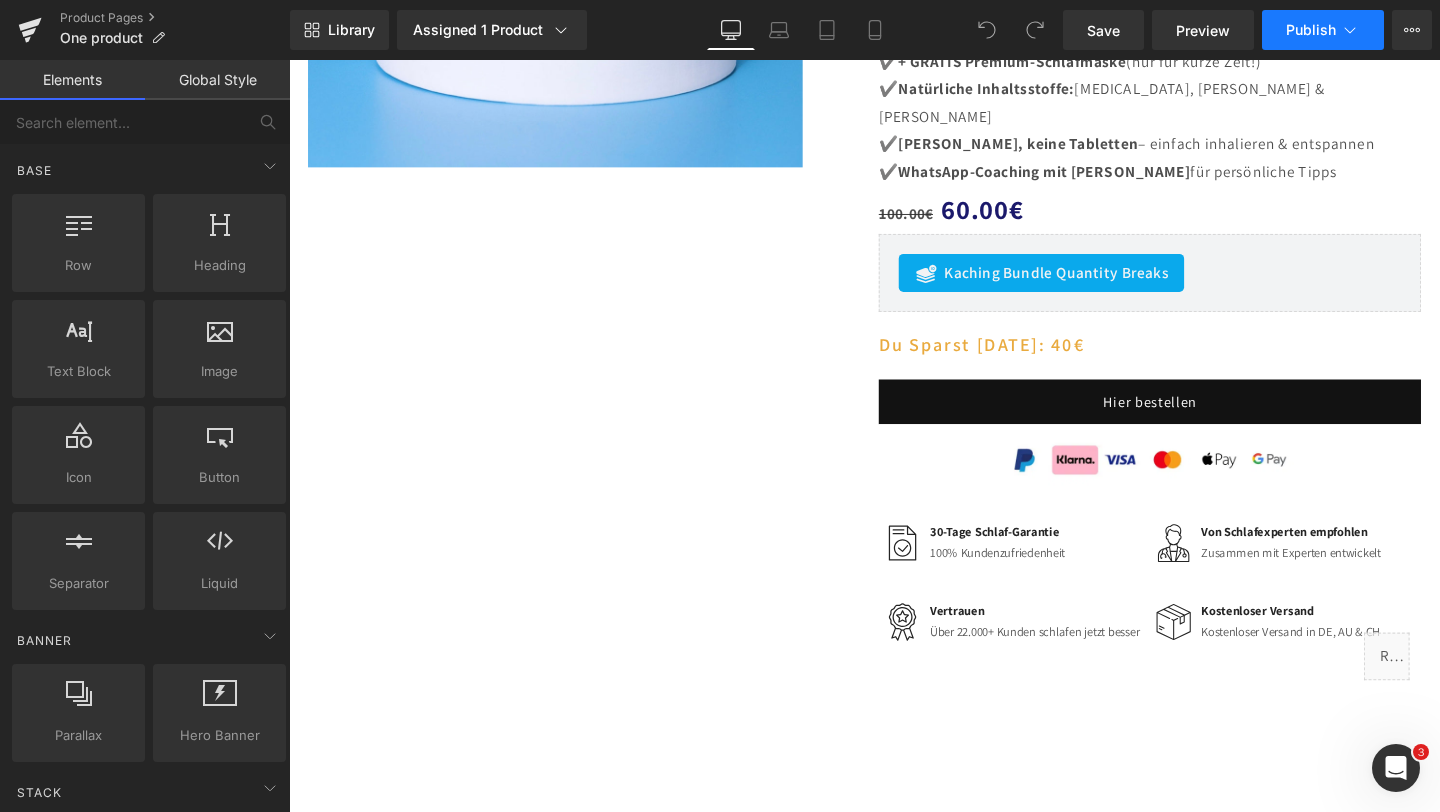 click on "Publish" at bounding box center (1311, 30) 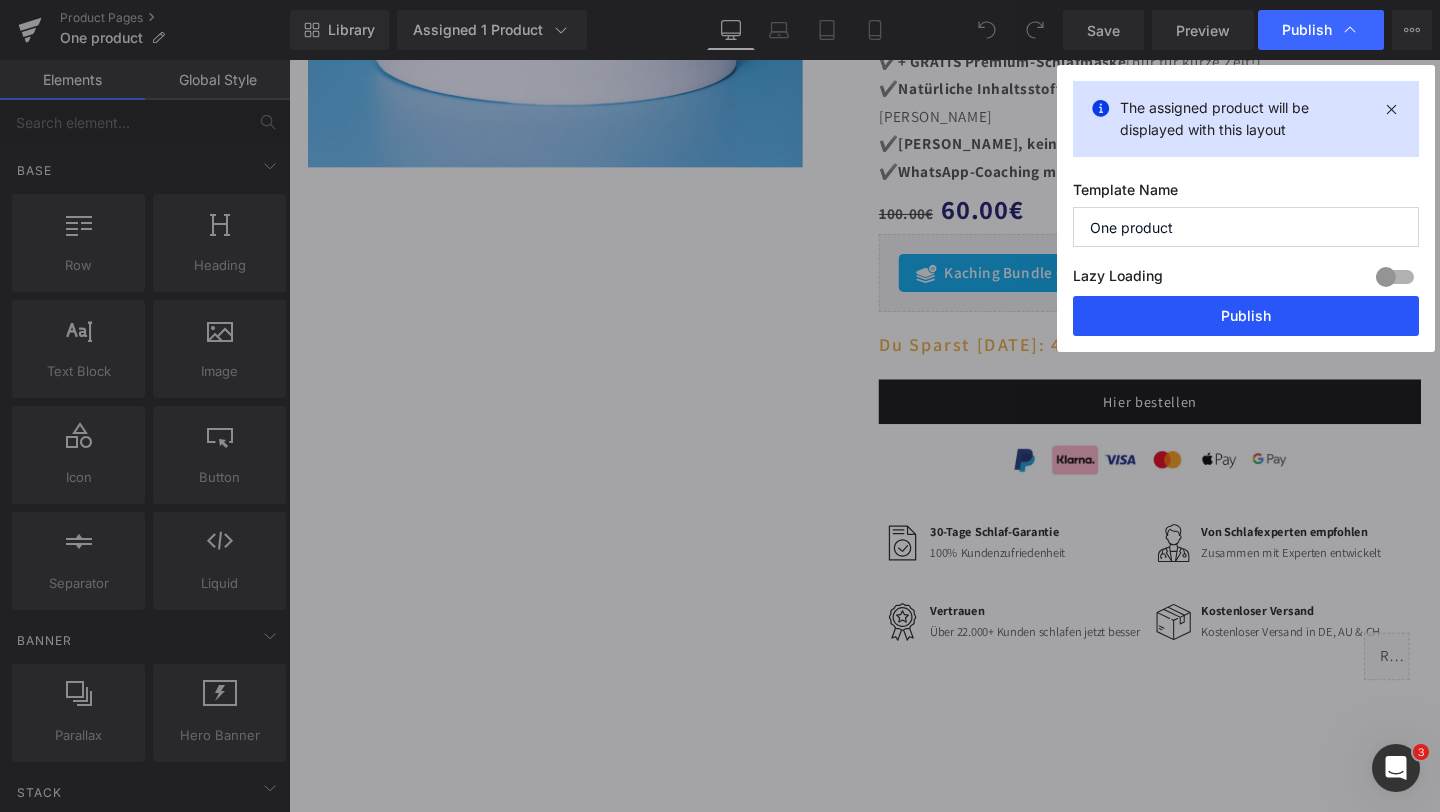 click on "Publish" at bounding box center (1246, 316) 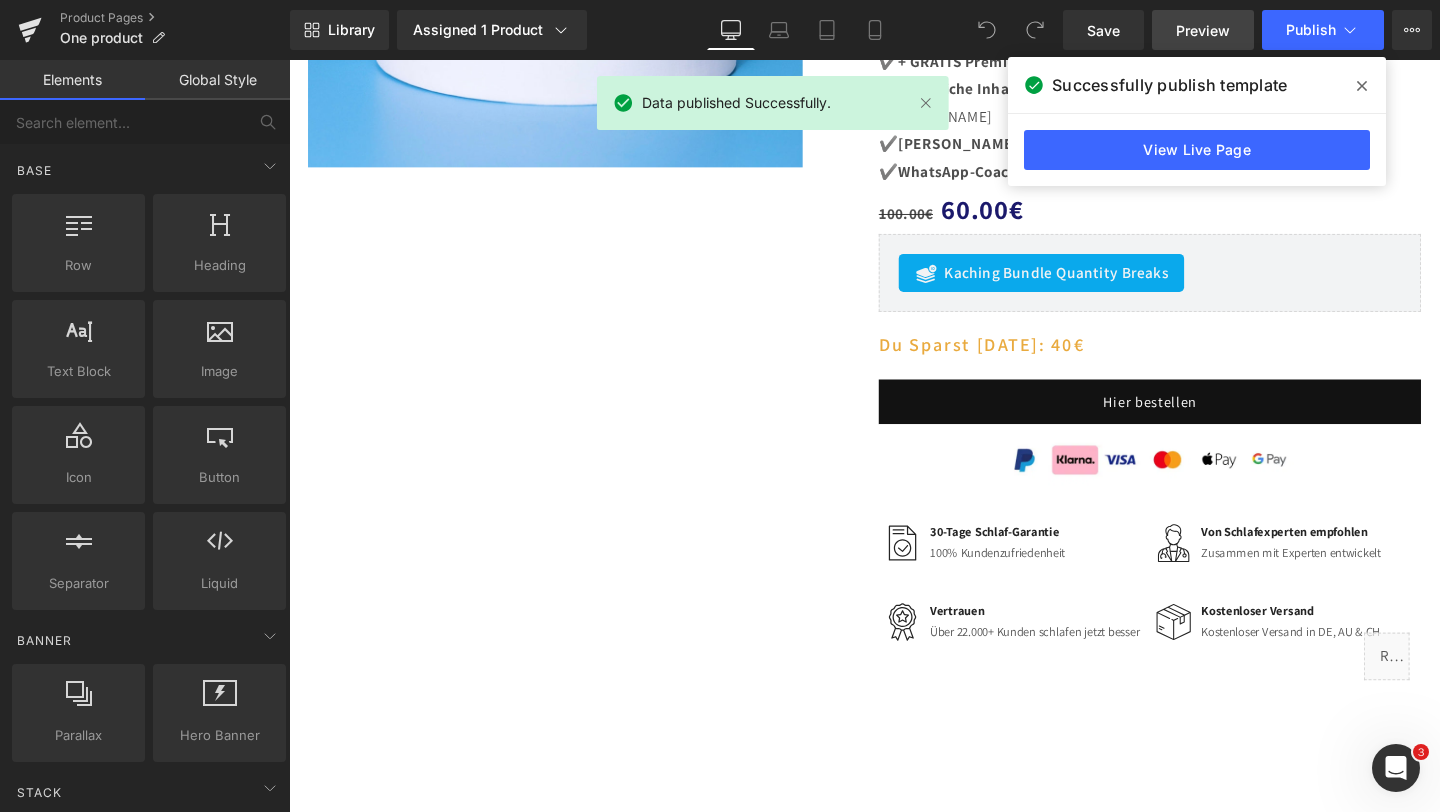 click on "Preview" at bounding box center (1203, 30) 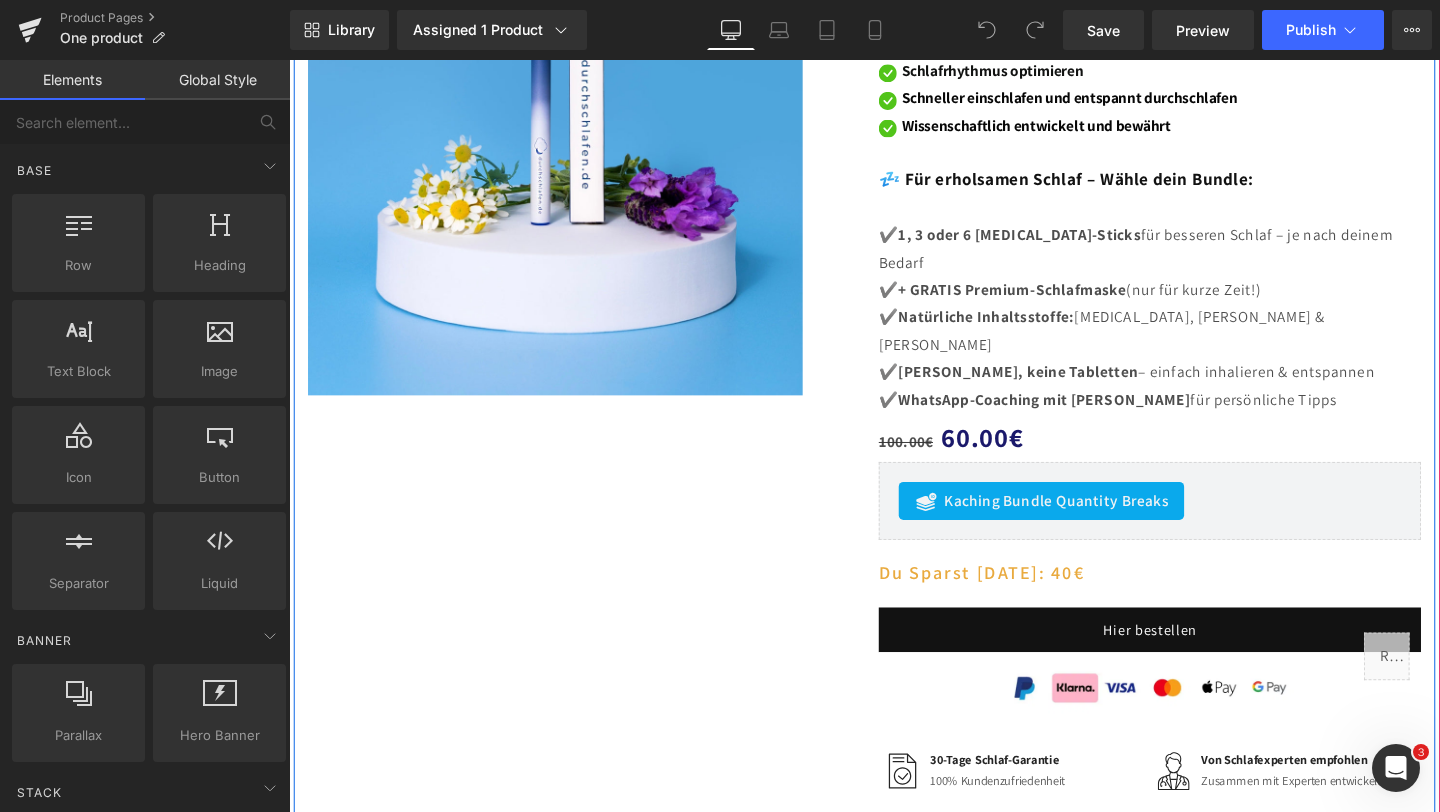 scroll, scrollTop: 5425, scrollLeft: 0, axis: vertical 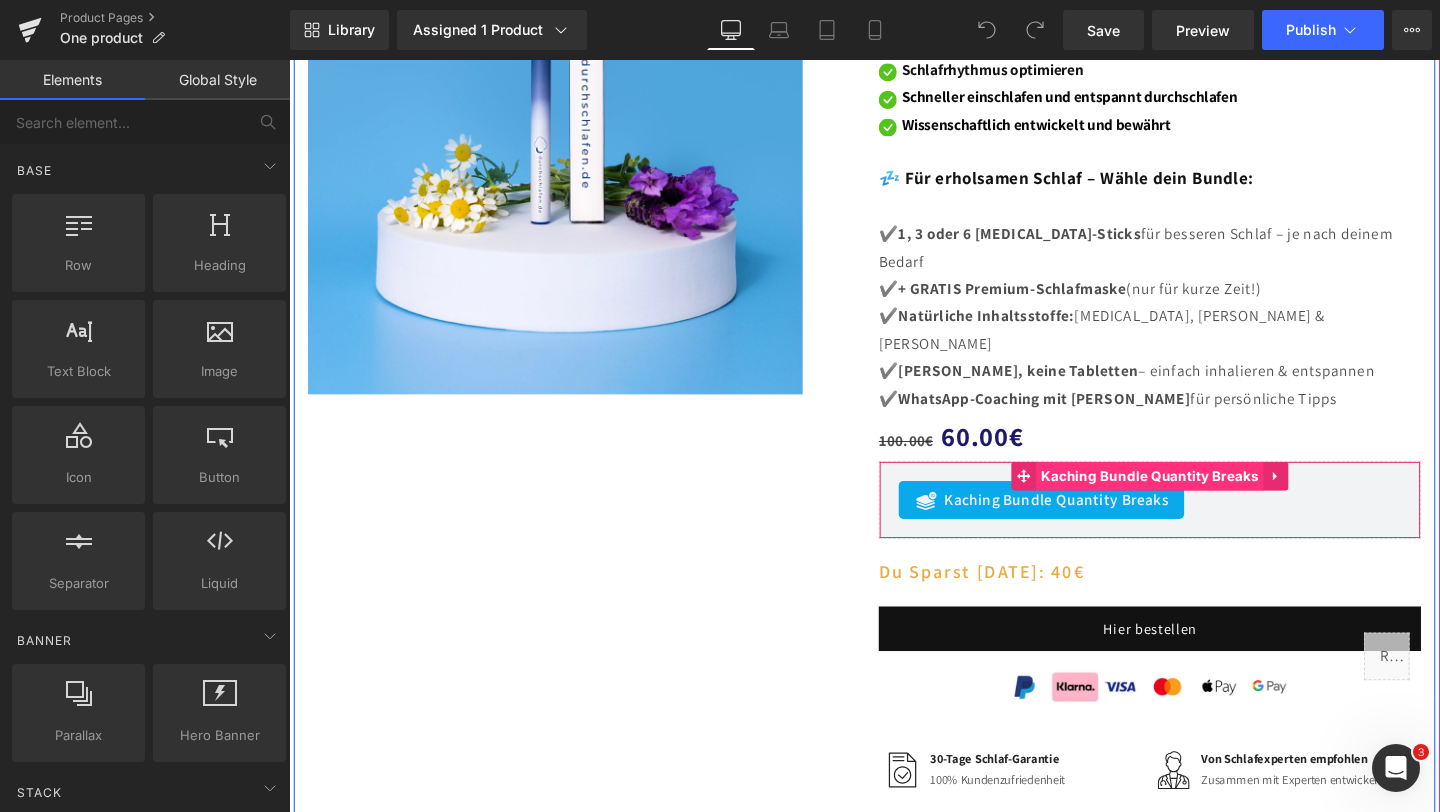 click on "Kaching Bundle Quantity Breaks" at bounding box center (1194, 497) 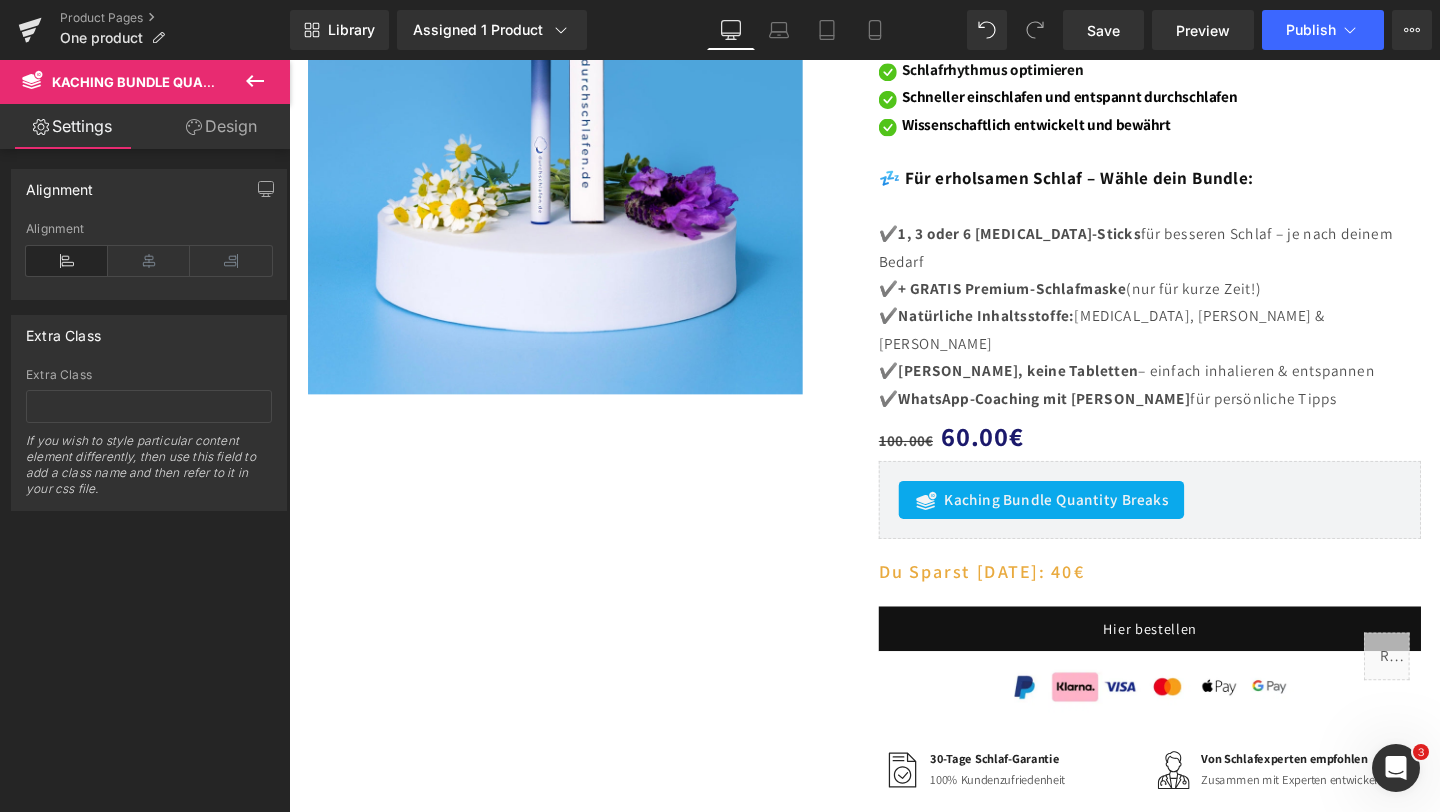click 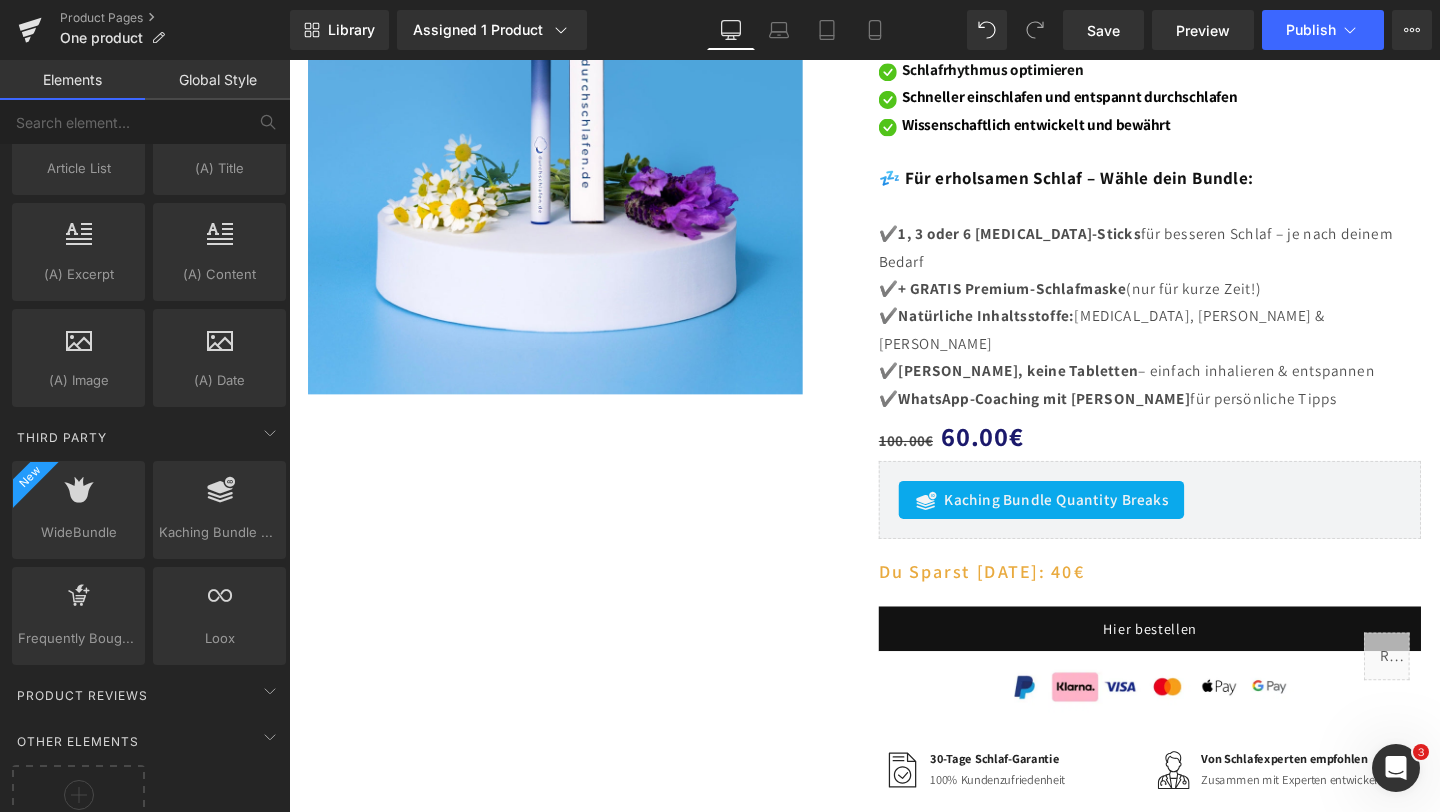 scroll, scrollTop: 3779, scrollLeft: 0, axis: vertical 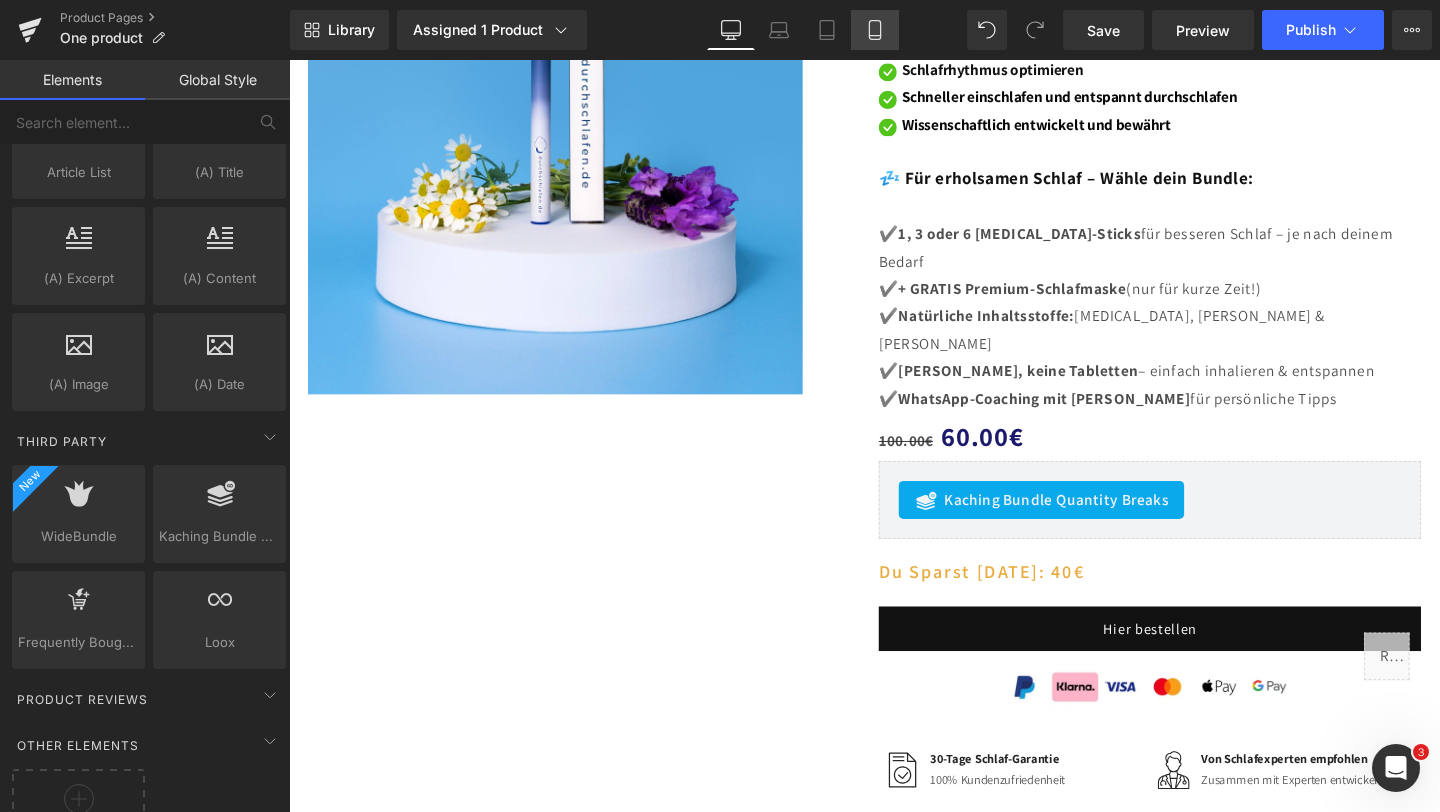 click on "Mobile" at bounding box center [875, 30] 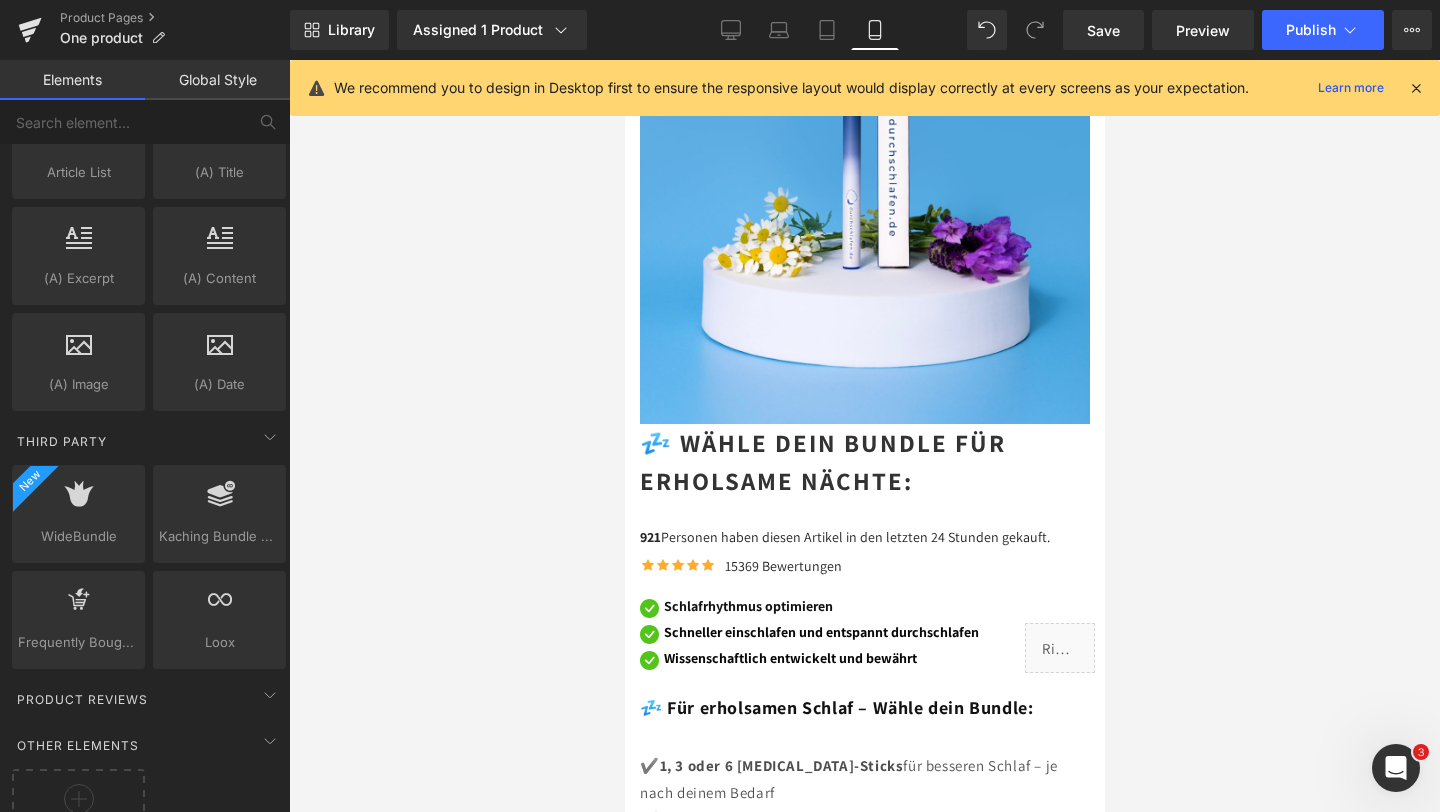 scroll, scrollTop: 4981, scrollLeft: 0, axis: vertical 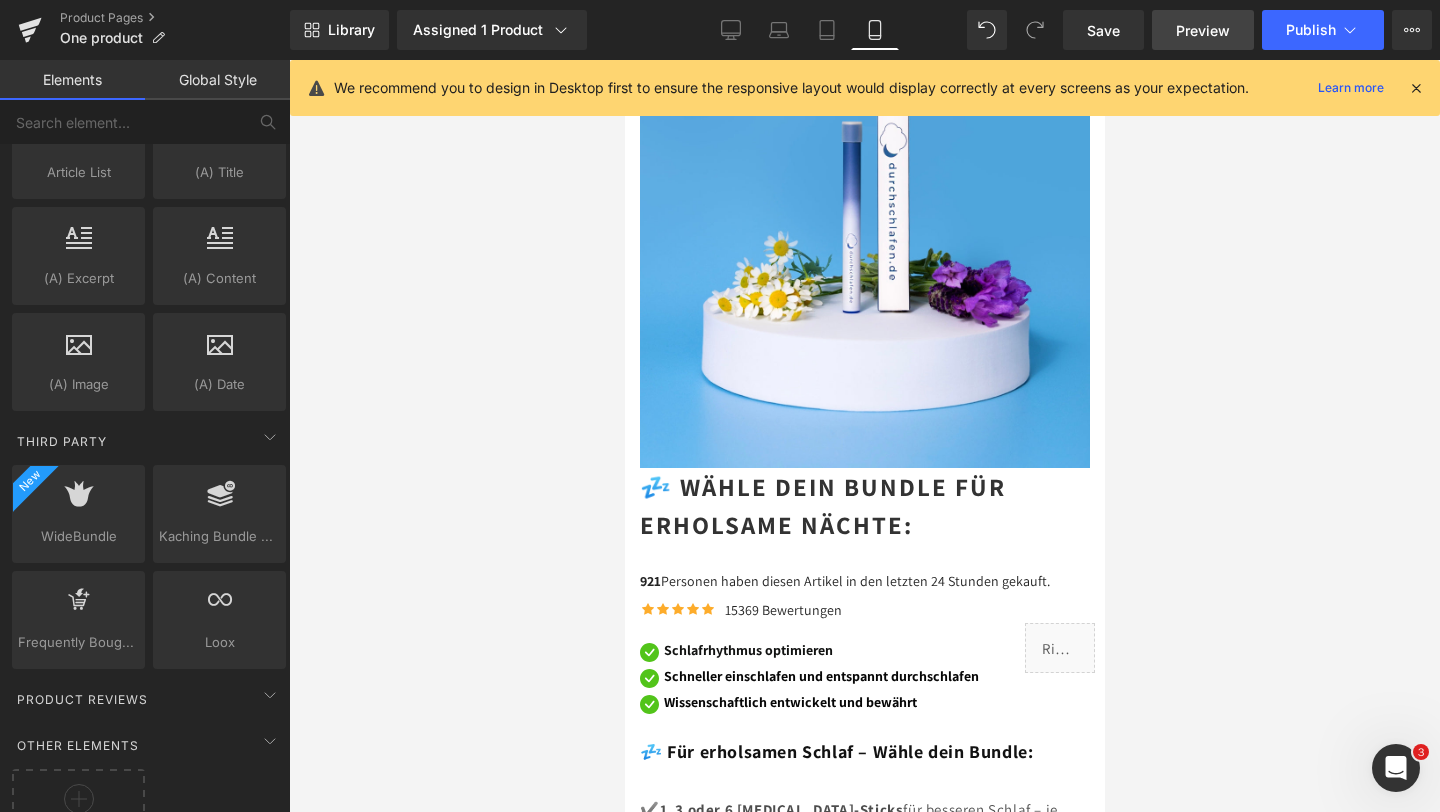 click on "Preview" at bounding box center (1203, 30) 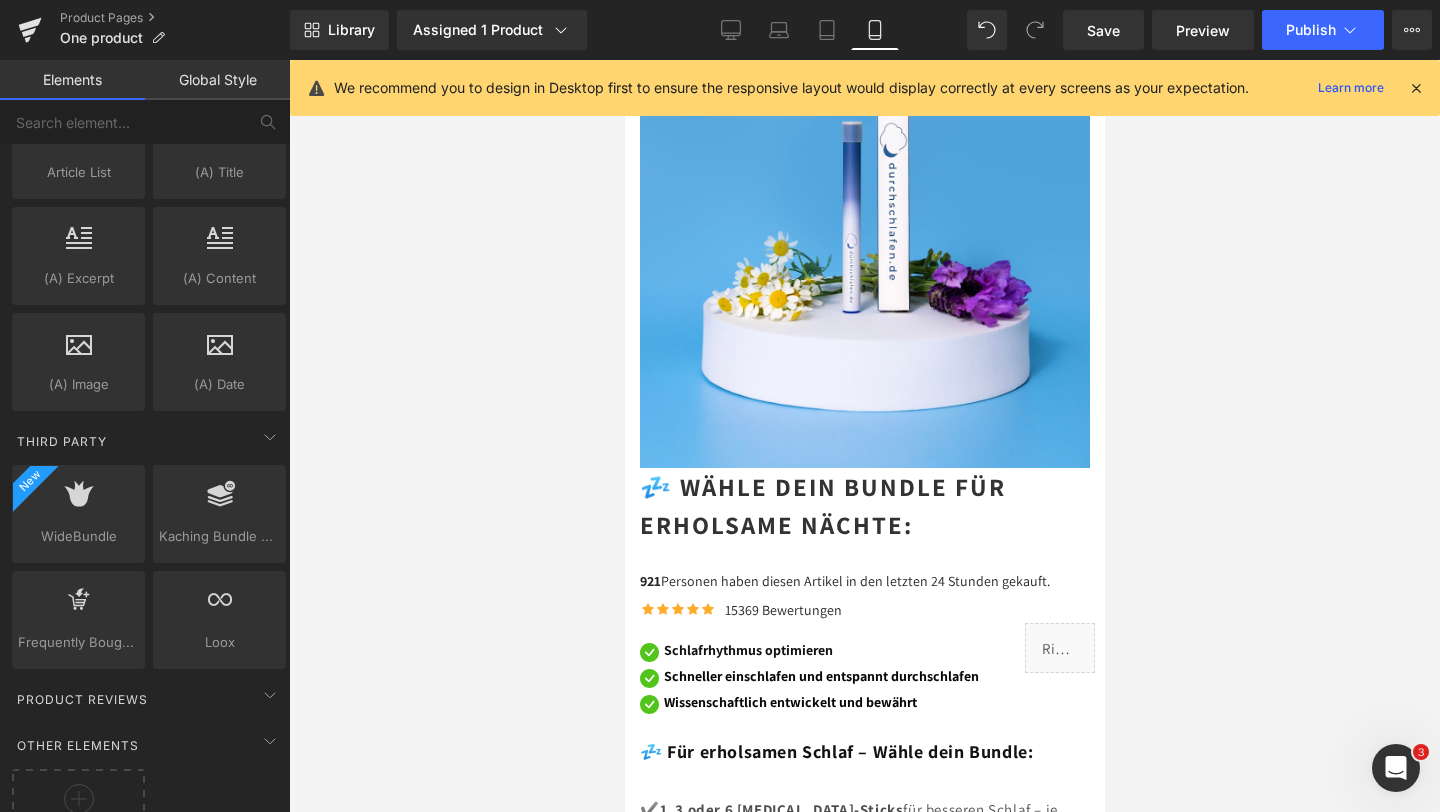 click at bounding box center [1396, 768] 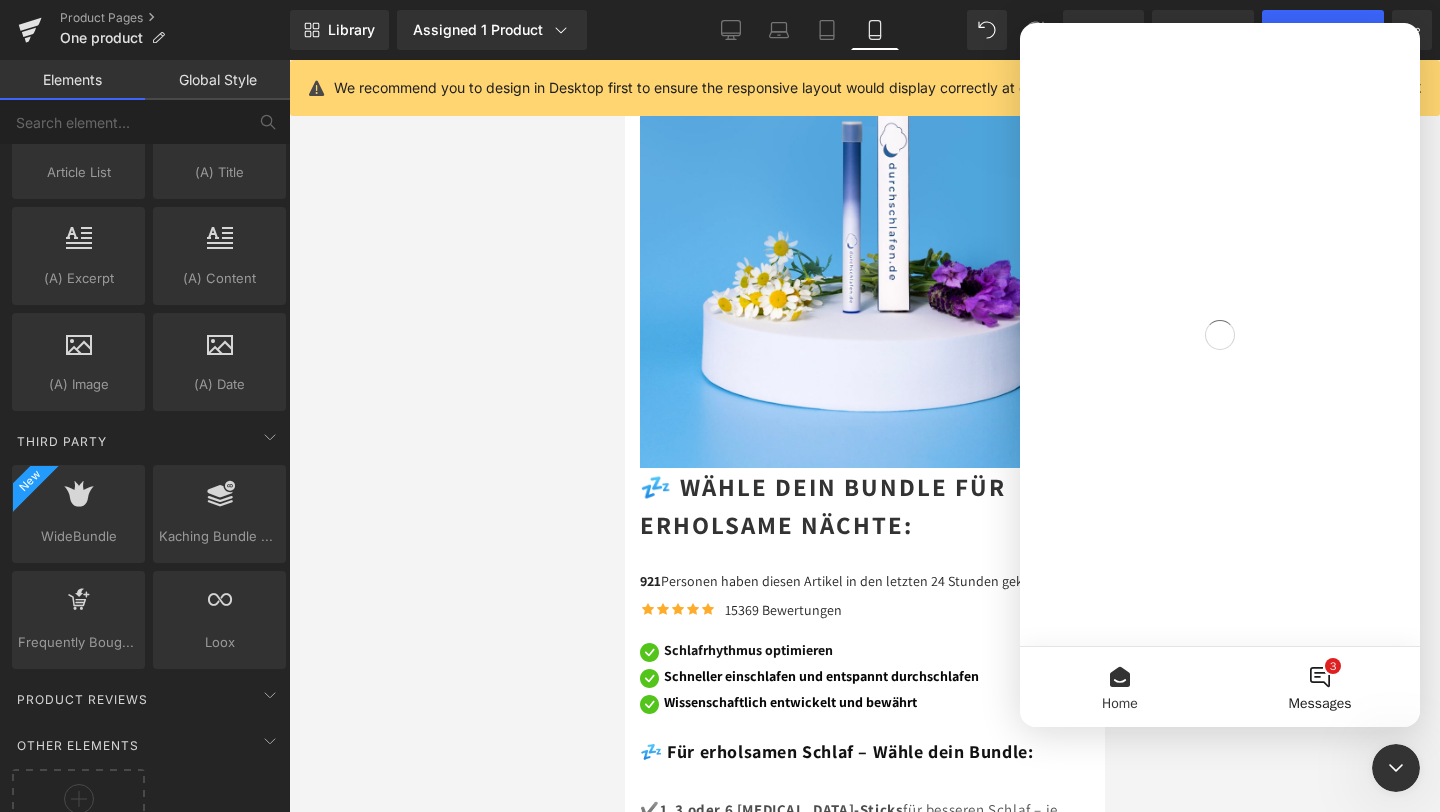 scroll, scrollTop: 0, scrollLeft: 0, axis: both 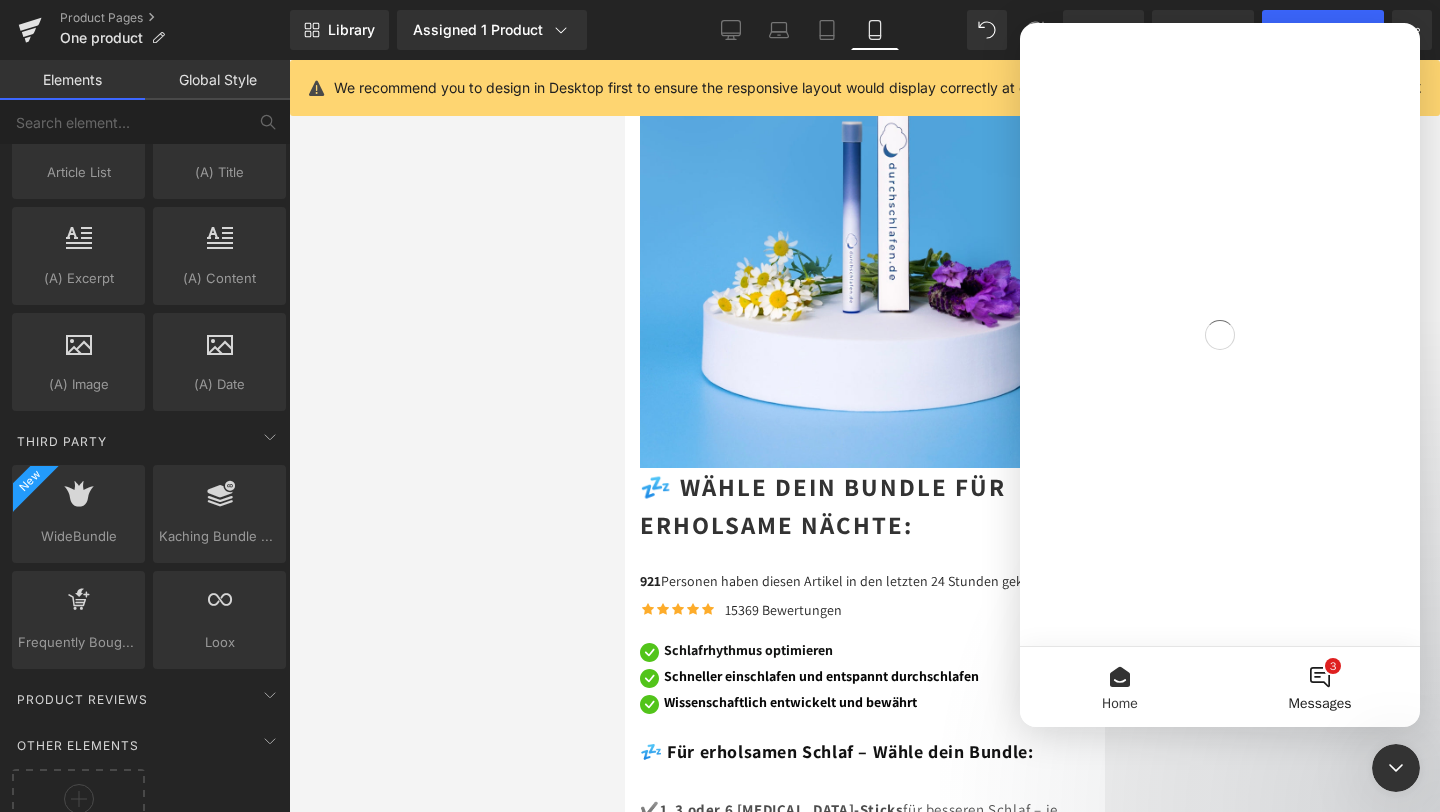 click 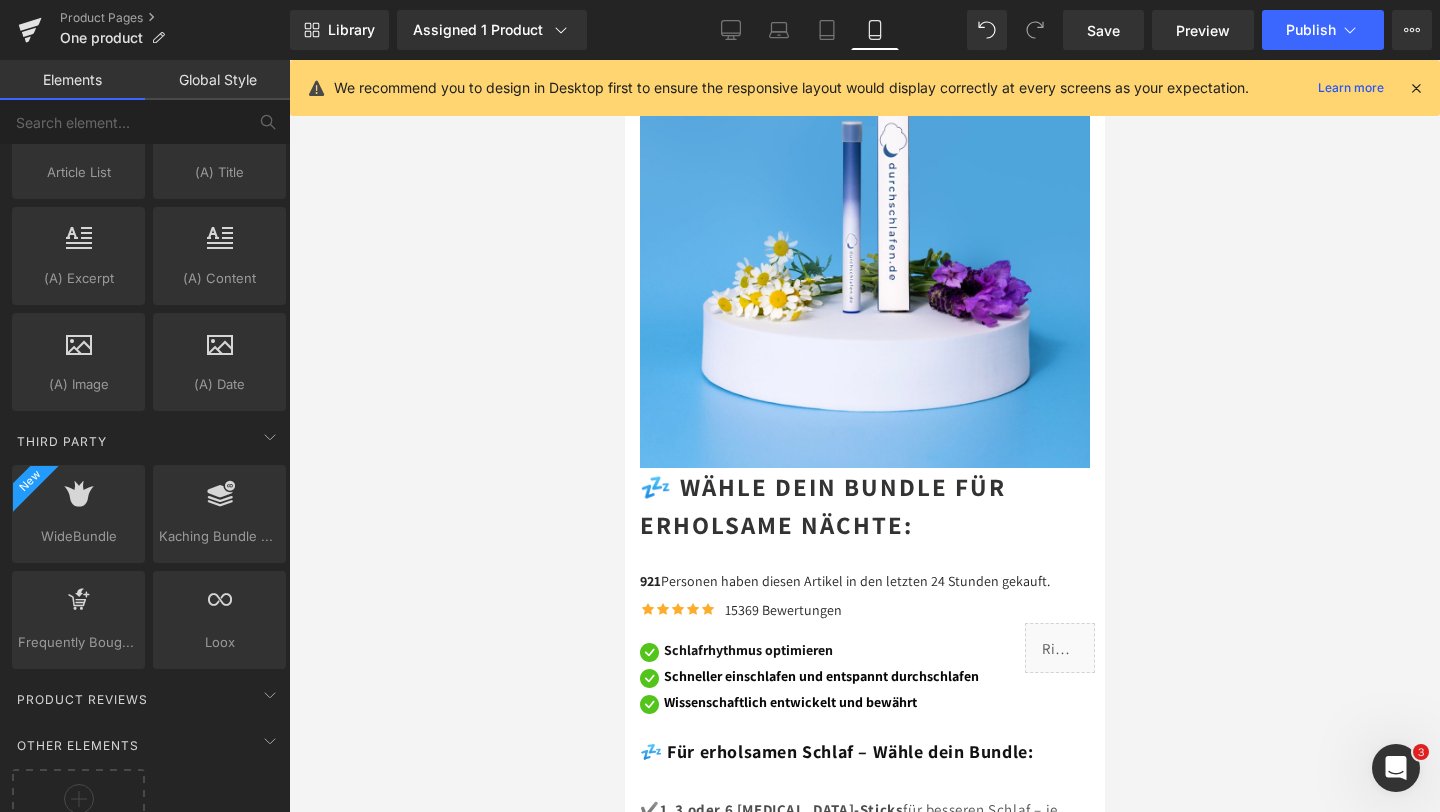 scroll, scrollTop: 0, scrollLeft: 0, axis: both 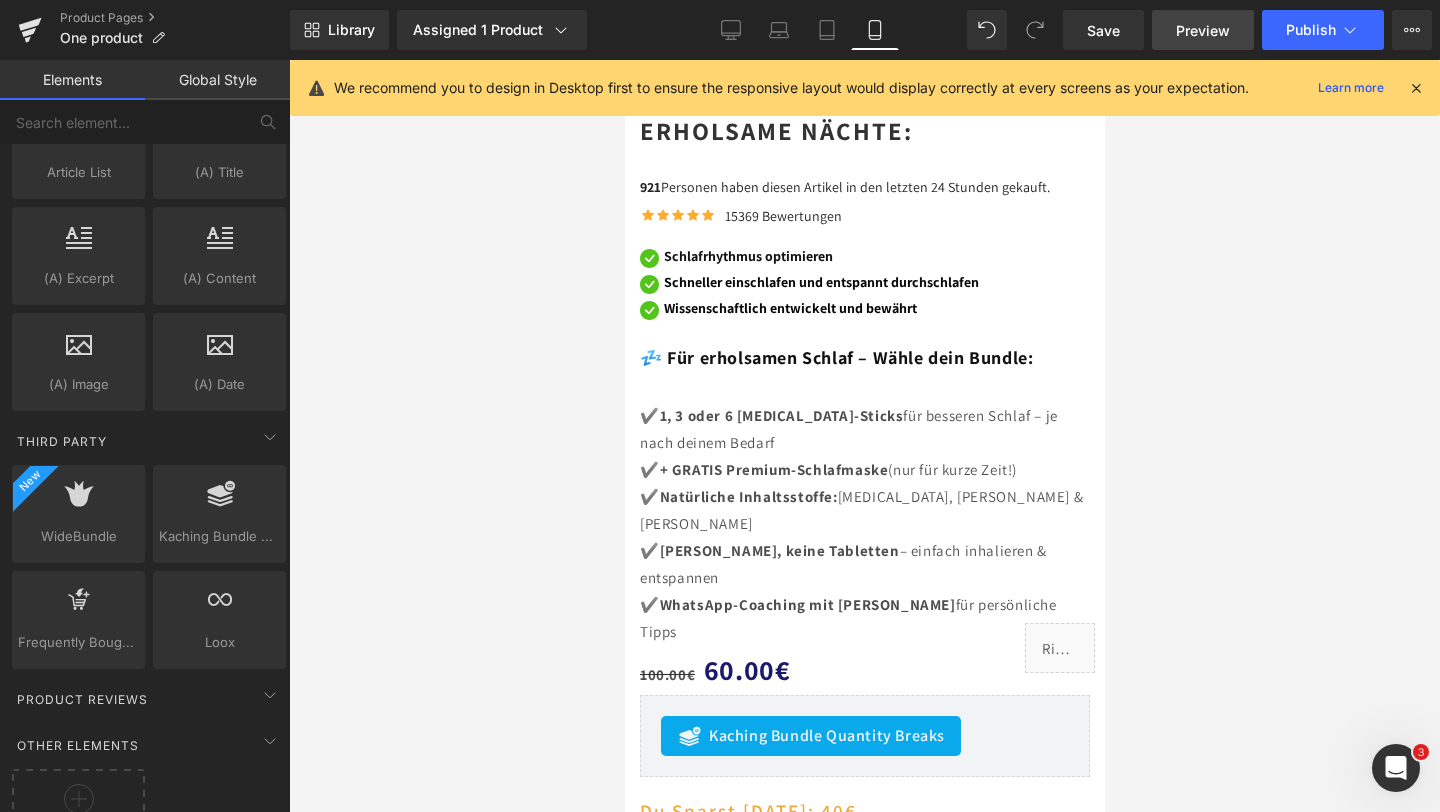 click on "Preview" at bounding box center (1203, 30) 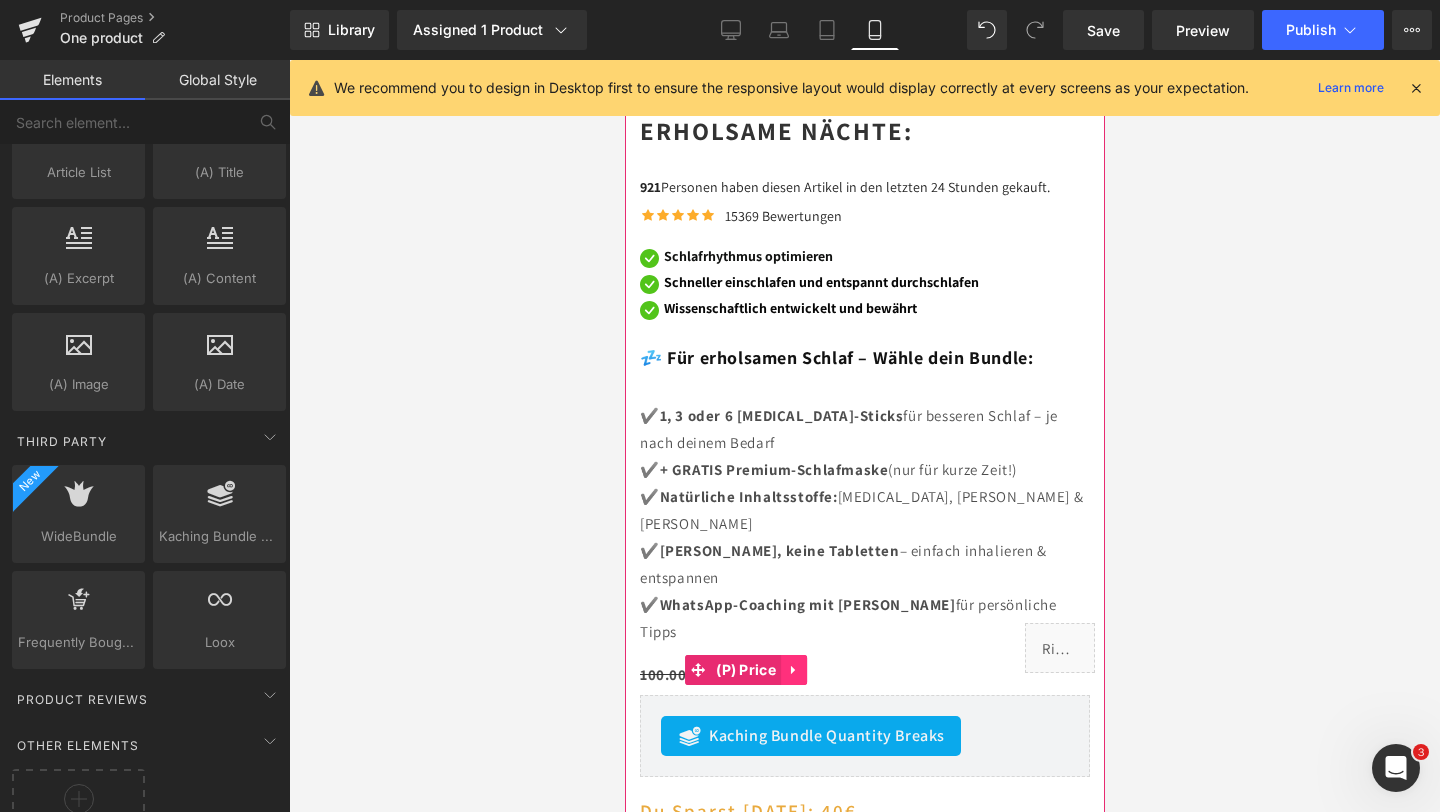 click 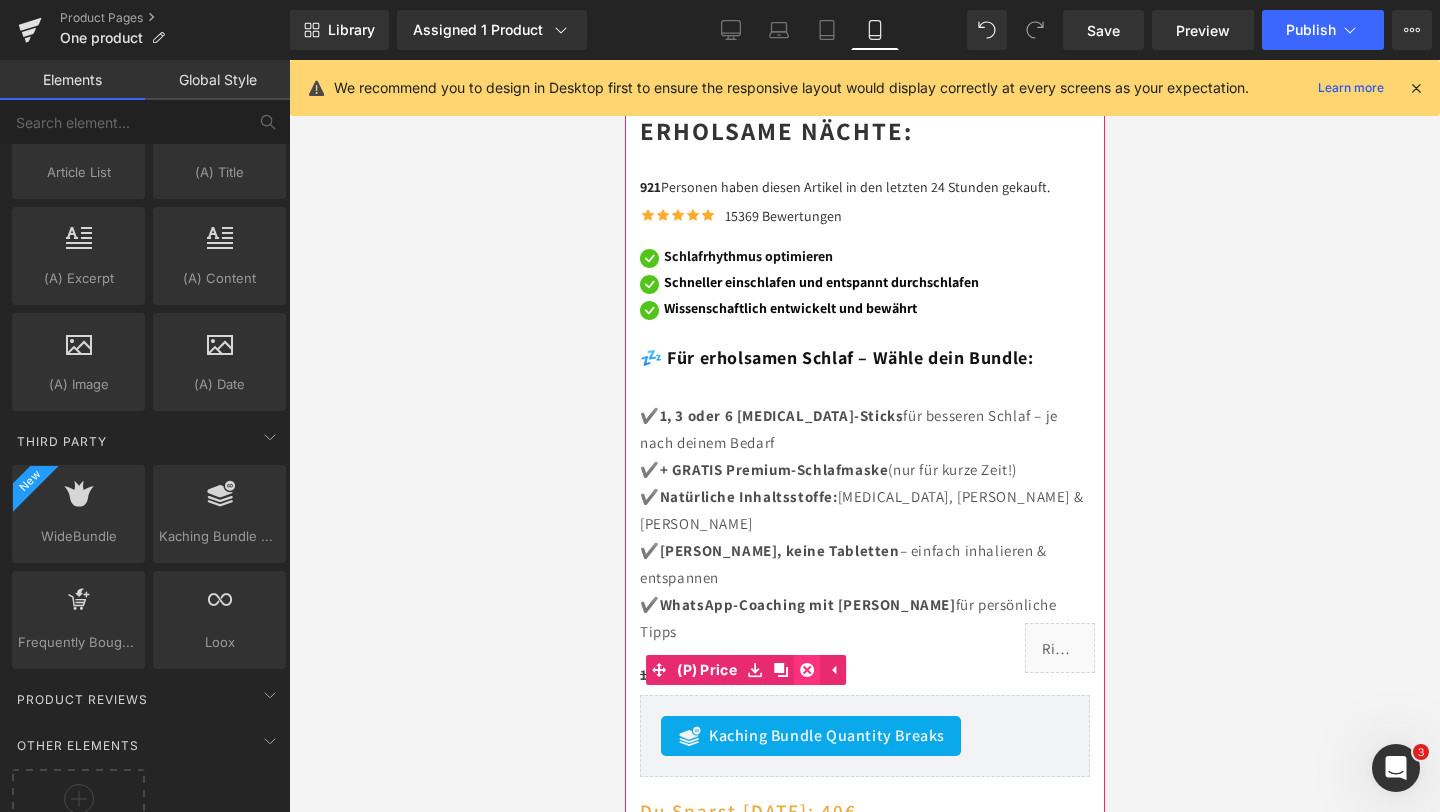 click at bounding box center [806, 670] 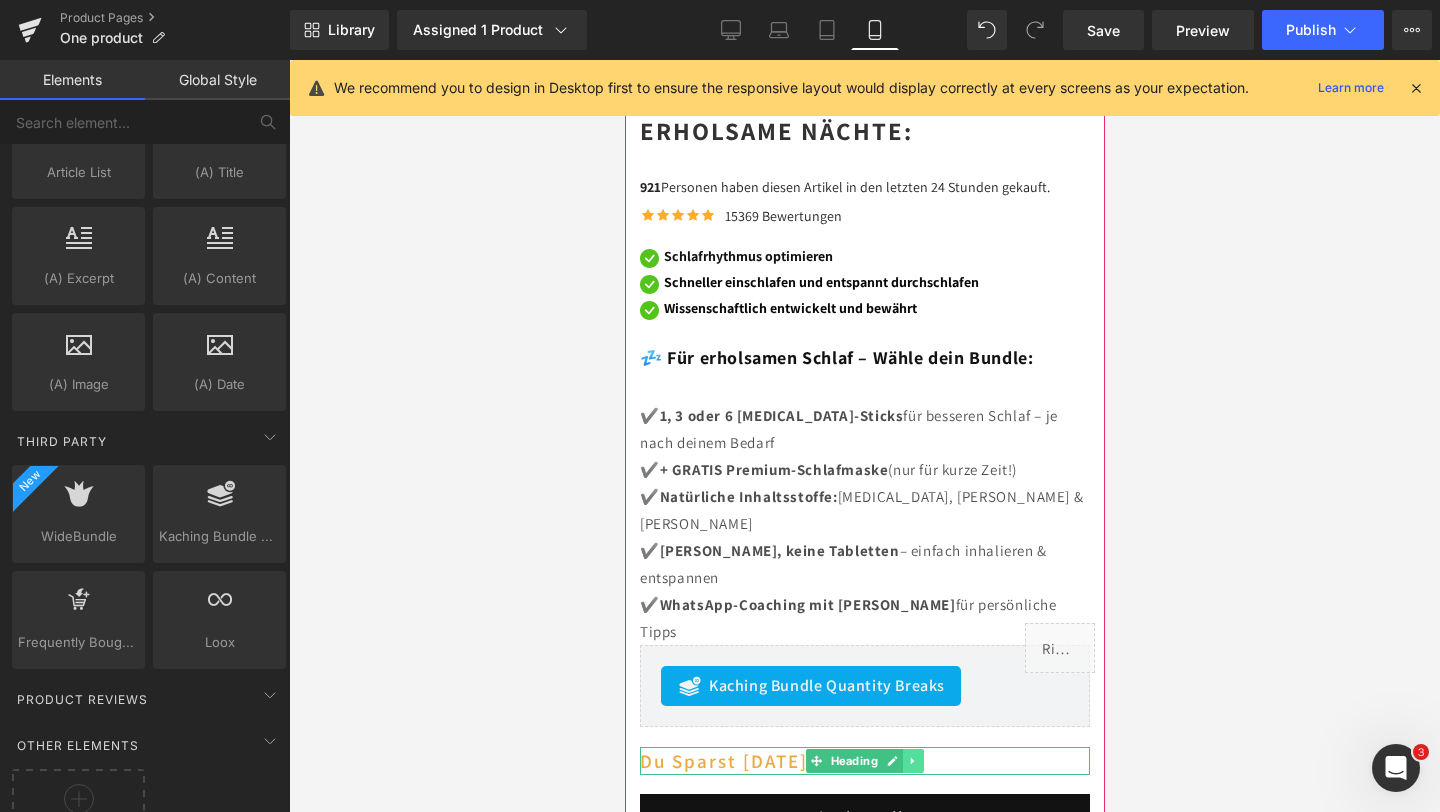 click 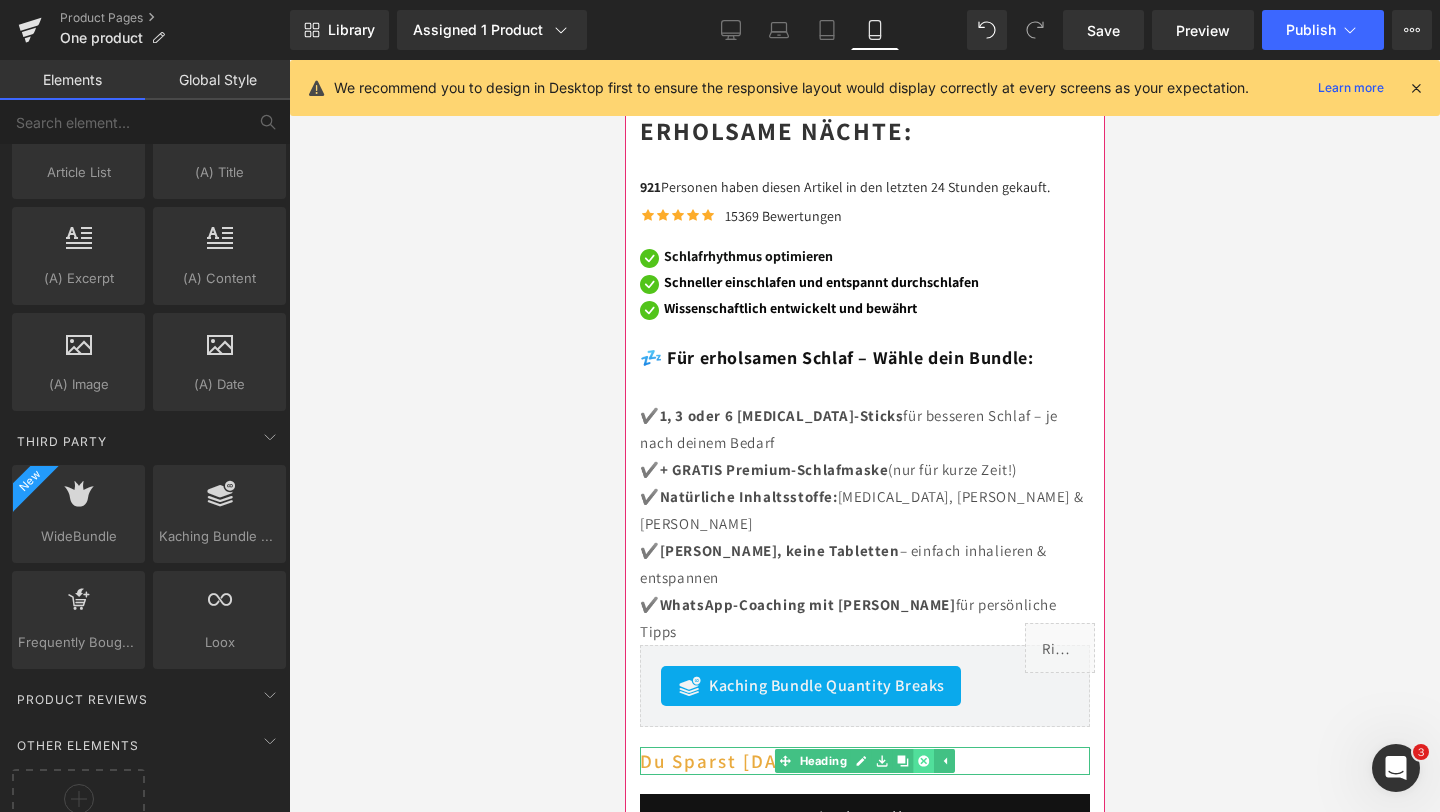 click 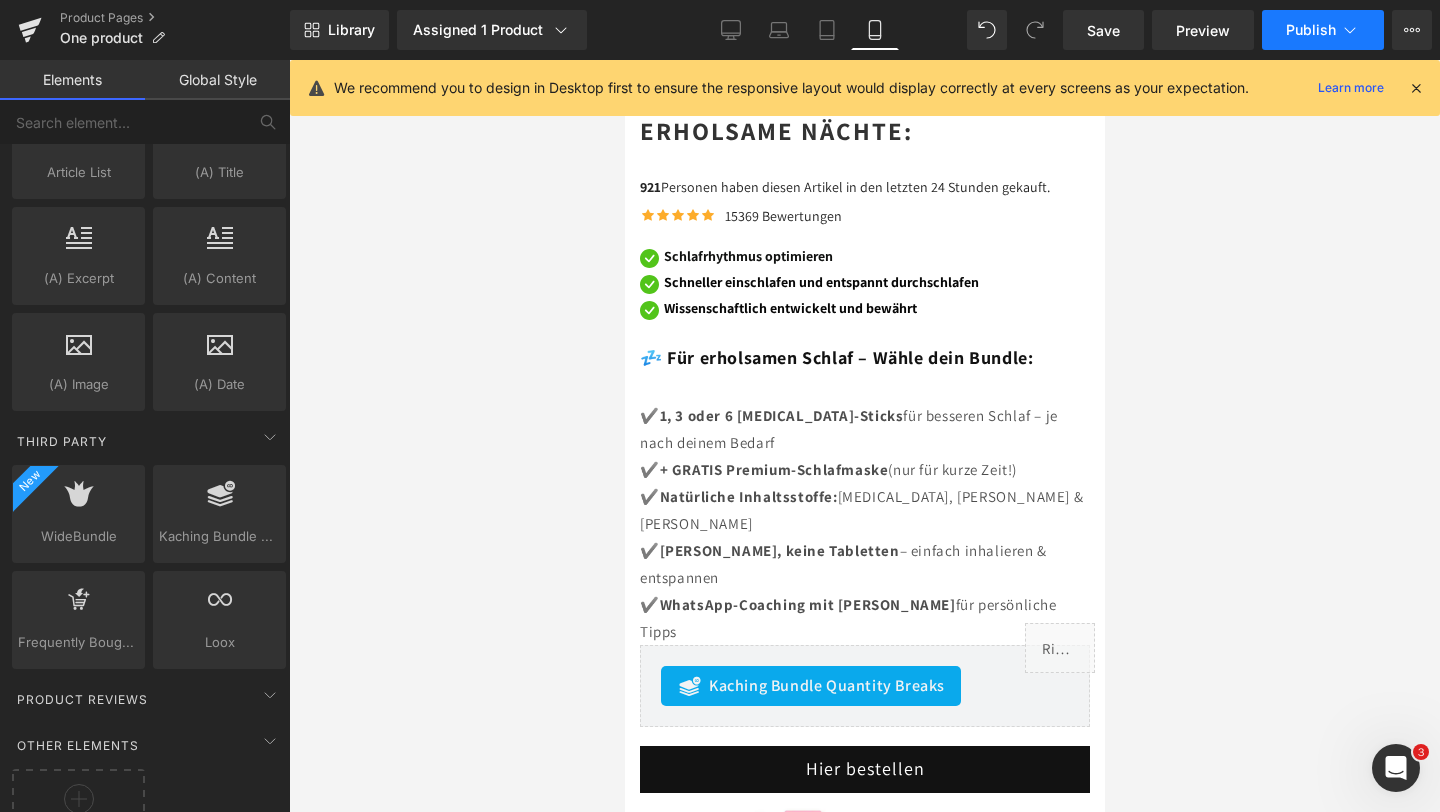 click on "Publish" at bounding box center (1323, 30) 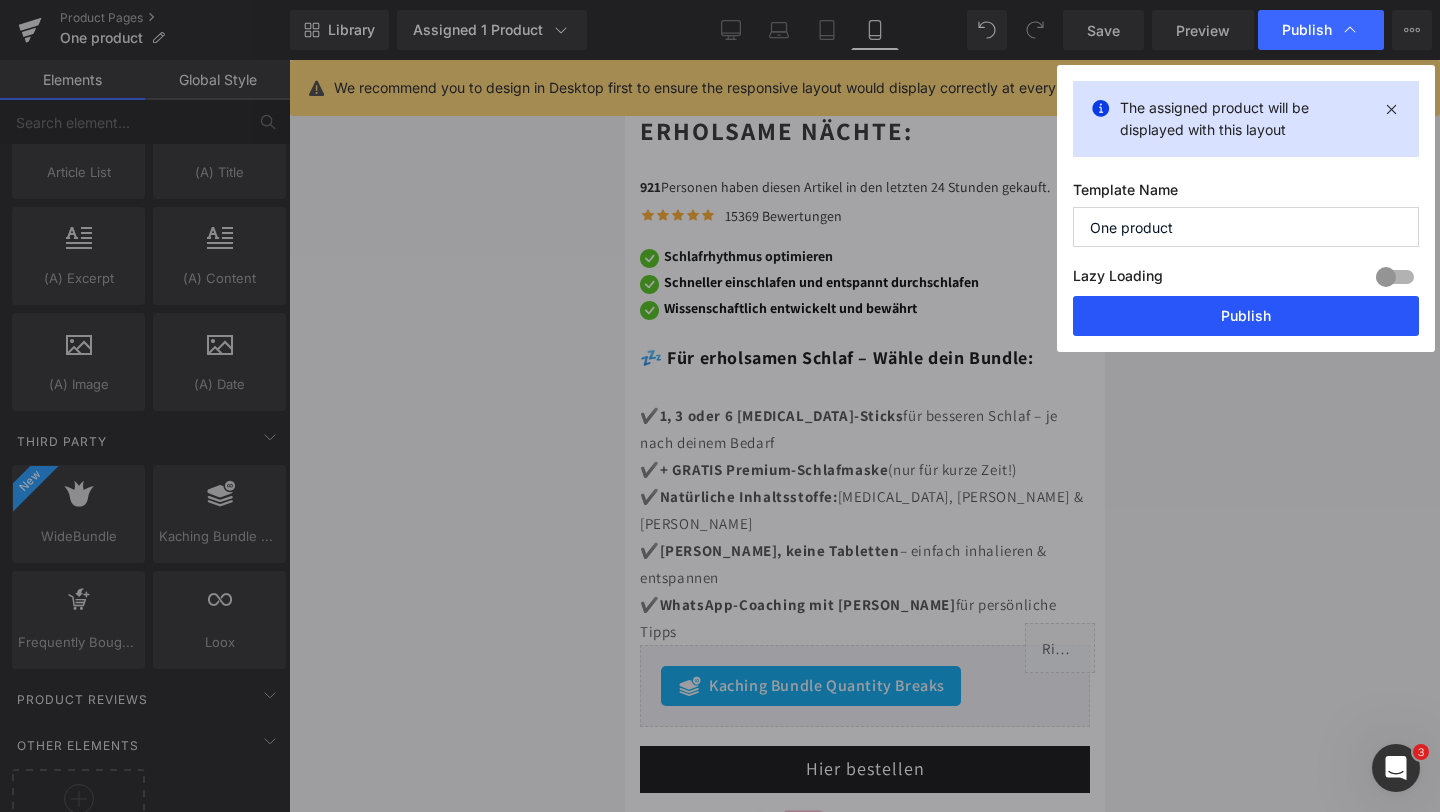 click on "Publish" at bounding box center (1246, 316) 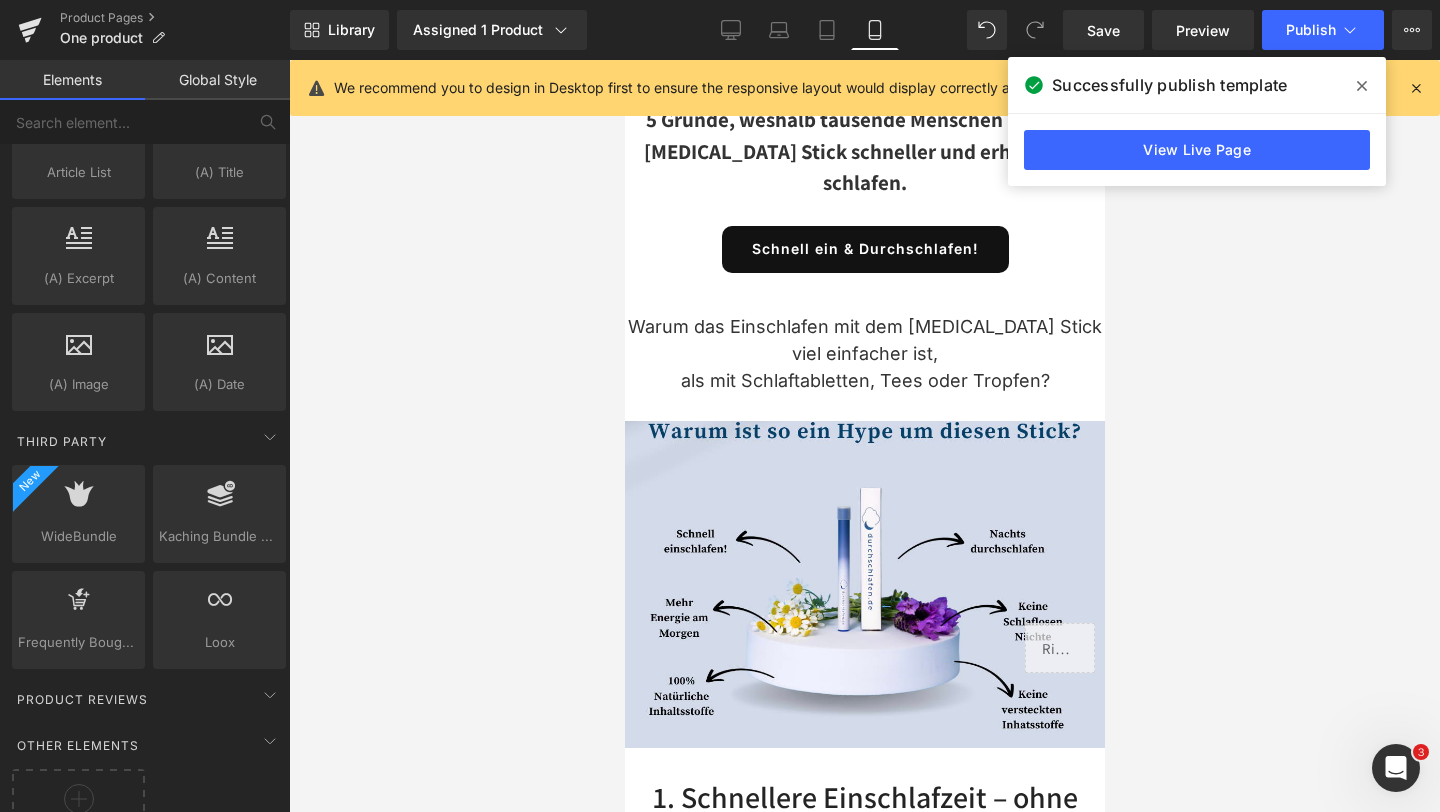 scroll, scrollTop: 0, scrollLeft: 0, axis: both 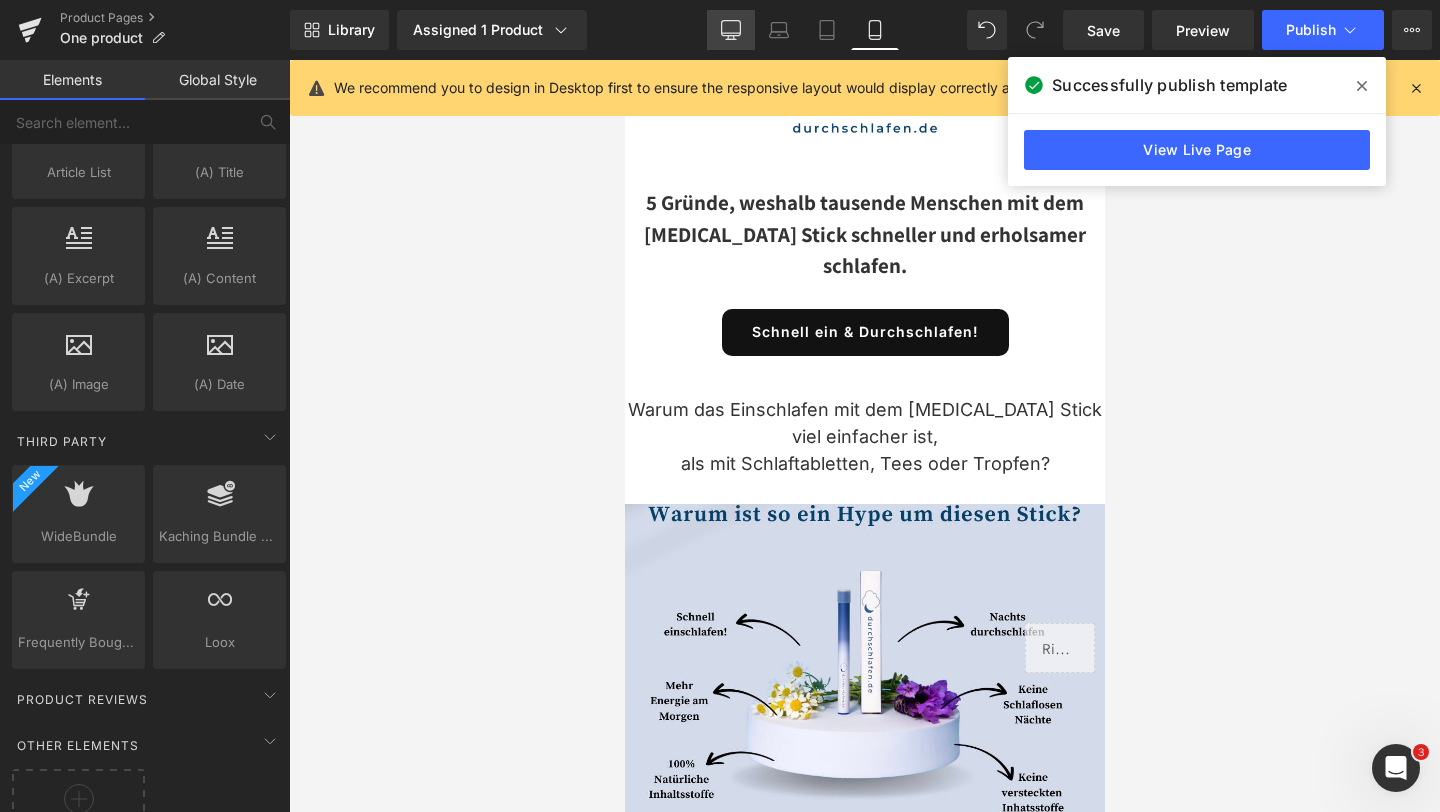 click 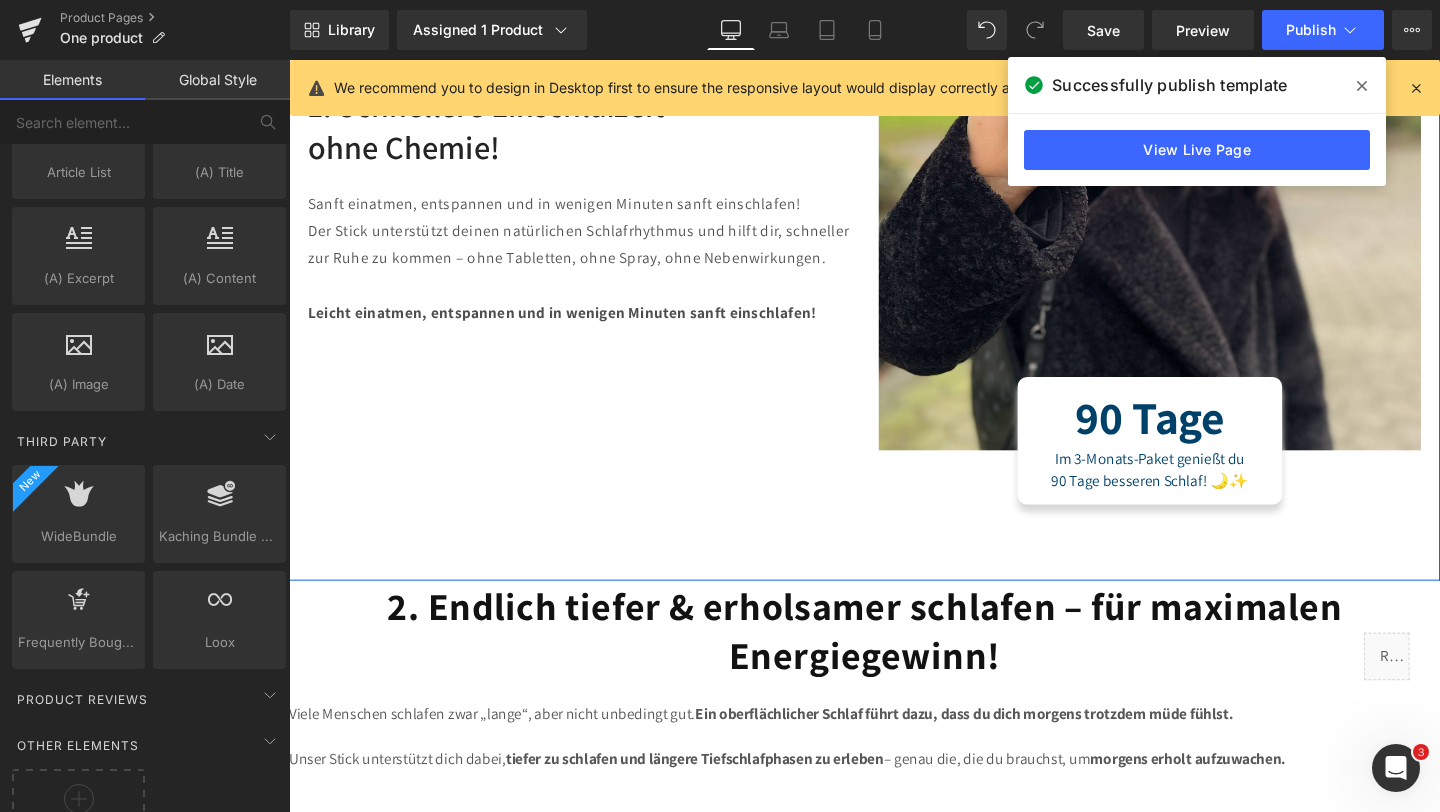 scroll, scrollTop: 1504, scrollLeft: 0, axis: vertical 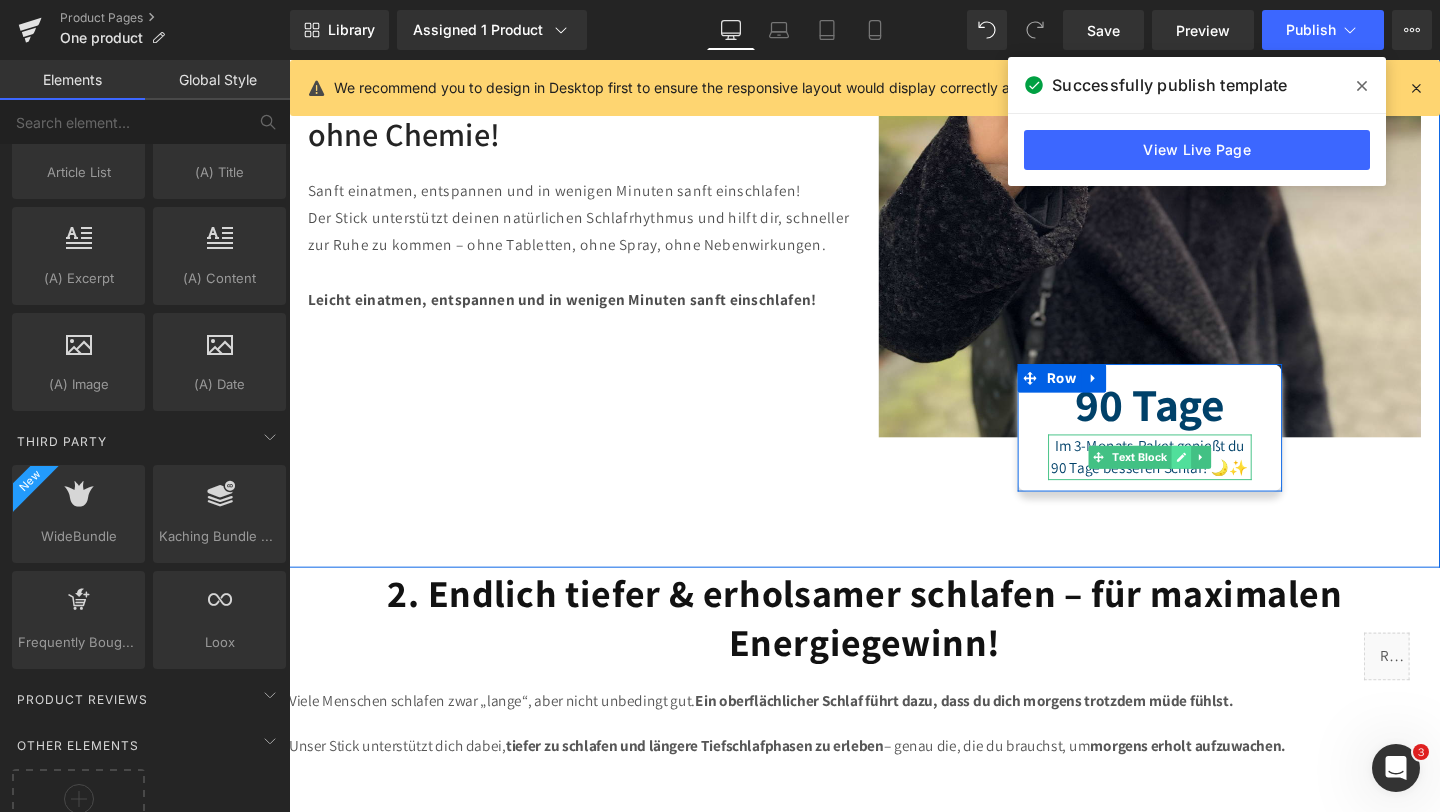 click at bounding box center [1227, 478] 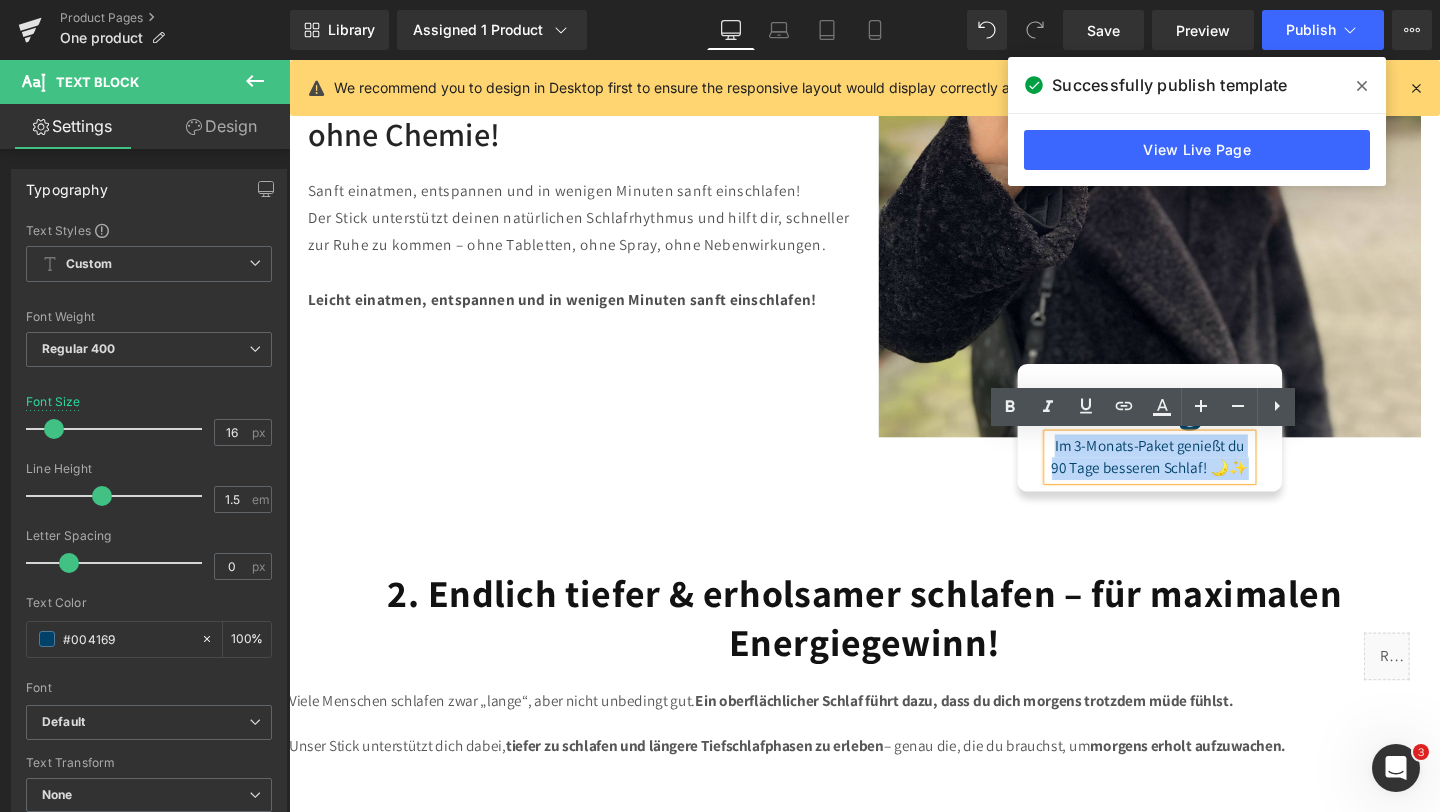 drag, startPoint x: 1297, startPoint y: 492, endPoint x: 1093, endPoint y: 470, distance: 205.18285 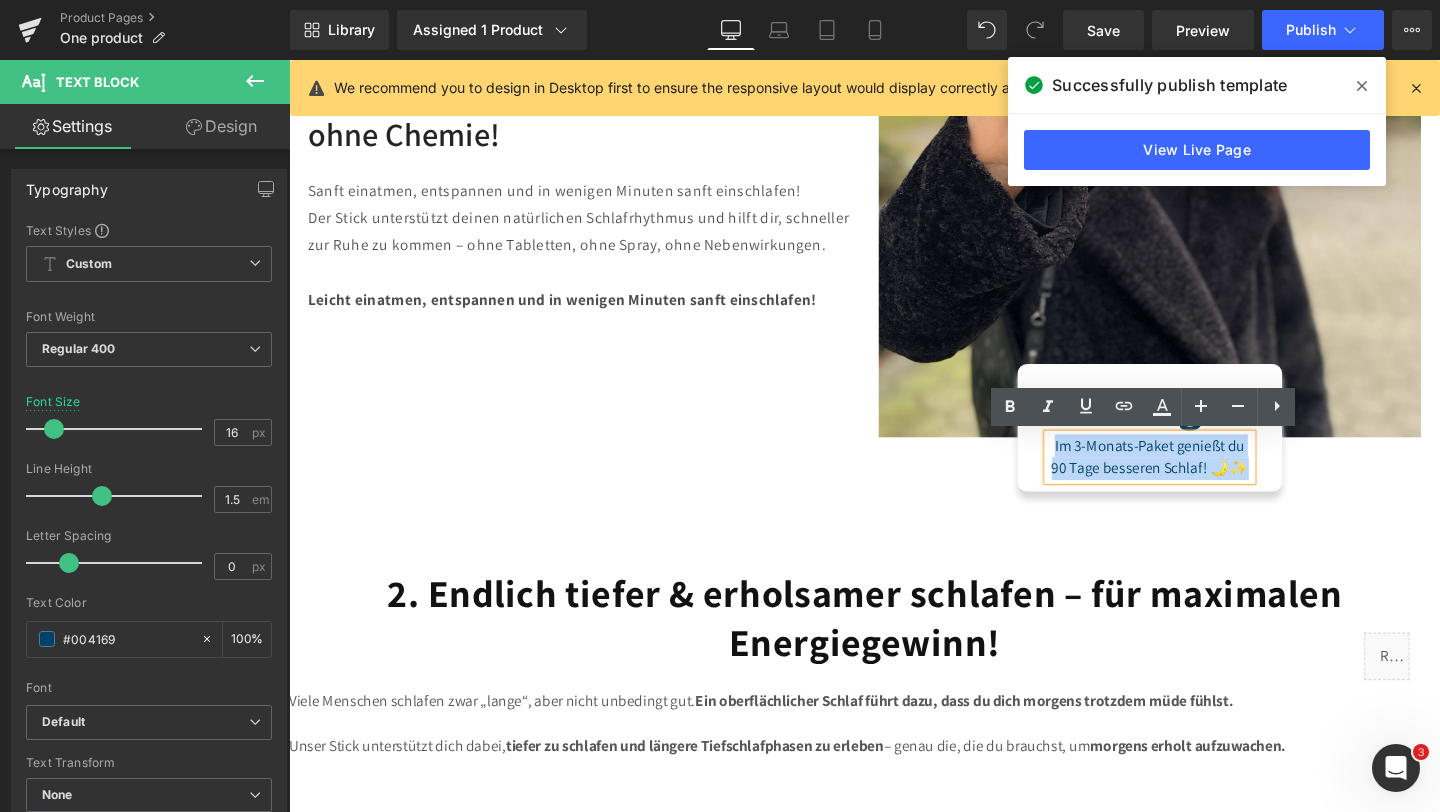 click on "Im 3-Monats-Paket genießt du 90 Tage besseren Schlaf! 🌙✨" at bounding box center (1194, 478) 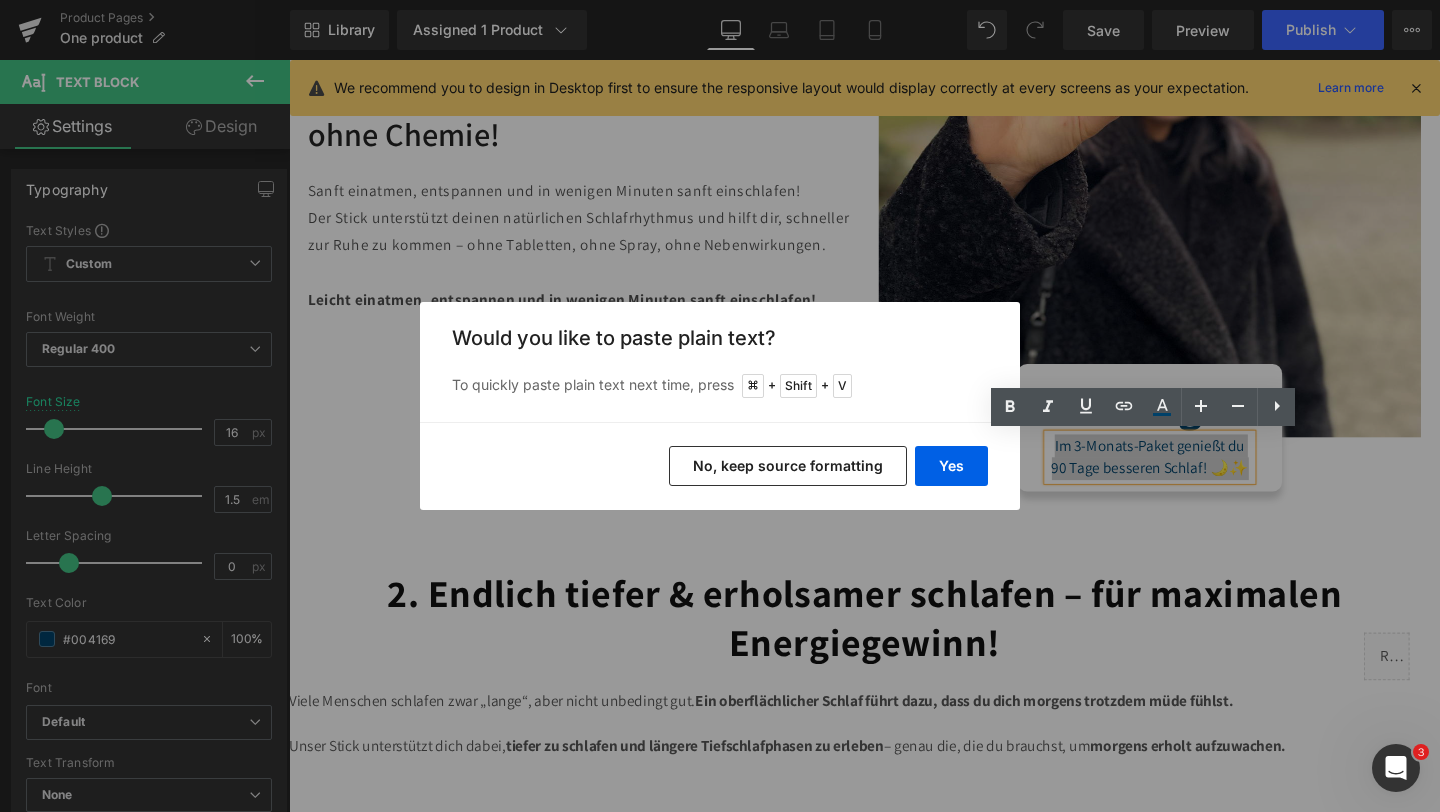 click on "No, keep source formatting" at bounding box center (788, 466) 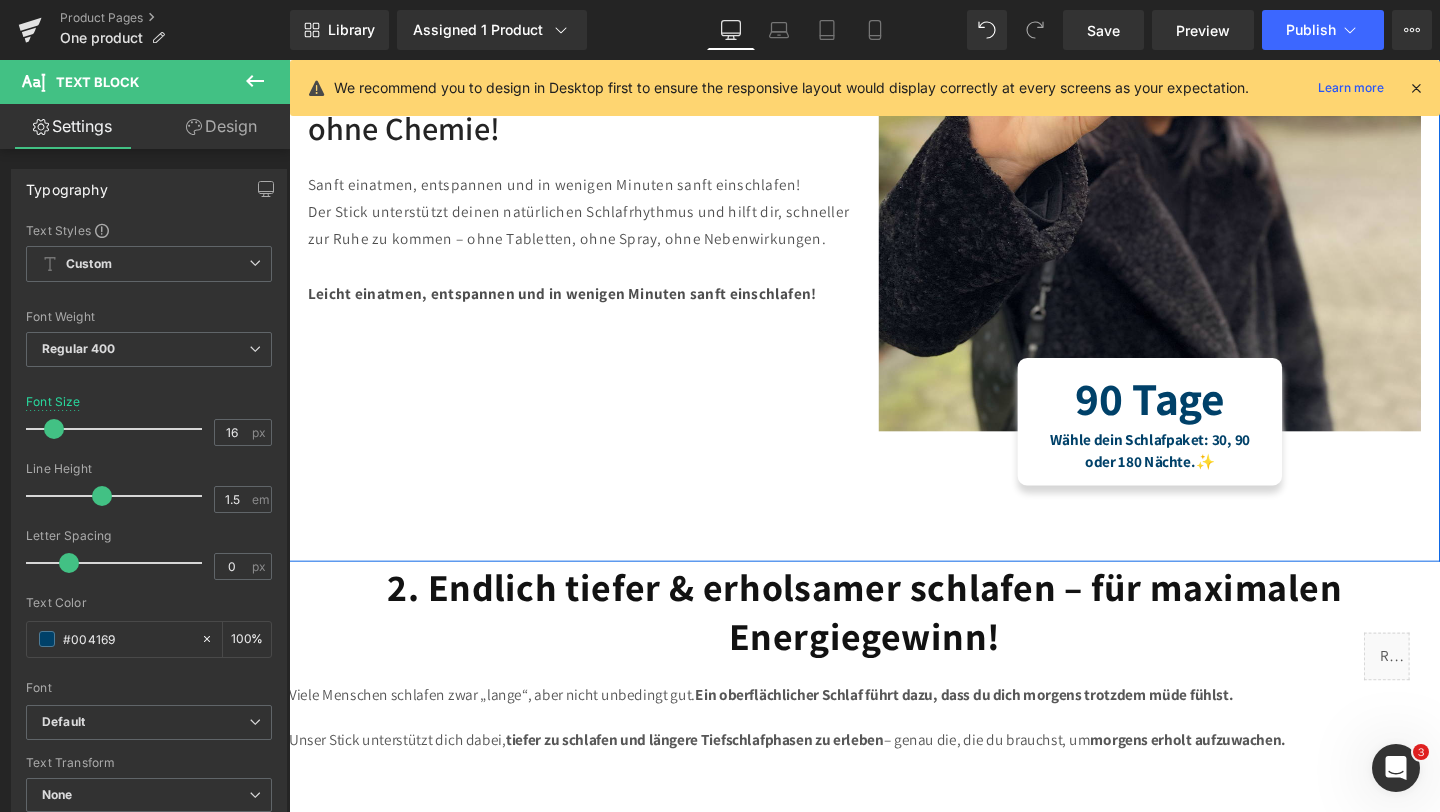 scroll, scrollTop: 1516, scrollLeft: 0, axis: vertical 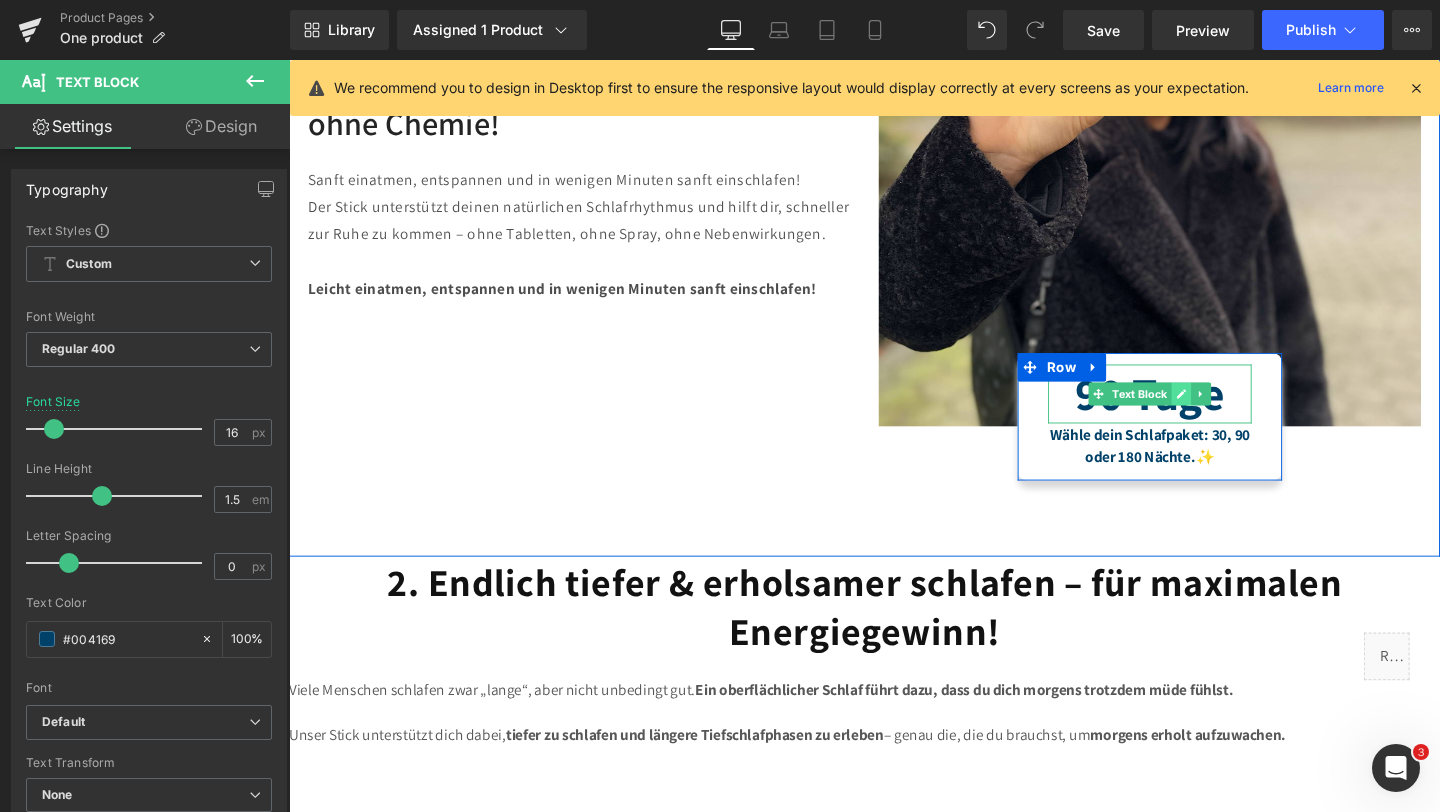 click 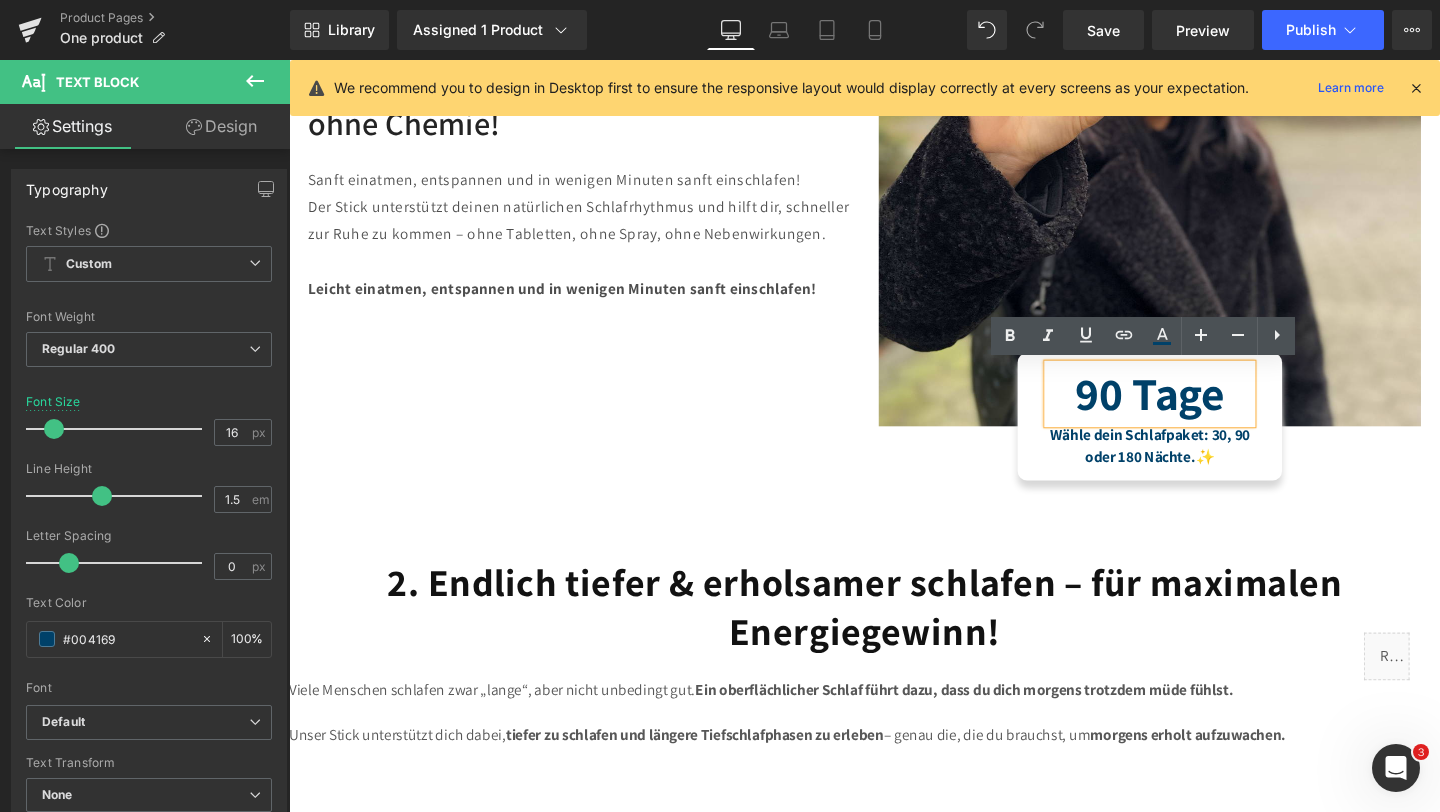 click on "90 Tage" at bounding box center (1194, 411) 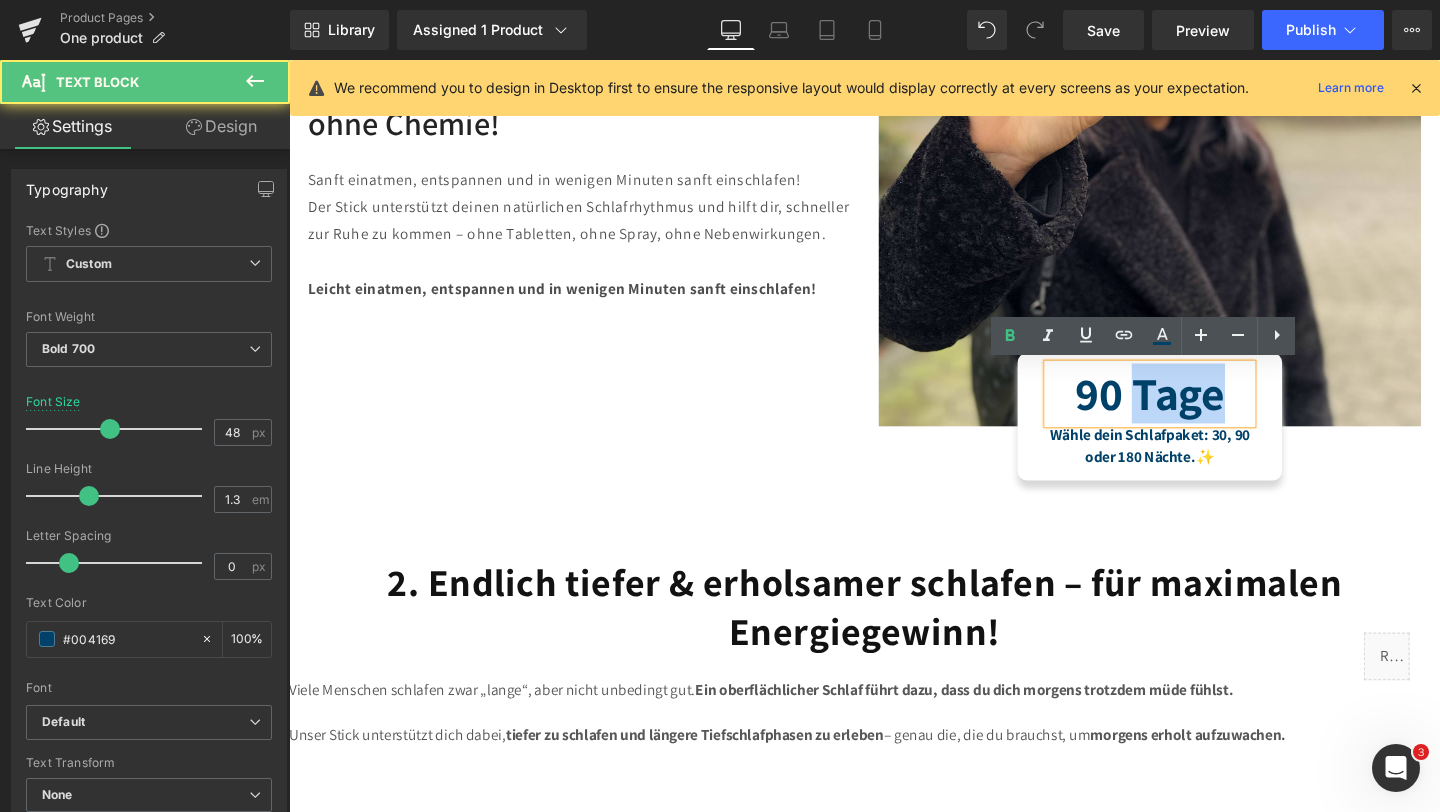 click on "90 Tage" at bounding box center (1194, 411) 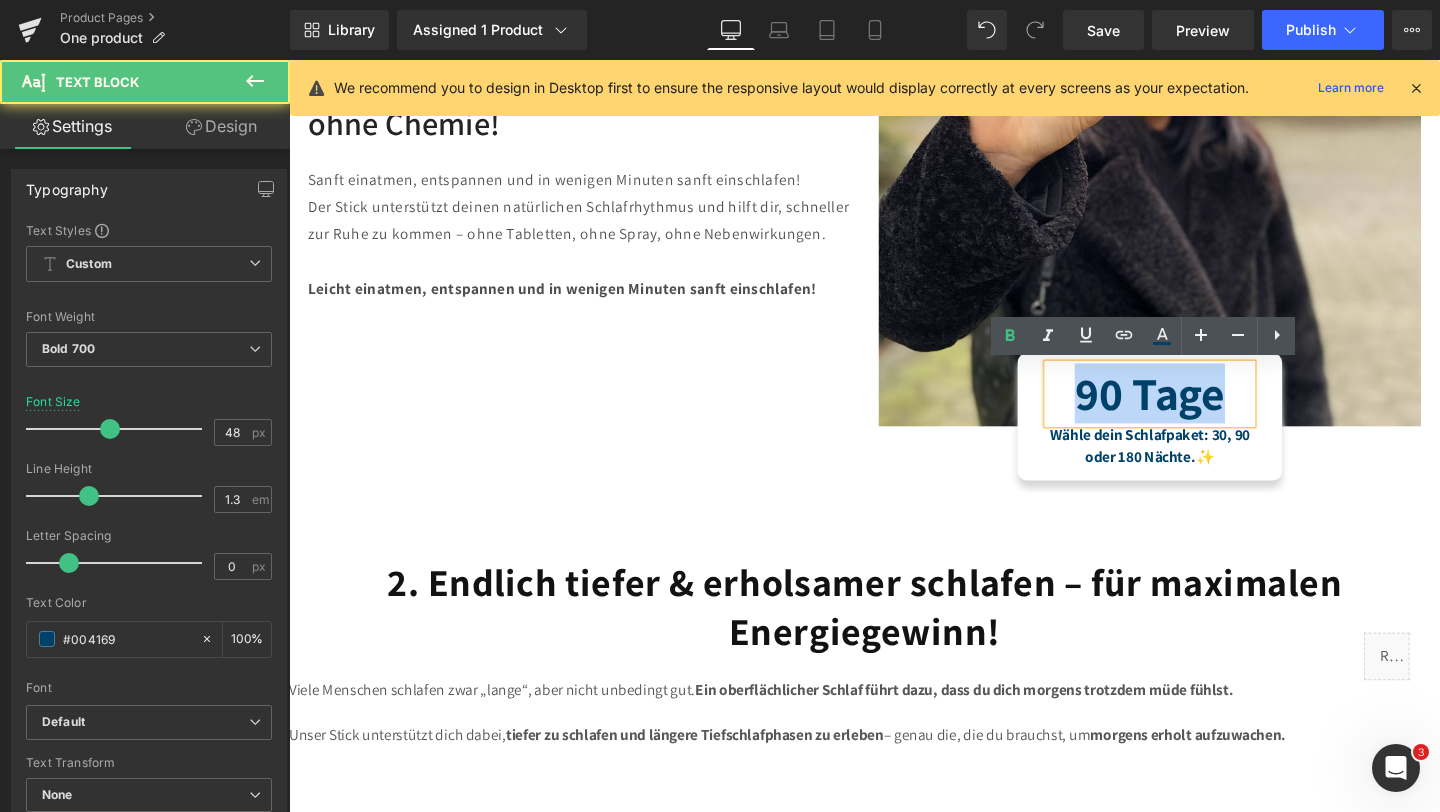 click on "90 Tage" at bounding box center (1194, 411) 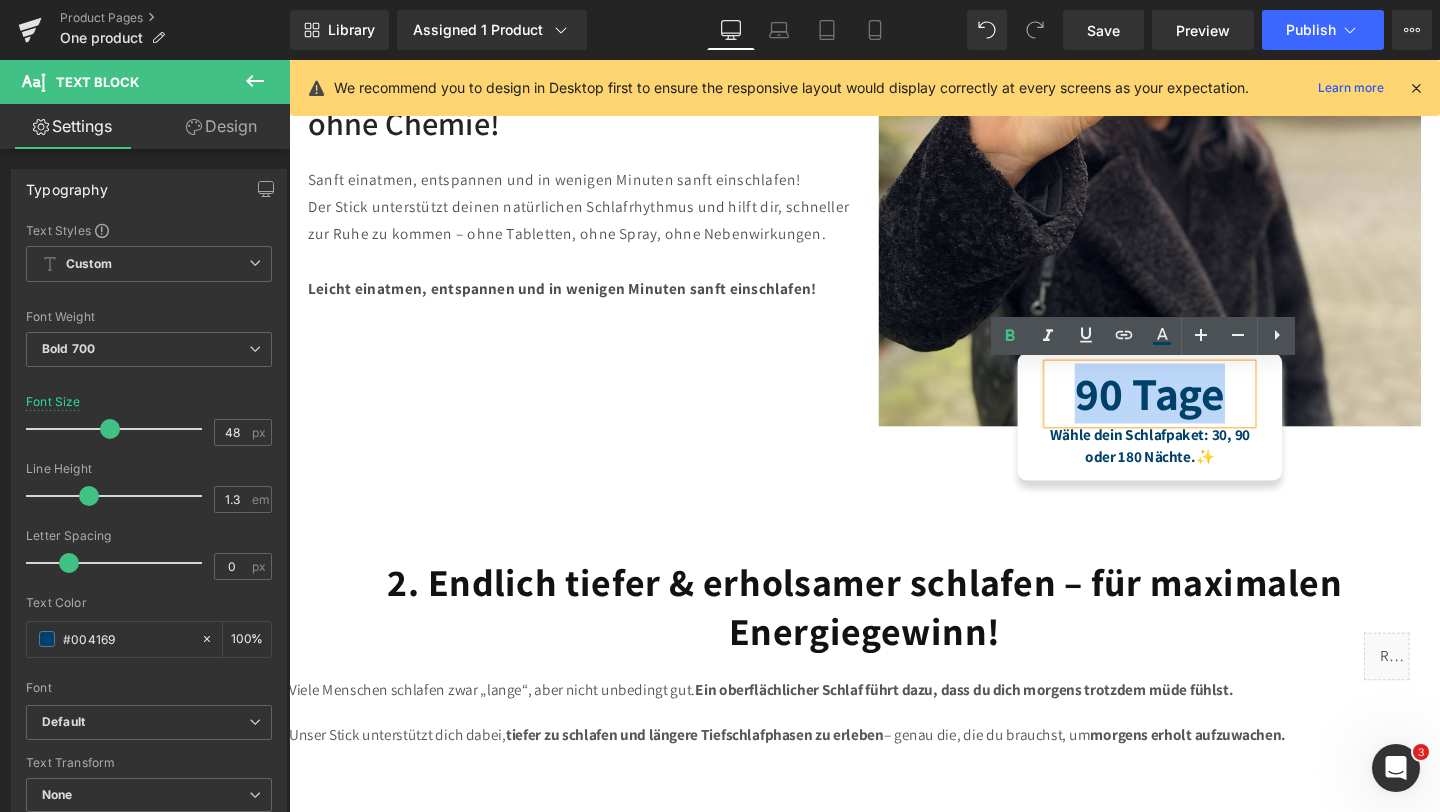type 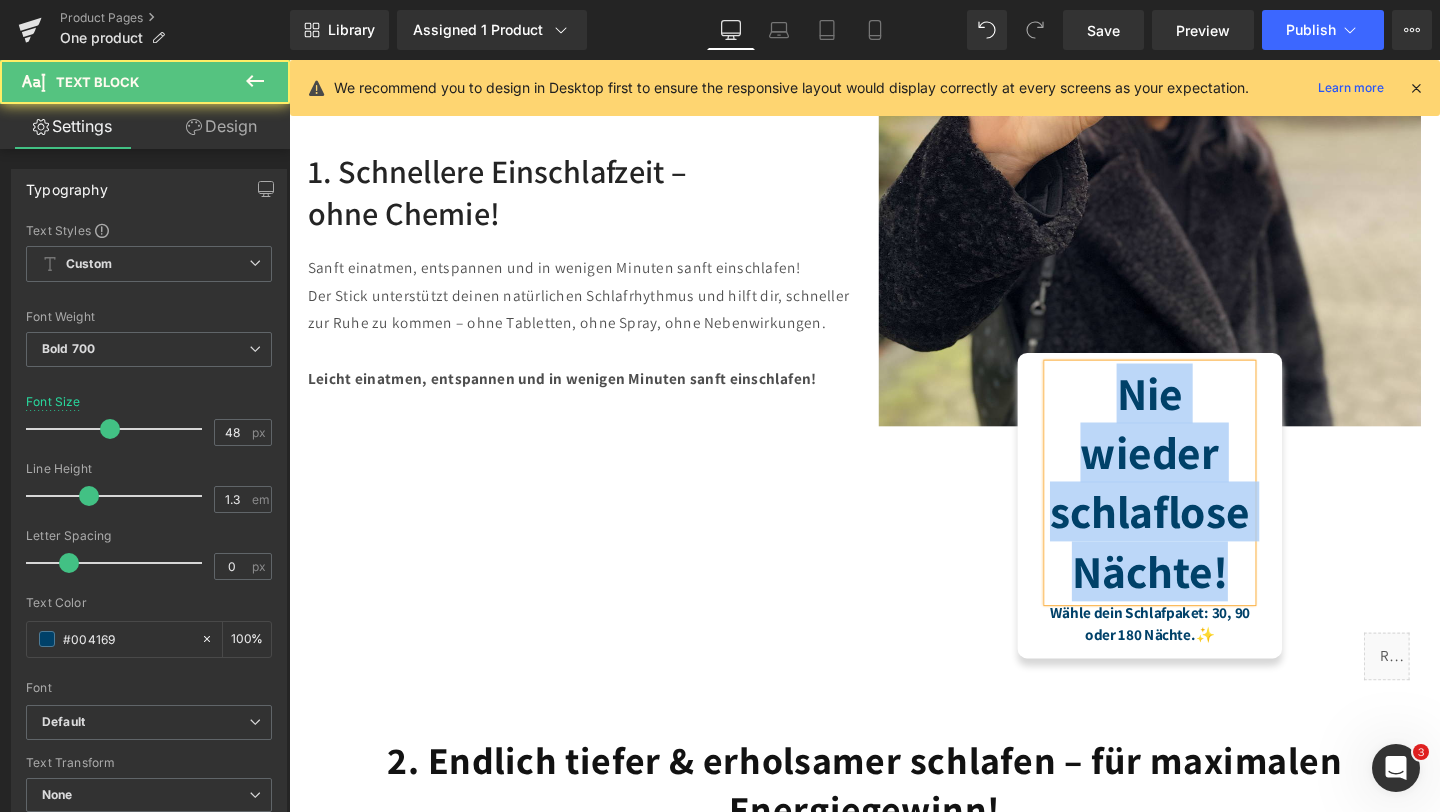 drag, startPoint x: 1151, startPoint y: 414, endPoint x: 1275, endPoint y: 601, distance: 224.37692 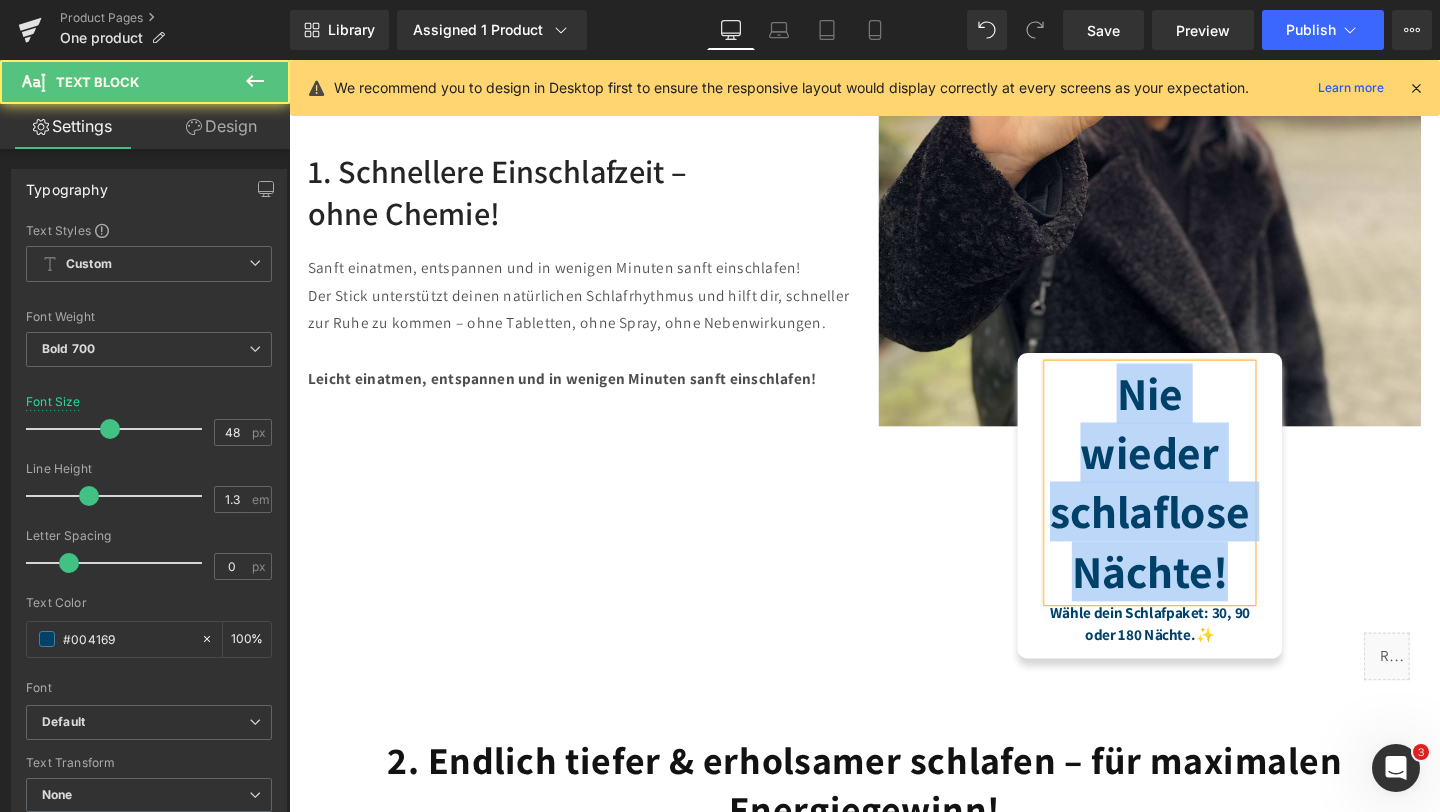click on "Nie wieder schlaflose Nächte!" at bounding box center [1194, 505] 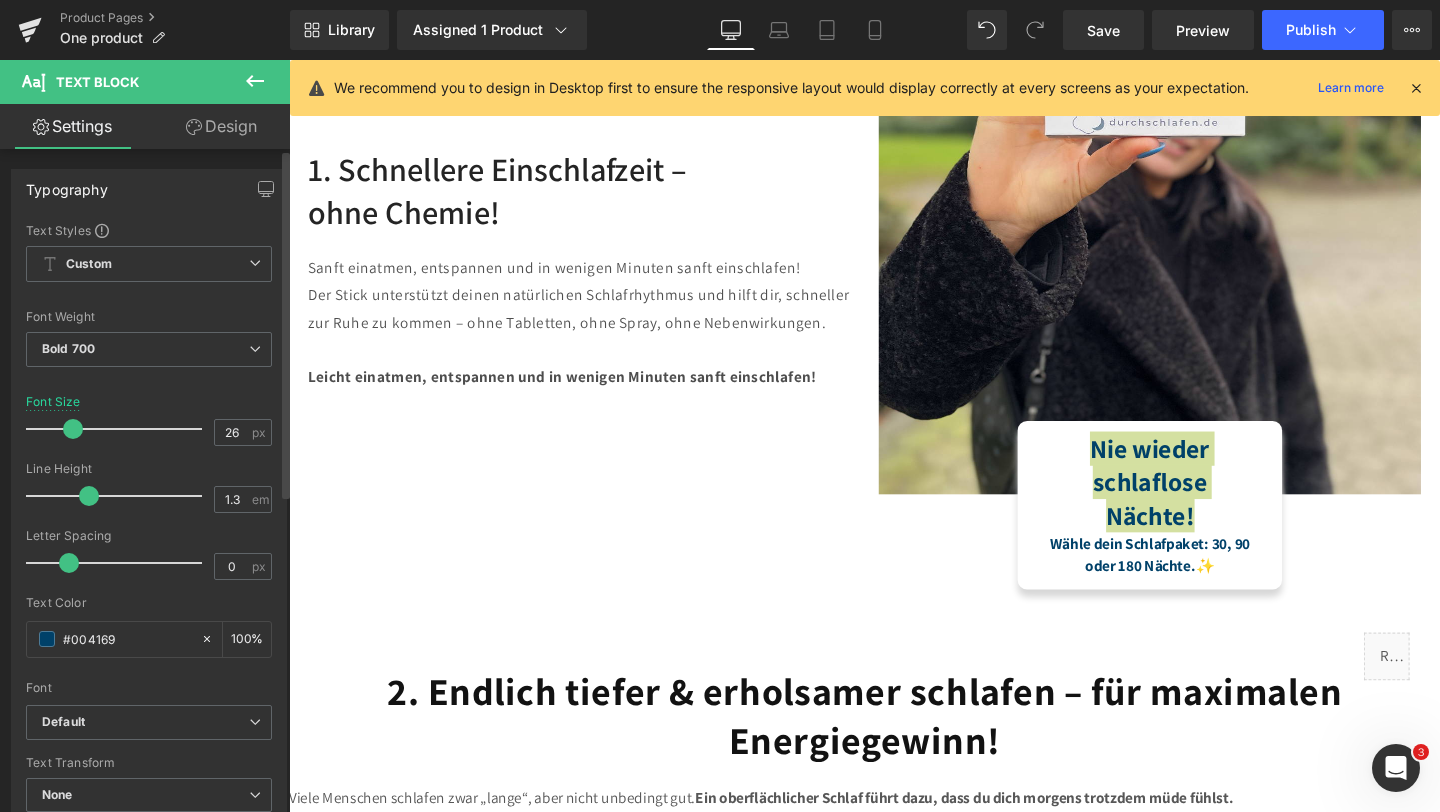 type on "25" 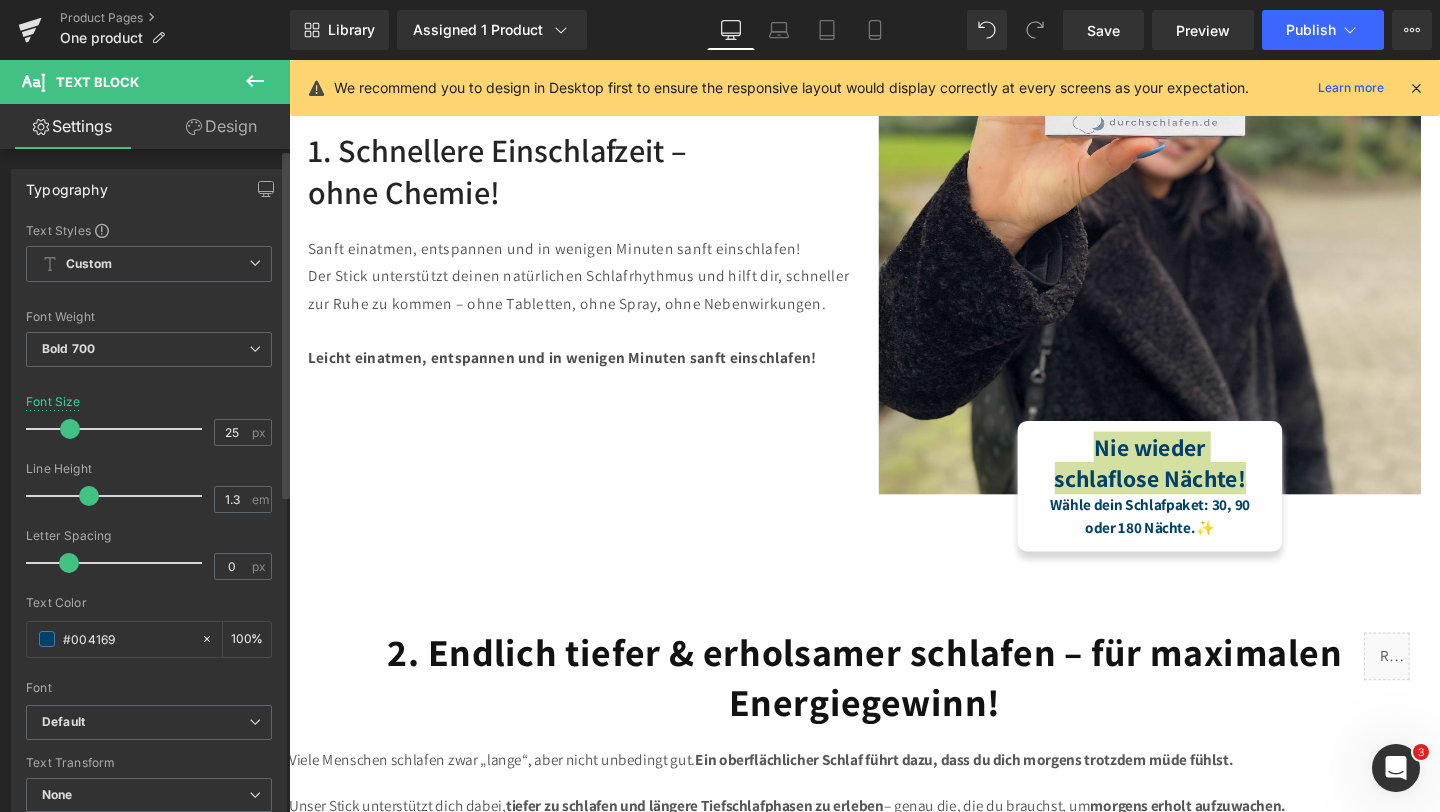 scroll, scrollTop: 1423, scrollLeft: 0, axis: vertical 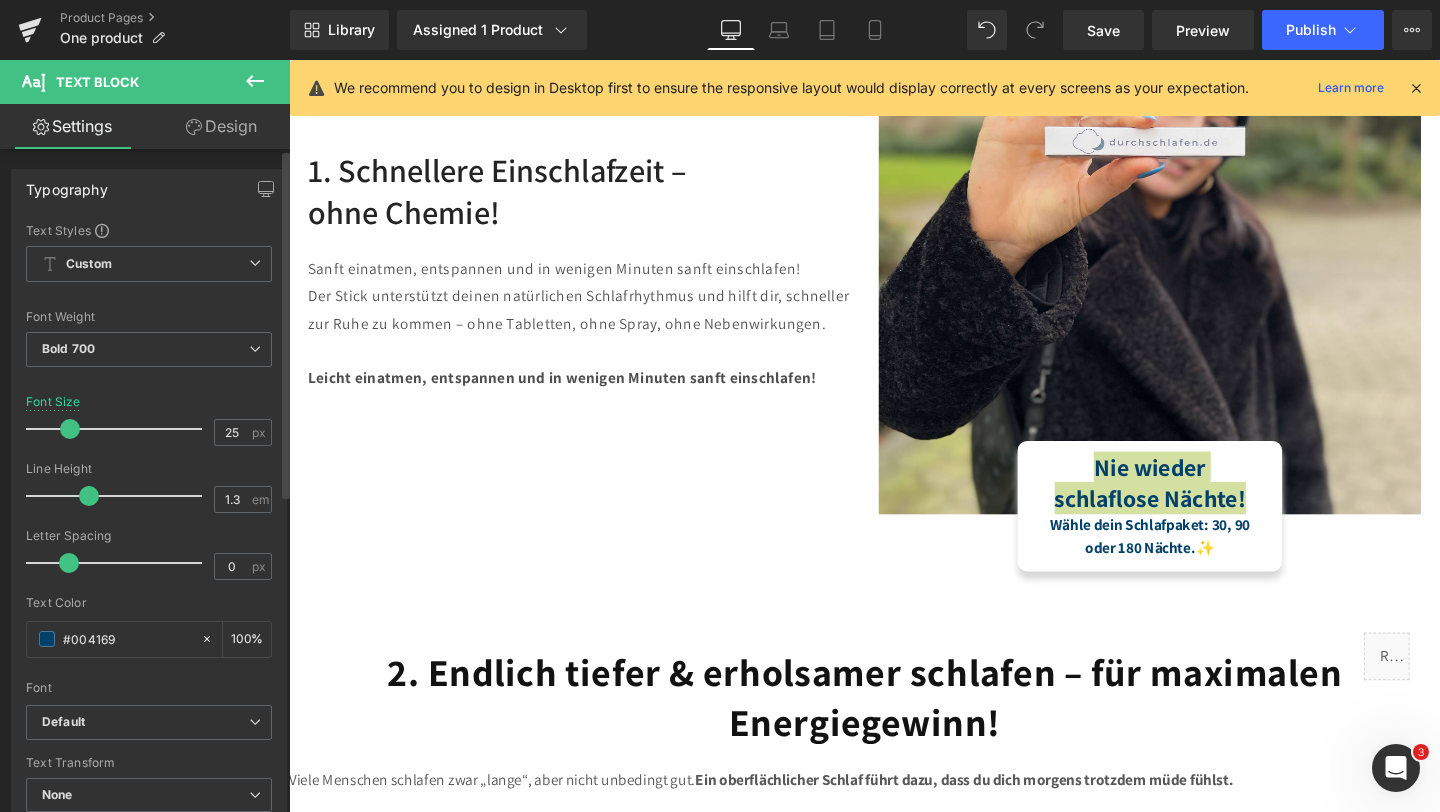 drag, startPoint x: 112, startPoint y: 431, endPoint x: 74, endPoint y: 430, distance: 38.013157 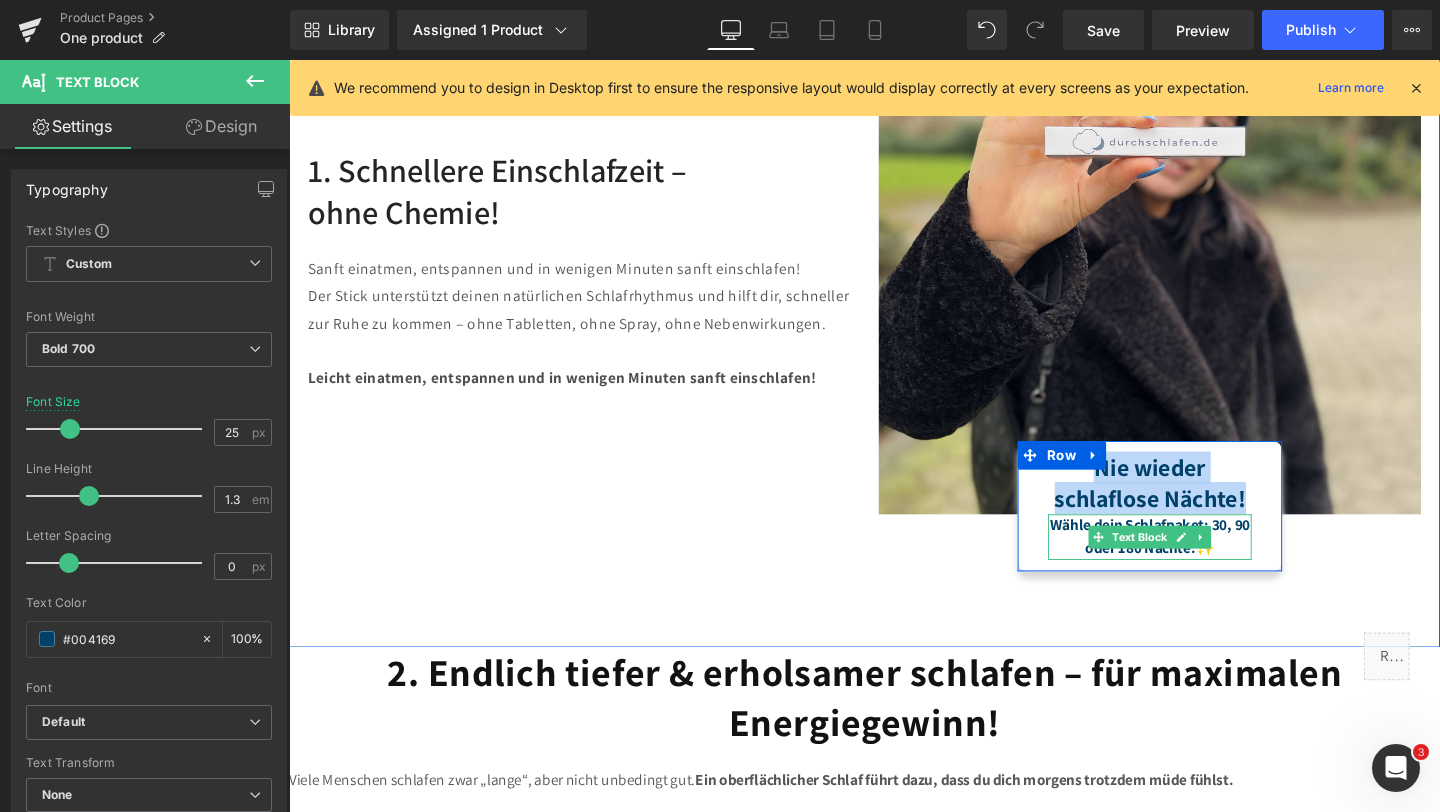 click on "Wähle dein Schlafpaket: 30, 90 oder 180 Nächte.  ✨" at bounding box center (1194, 562) 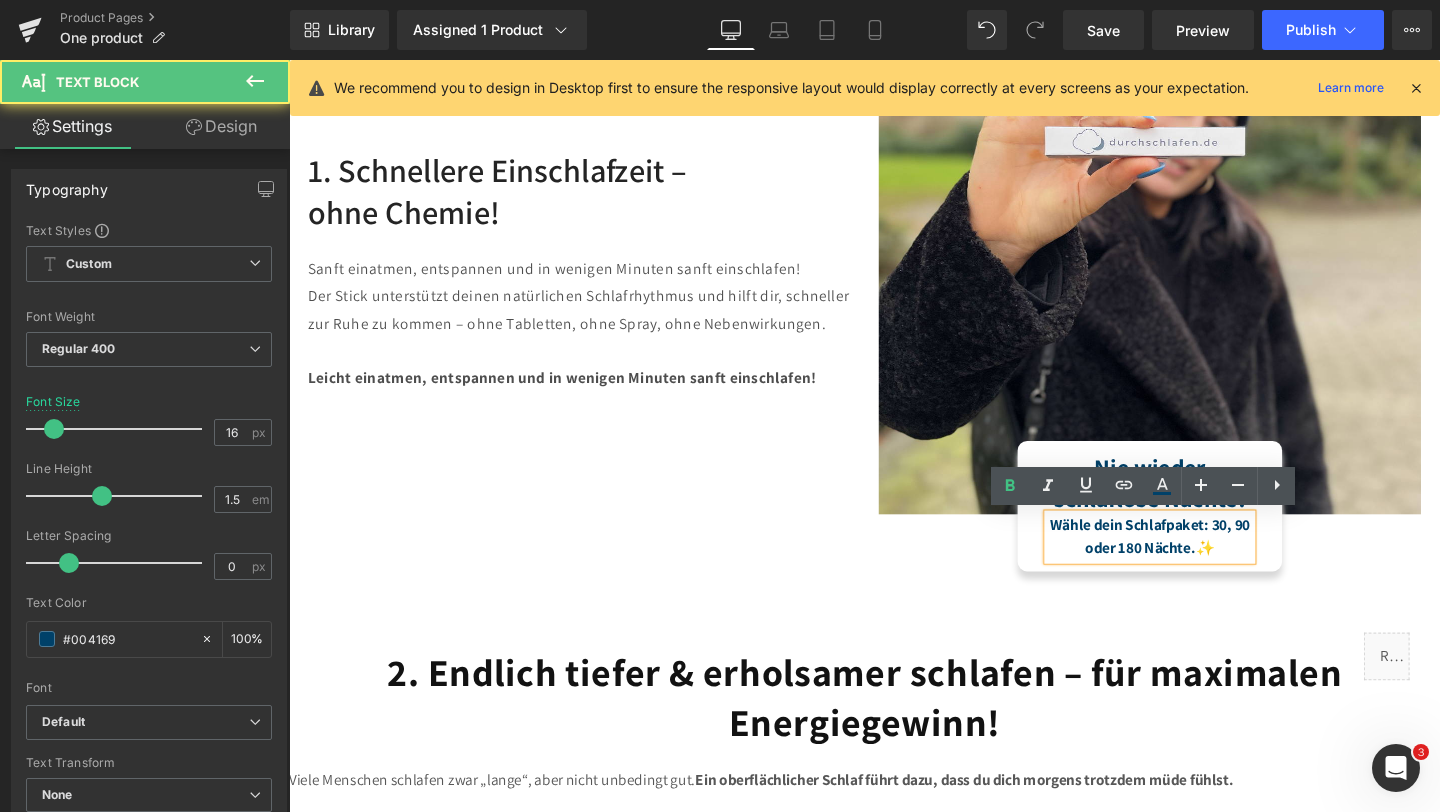 drag, startPoint x: 1272, startPoint y: 578, endPoint x: 1079, endPoint y: 547, distance: 195.47379 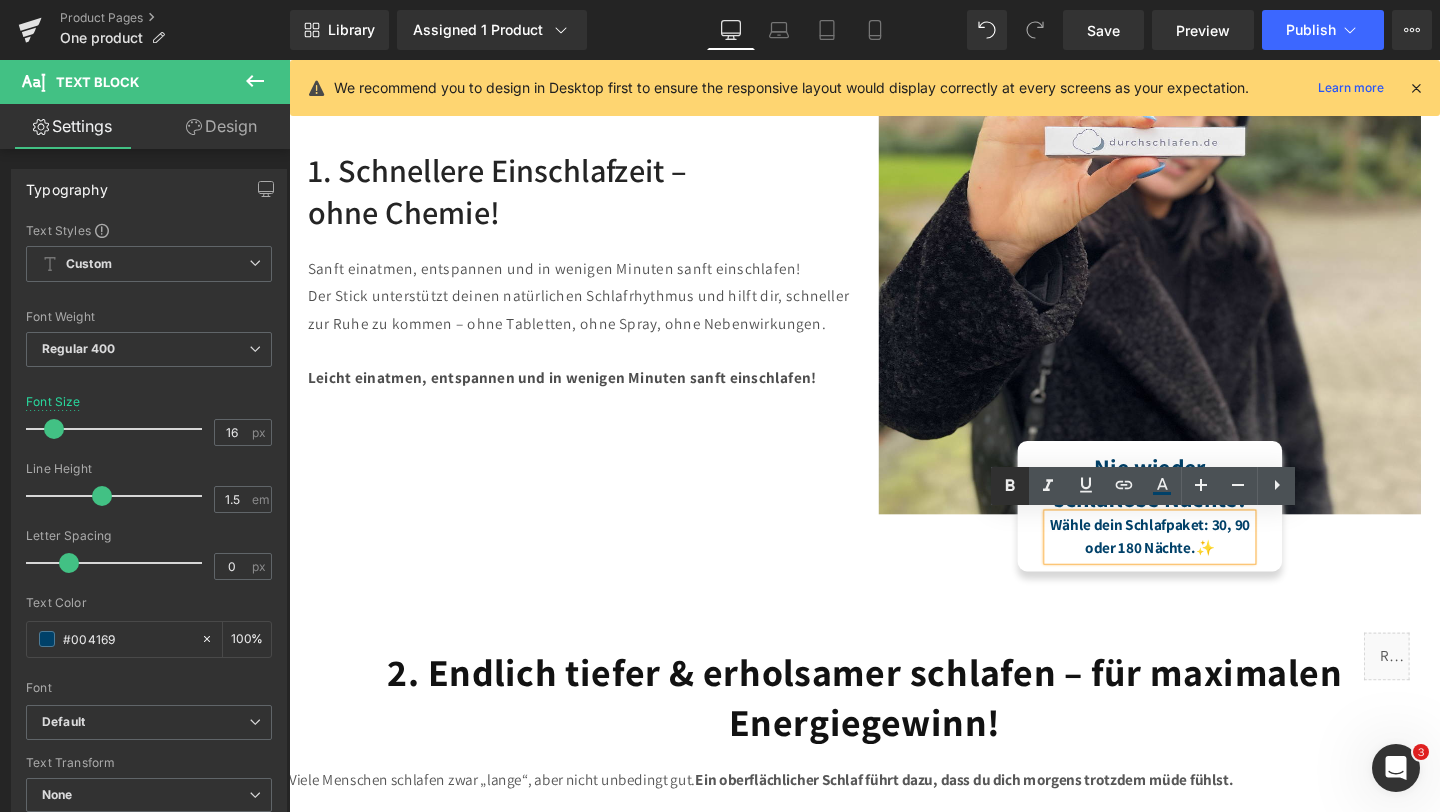click 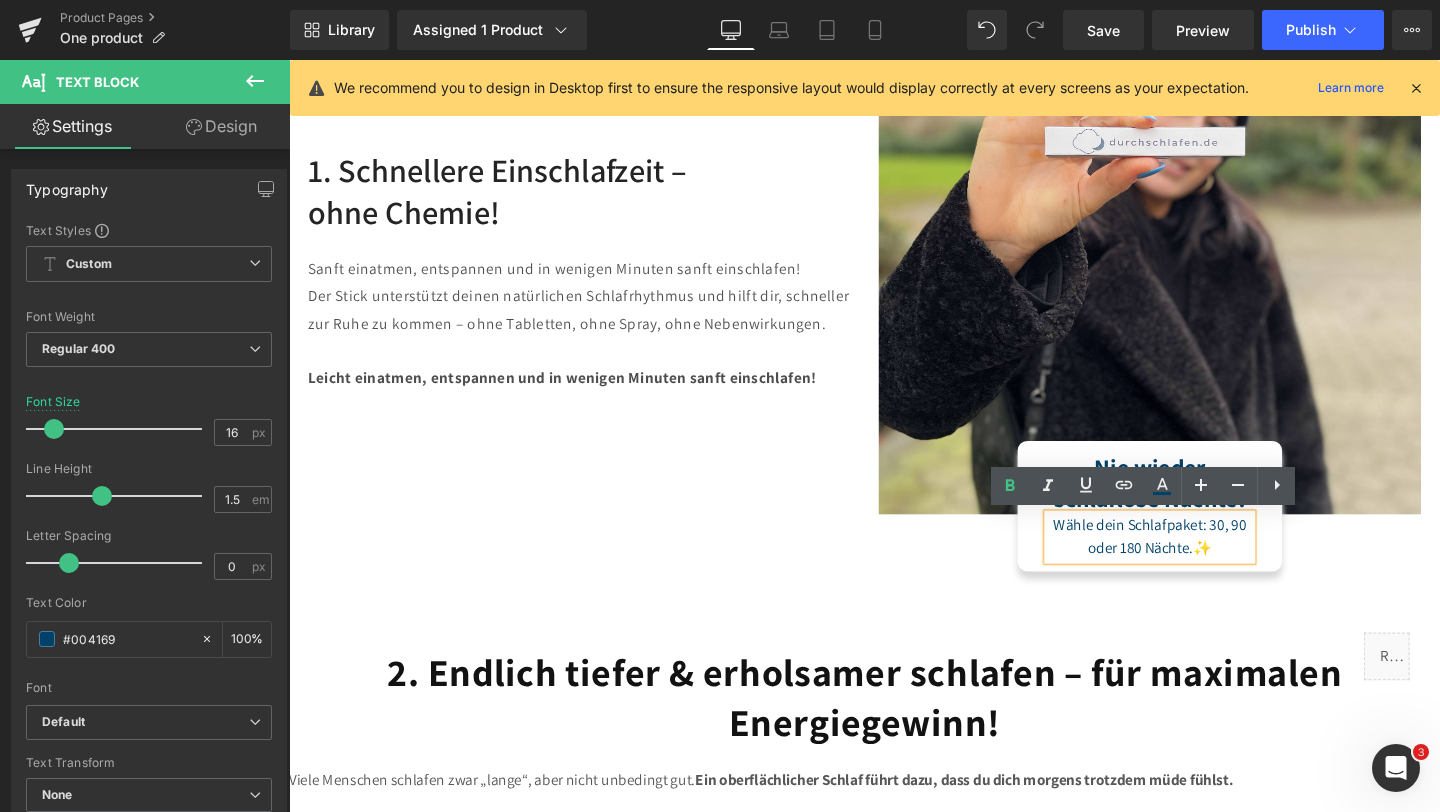 click on "5 Gründe, weshalb tausende Menschen mit dem Melatonin Stick schneller und erholsamer schlafen. Heading         Schnell ein & Durchschlafen! Button         Warum das Einschlafen mit dem Melatonin Stick viel einfacher ist,  als mit Schlaftabletten, Tees oder Tropfen? Heading         Image         1. Schnellere Einschlafzeit – ohne Chemie! Heading         Row         Sanft einatmen, entspannen und in wenigen Minuten sanft einschlafen! Der Stick unterstützt deinen natürlichen Schlafrhythmus und hilft dir, schneller zur Ruhe zu kommen – ohne Tabletten, ohne Spray, ohne Nebenwirkungen. Leicht einatmen, entspannen und in wenigen Minuten sanft einschlafen! Heading         Image         Nie wieder schlaflose Nächte! Text Block
Wähle dein Schlafpaket: 30, 90 oder 180 Nächte.  ✨ Text Block         Row         Row         Row   50px   70px" at bounding box center [894, -286] 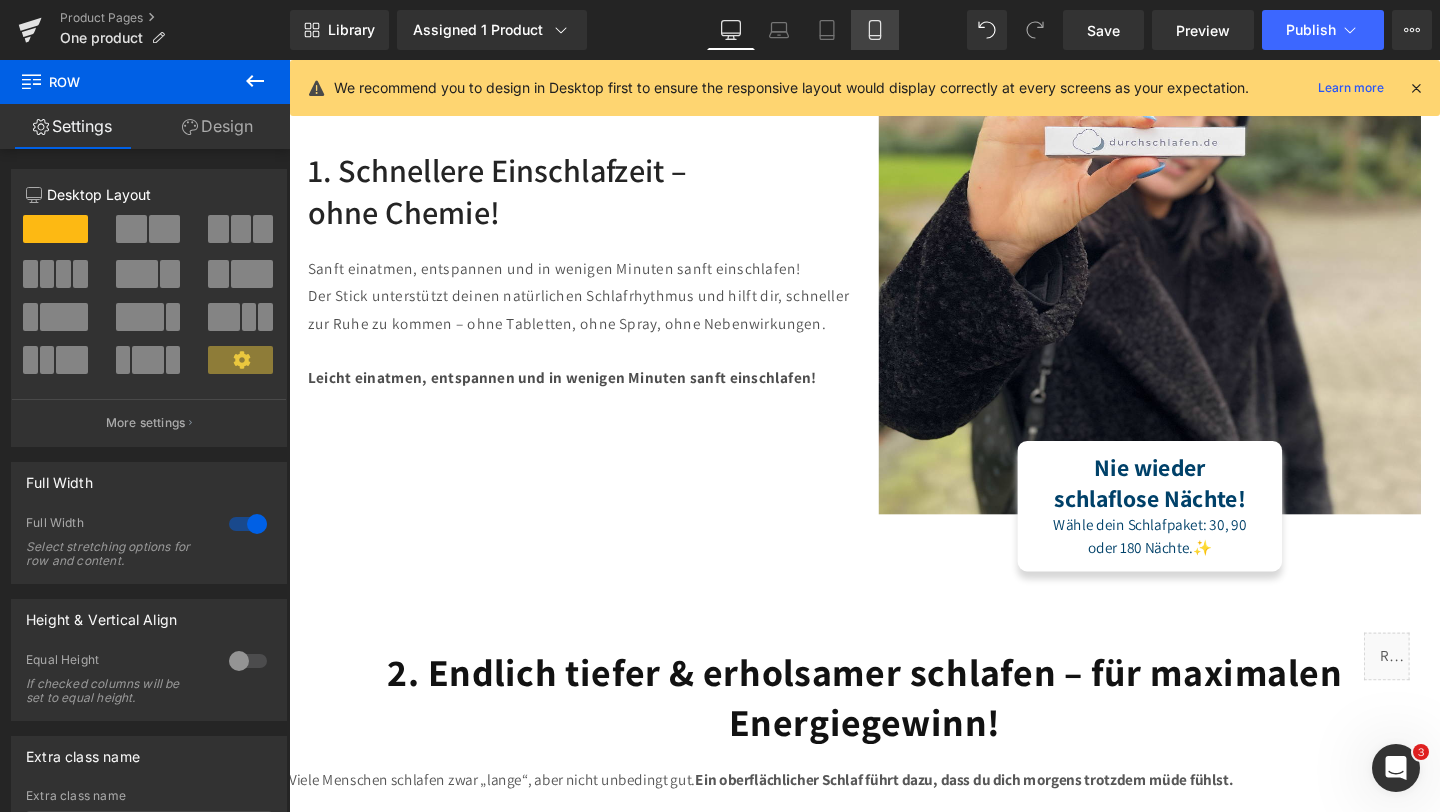 click 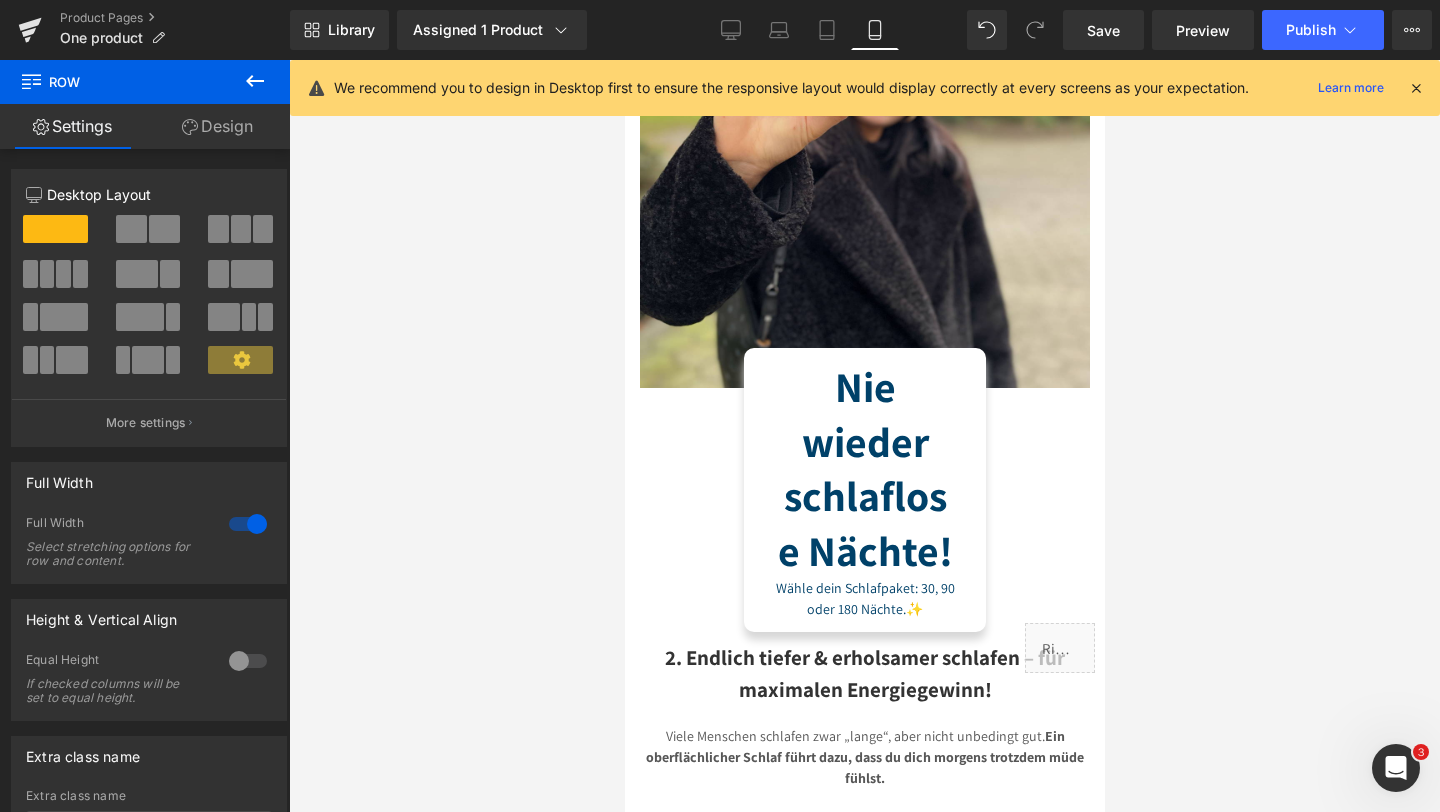 scroll, scrollTop: 1236, scrollLeft: 0, axis: vertical 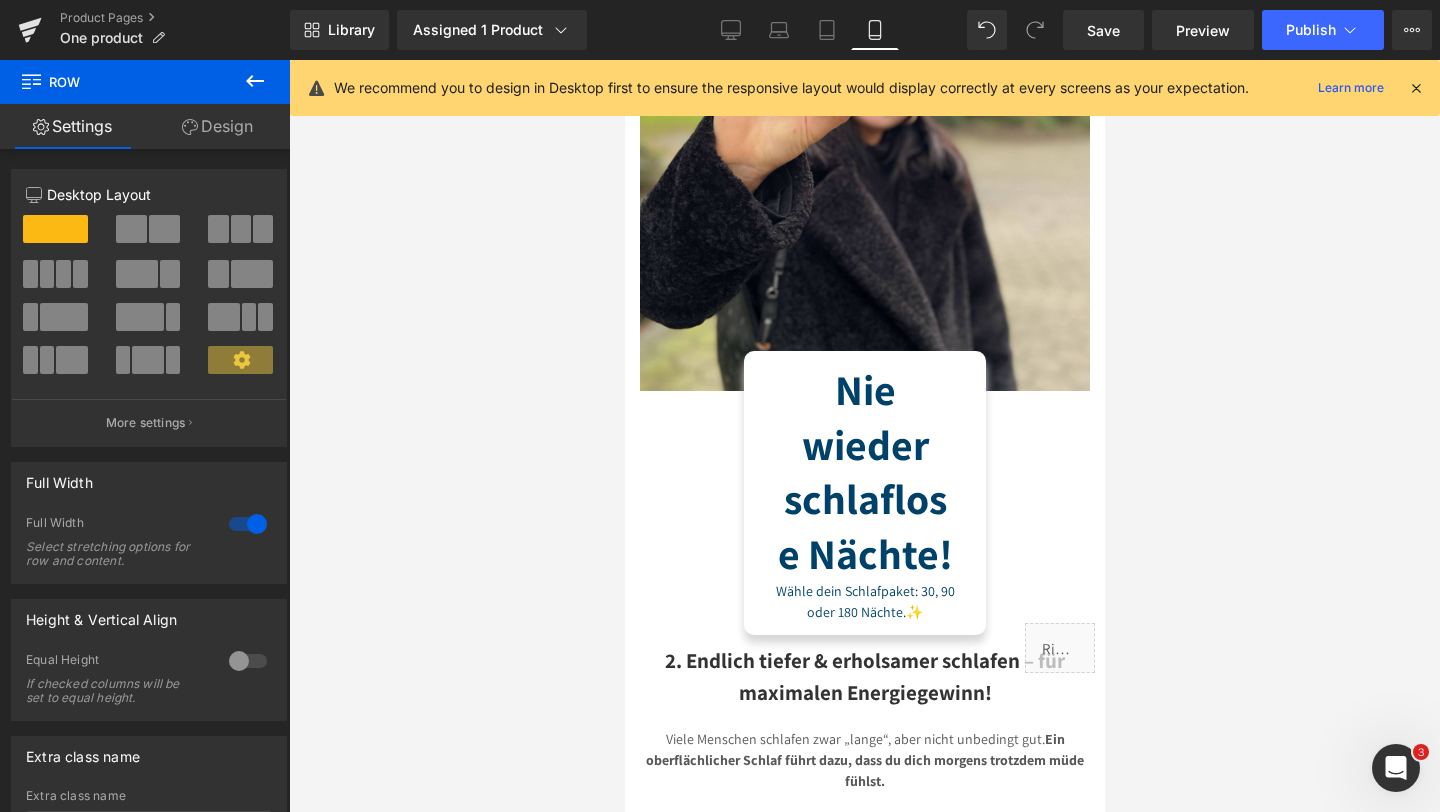click on "Nie wieder schlaflose Nächte! Text Block" at bounding box center [864, 472] 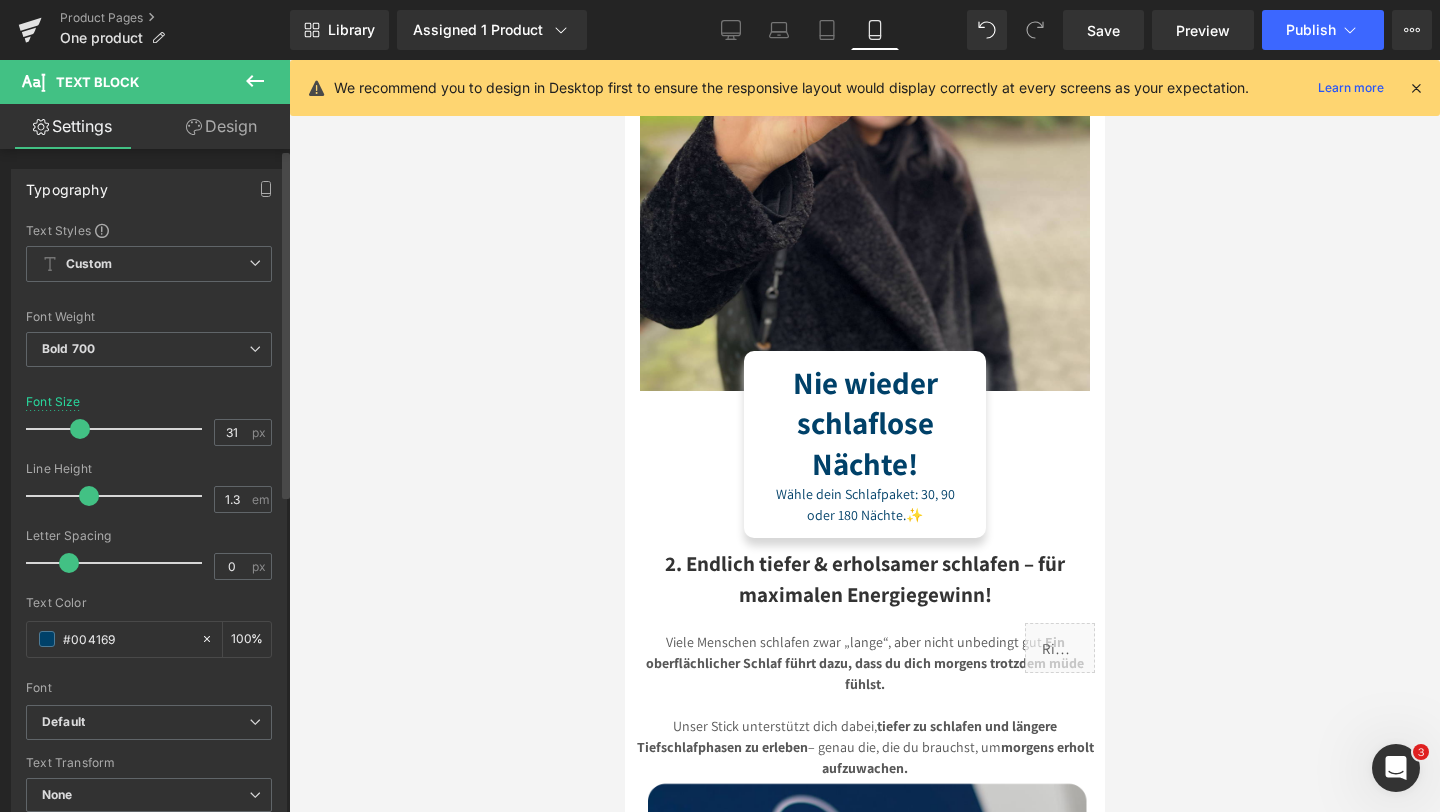 drag, startPoint x: 96, startPoint y: 428, endPoint x: 77, endPoint y: 427, distance: 19.026299 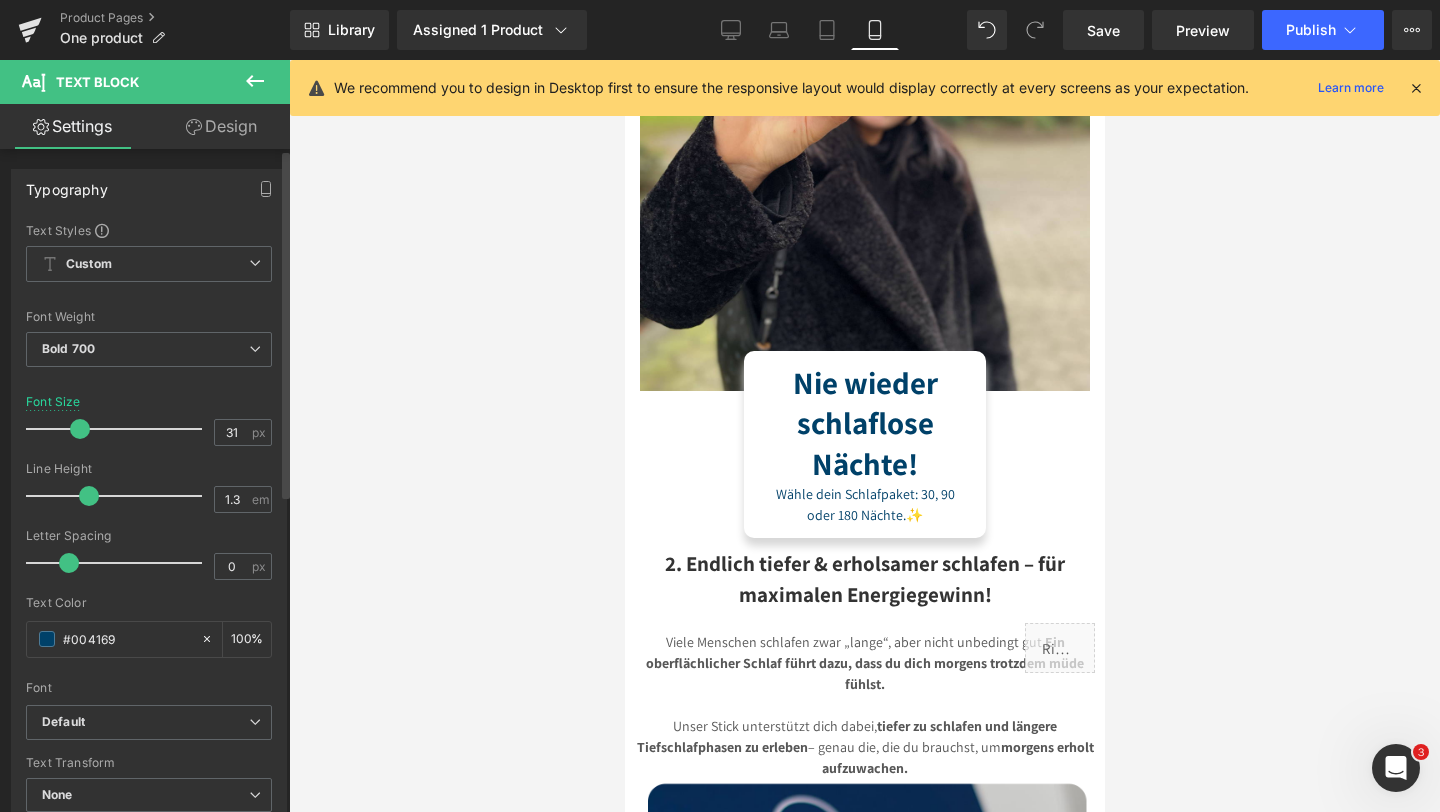 click at bounding box center [80, 429] 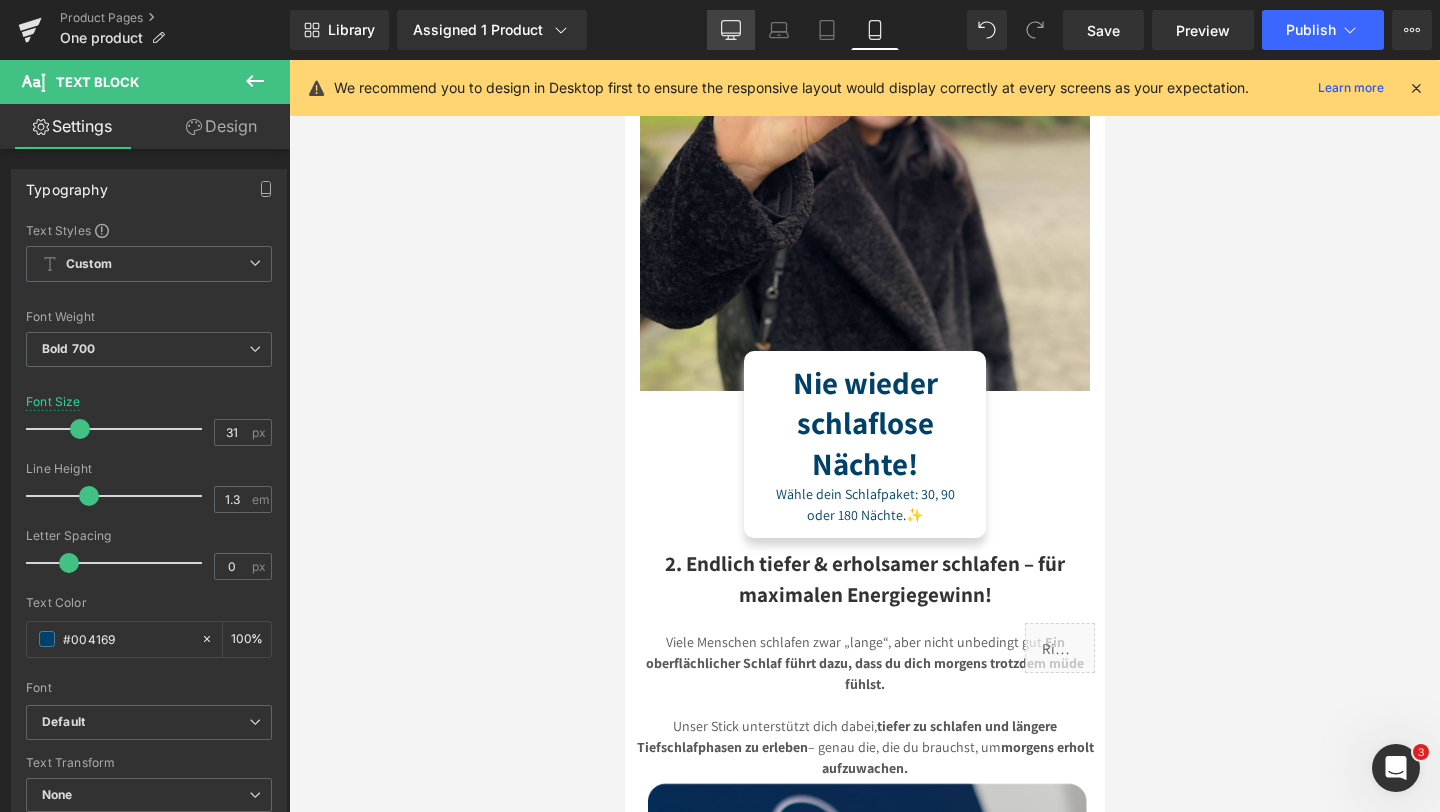 click 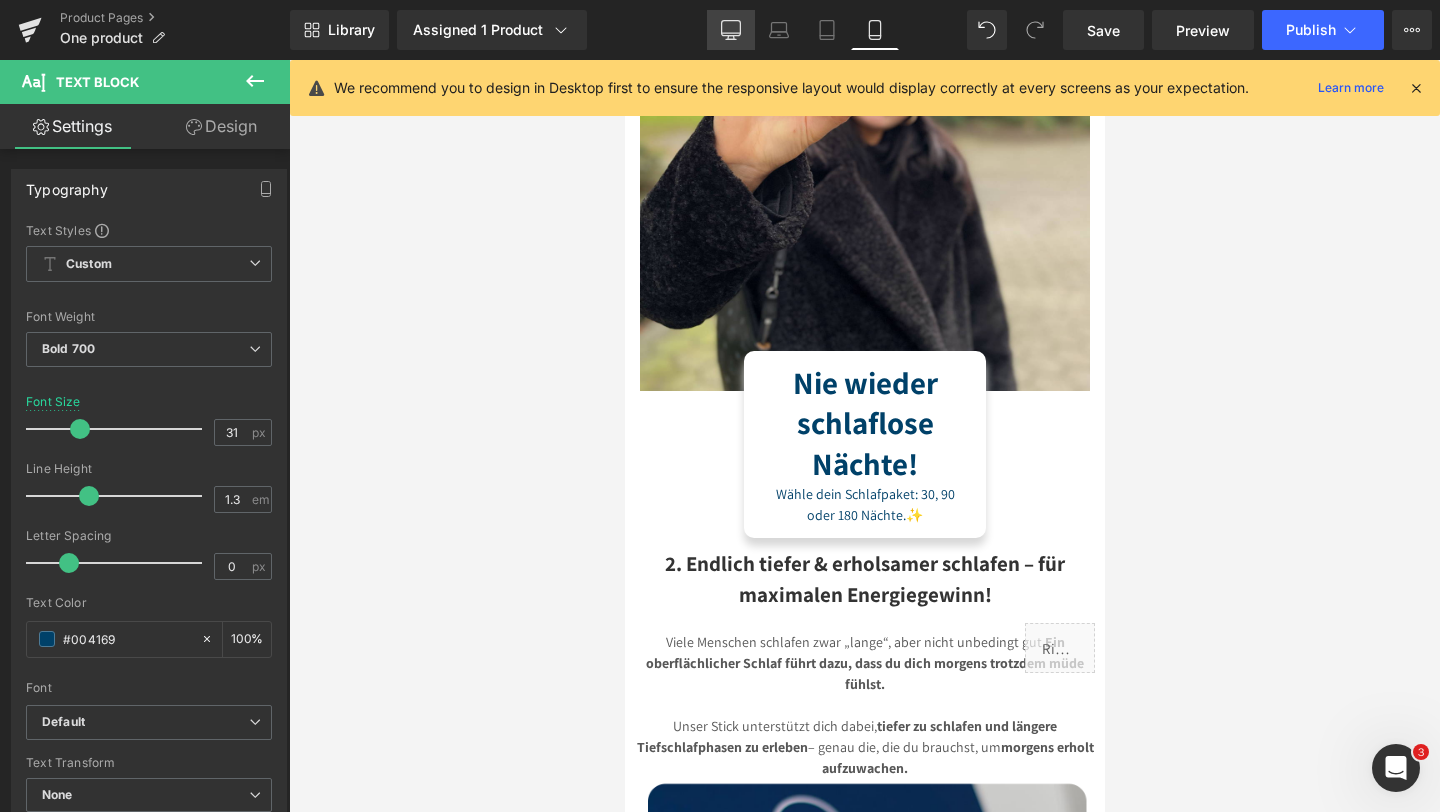type on "25" 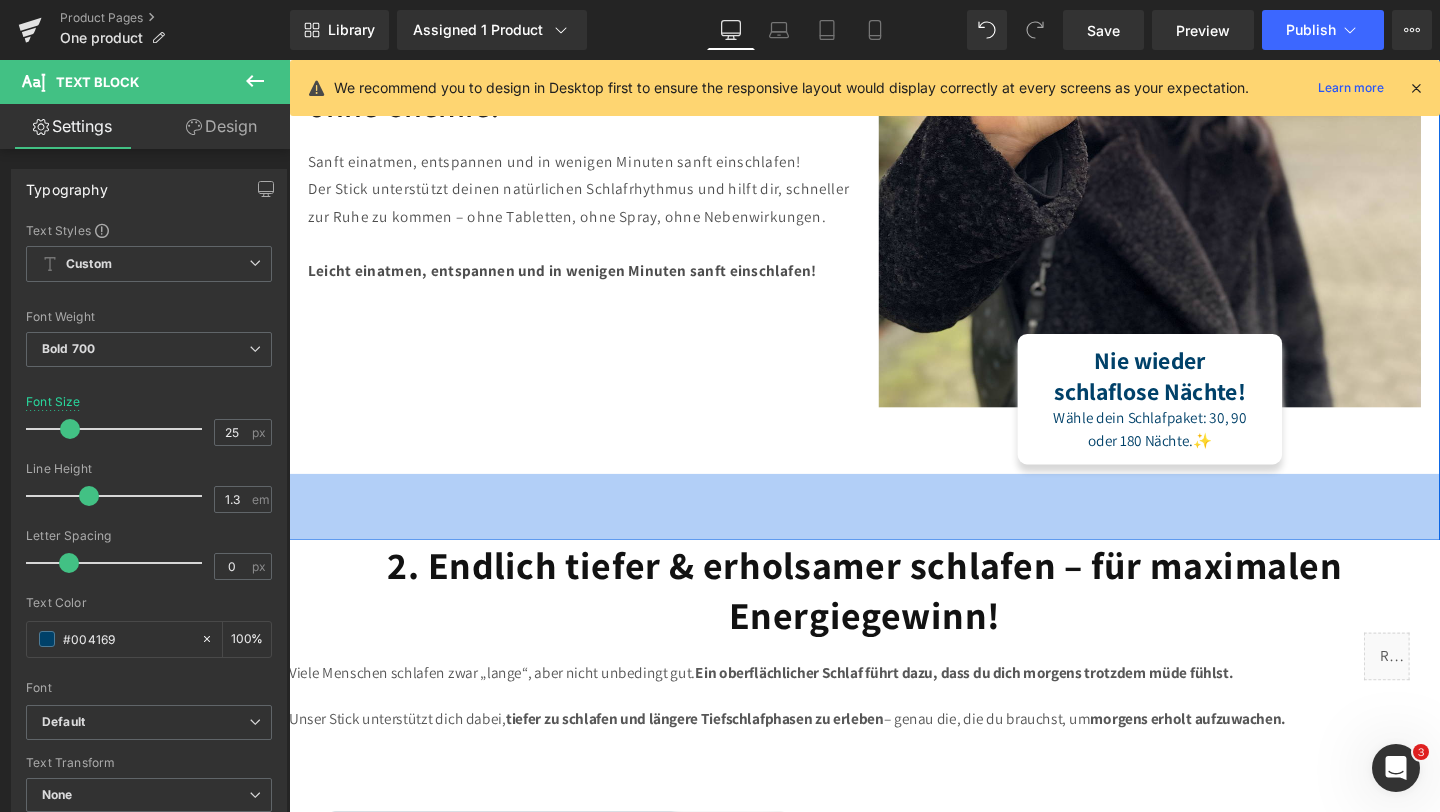 scroll, scrollTop: 1532, scrollLeft: 0, axis: vertical 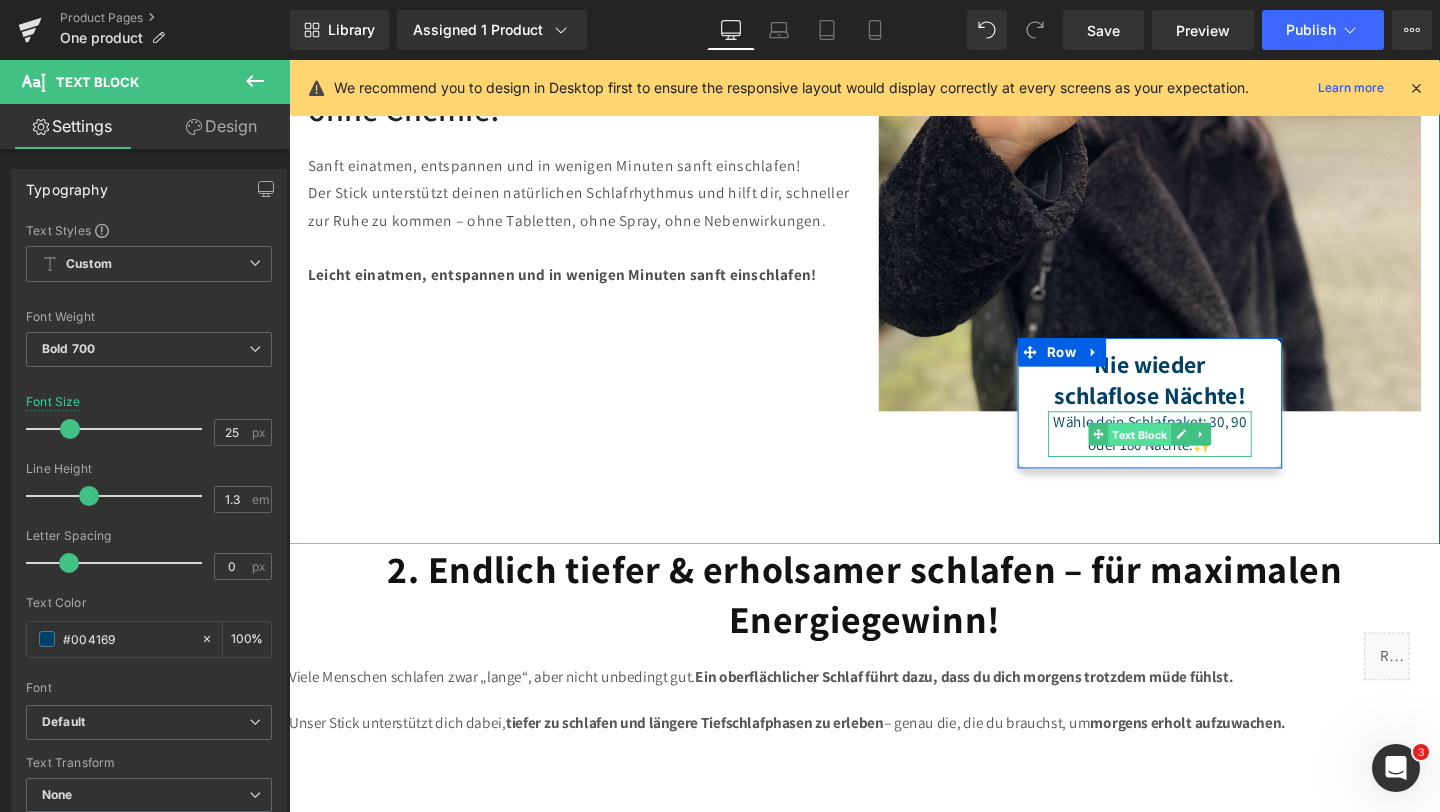 click on "Text Block" at bounding box center [1183, 453] 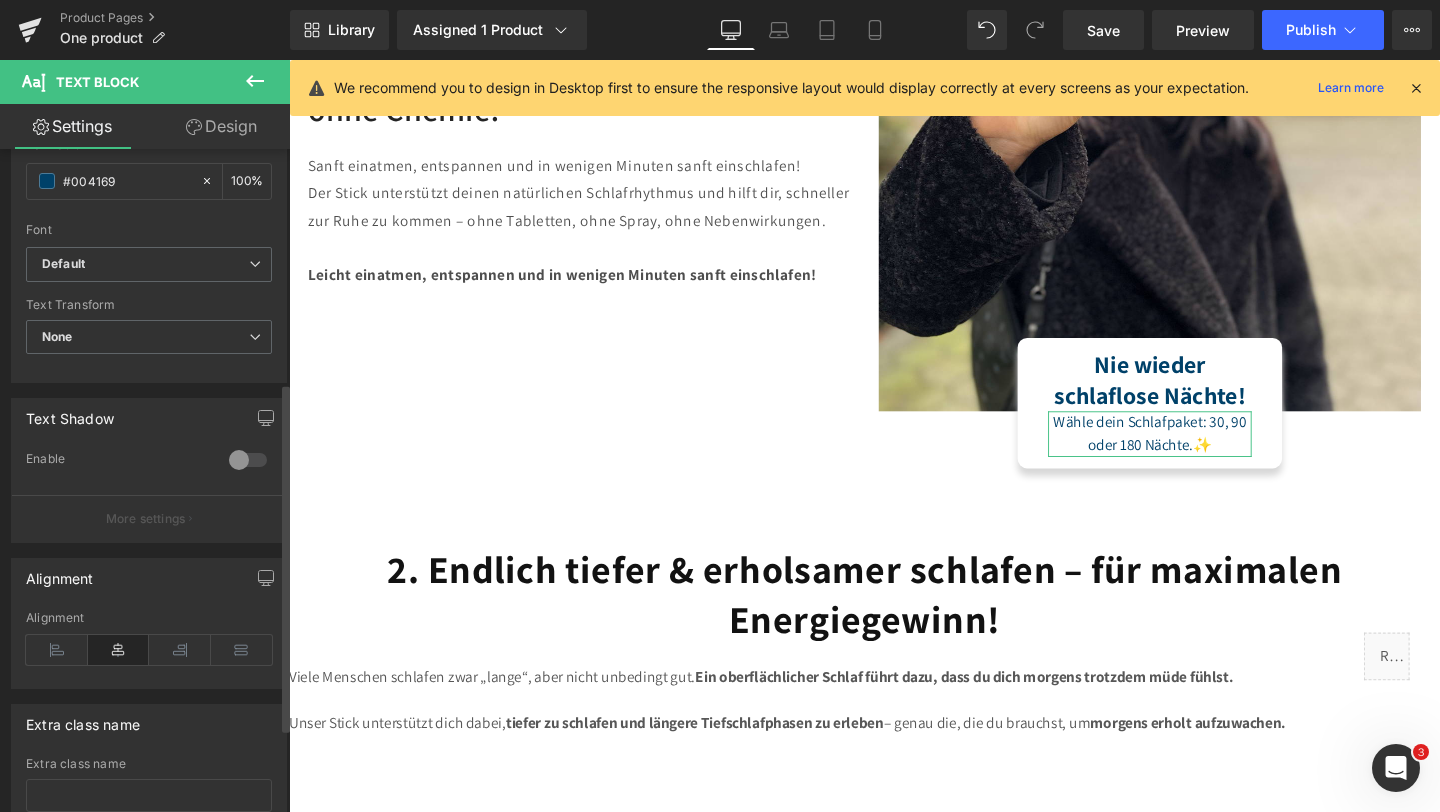 scroll, scrollTop: 603, scrollLeft: 0, axis: vertical 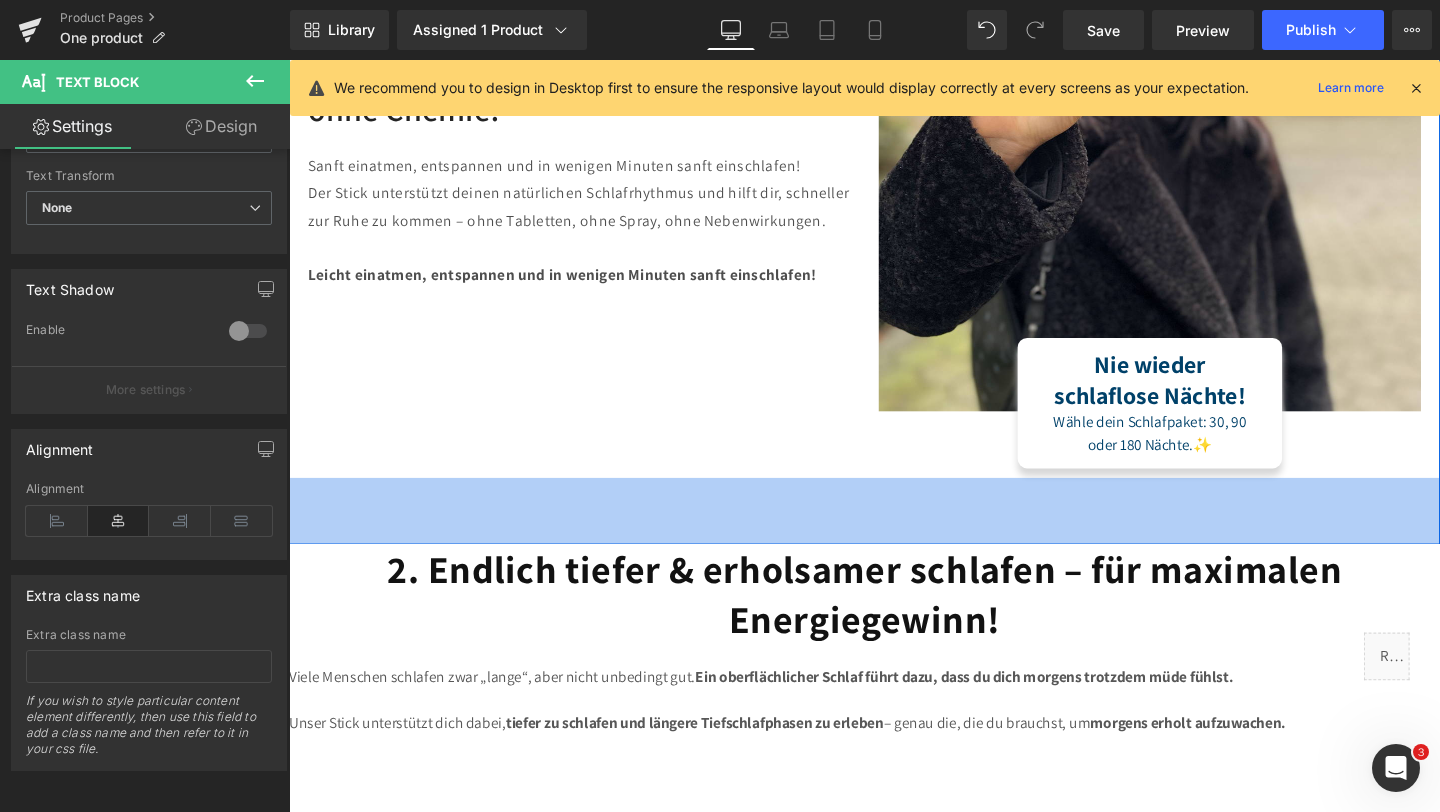 click on "70px" at bounding box center (894, 534) 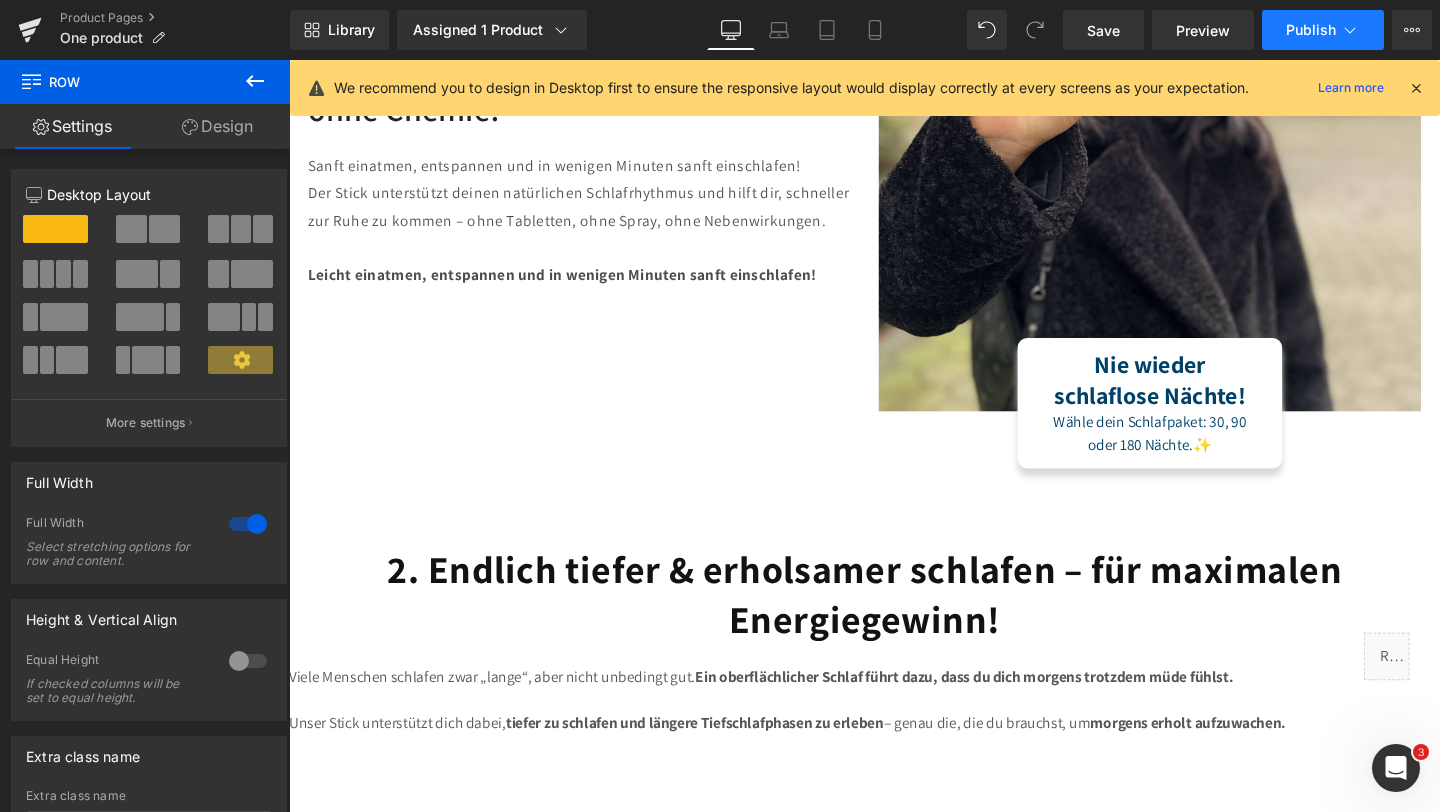 click on "Publish" at bounding box center (1323, 30) 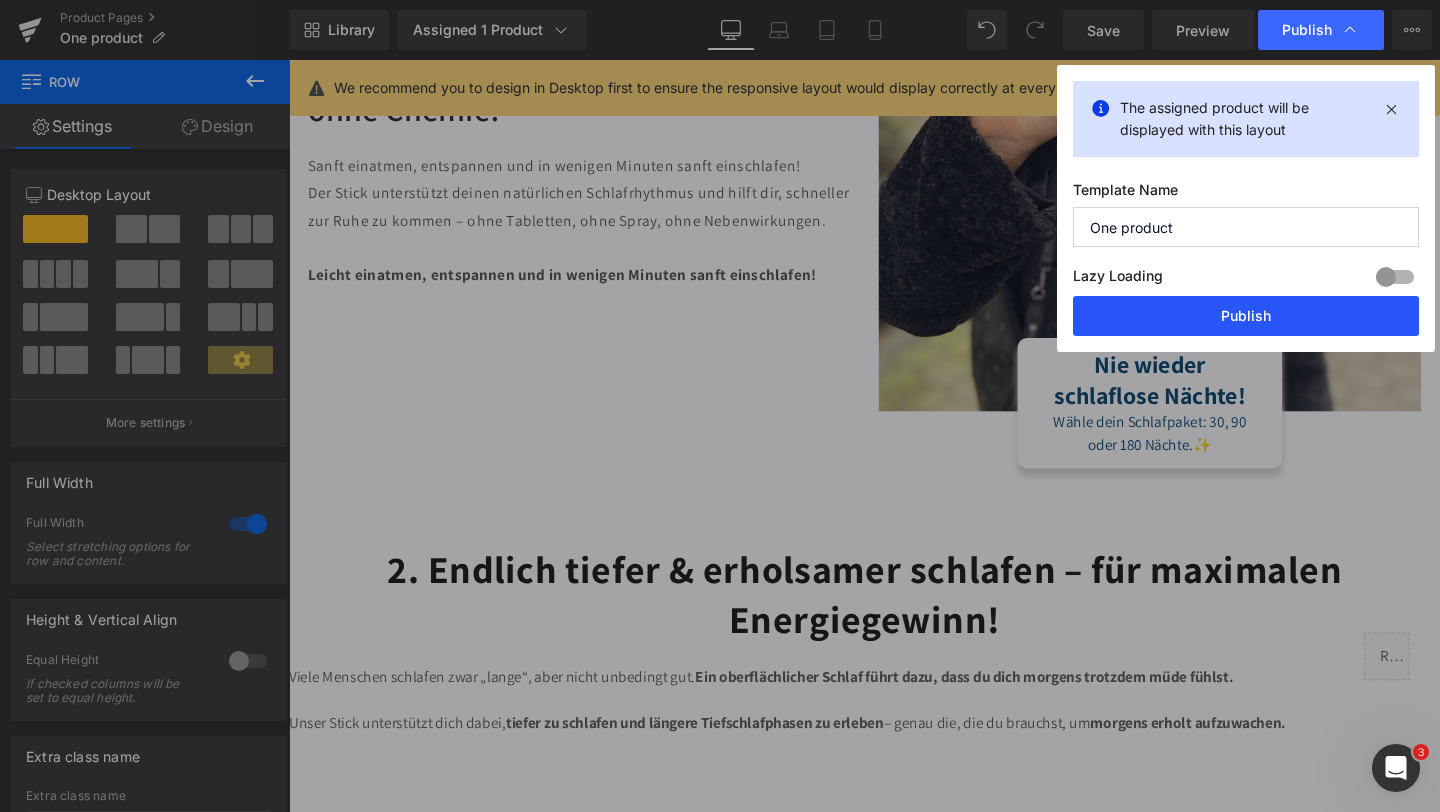 click on "Publish" at bounding box center (1246, 316) 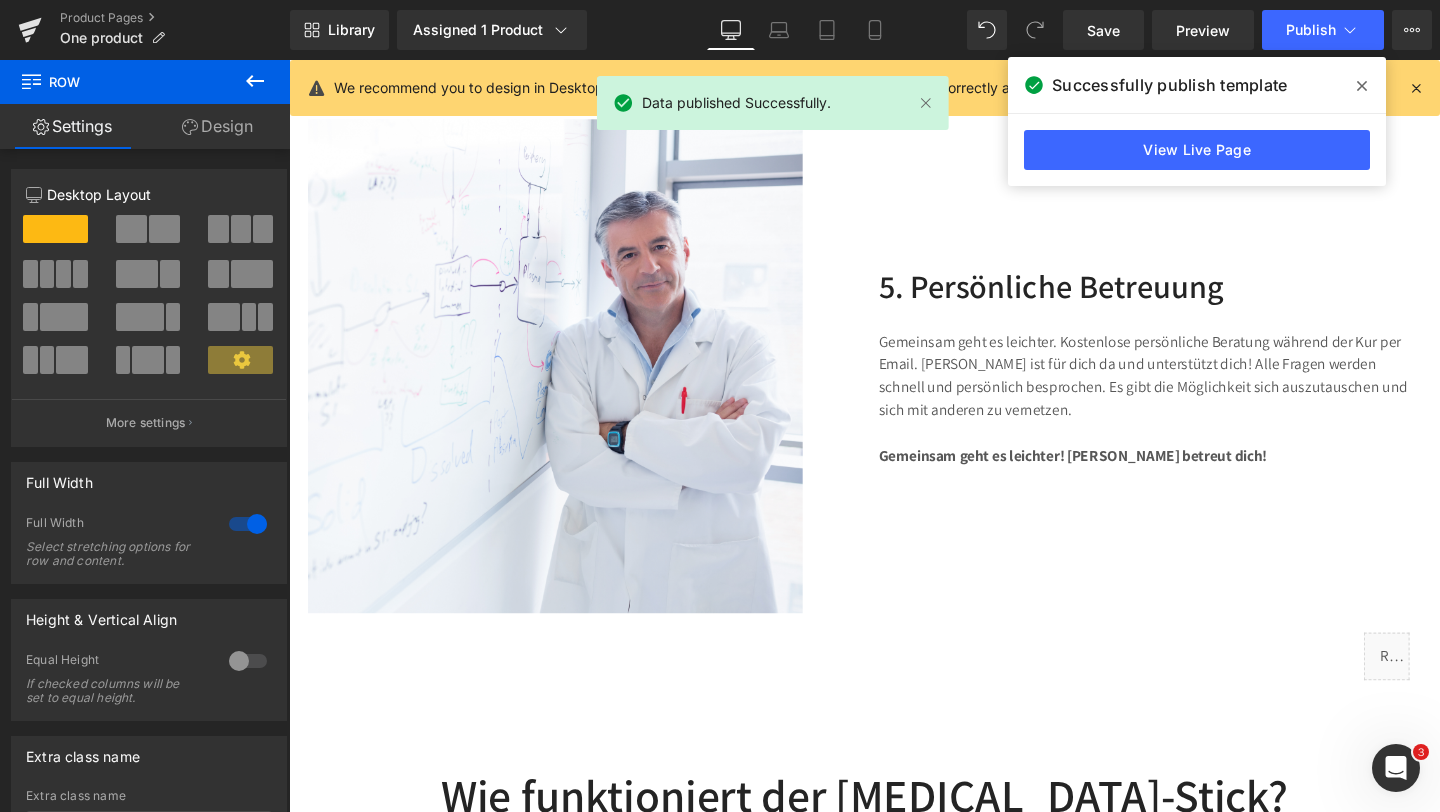 scroll, scrollTop: 3279, scrollLeft: 0, axis: vertical 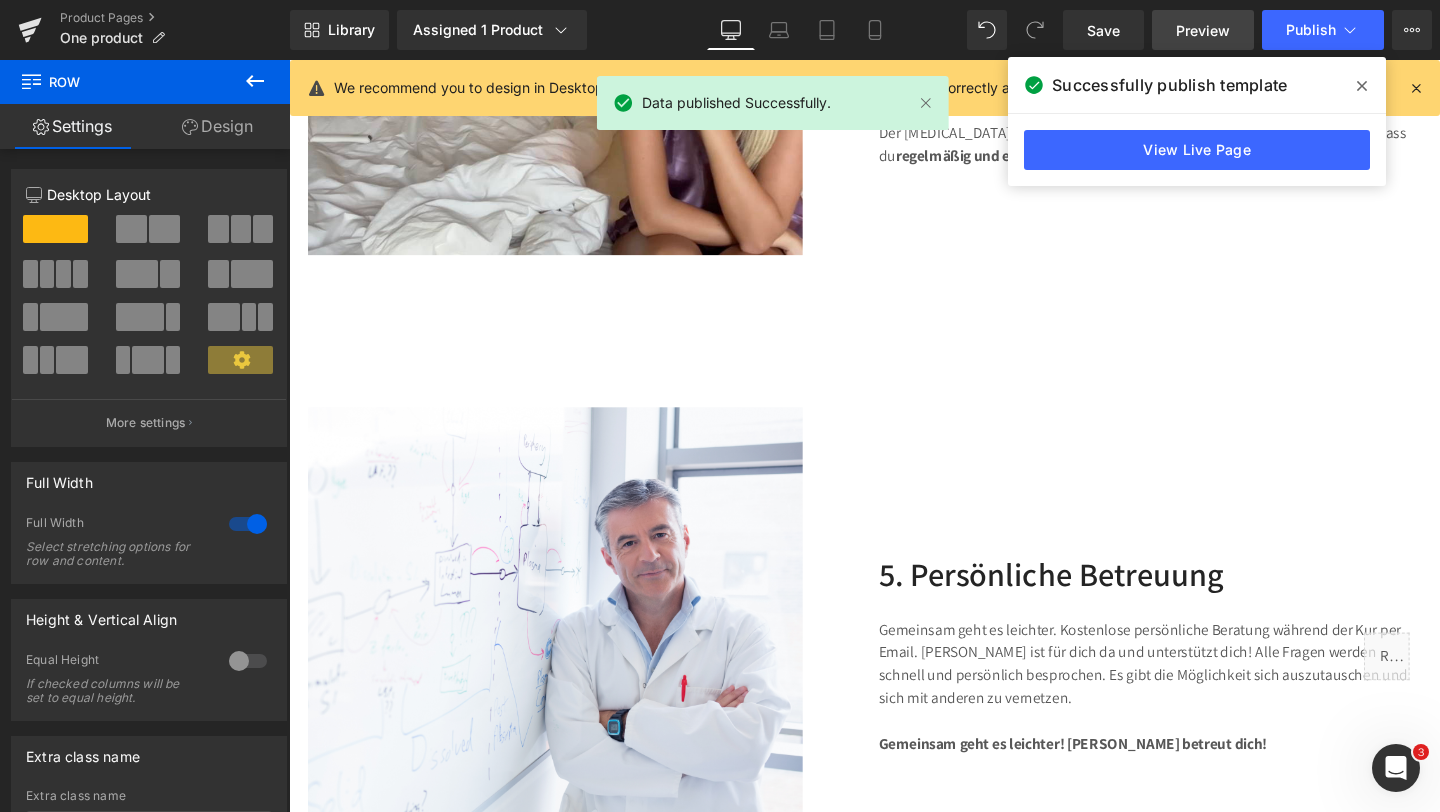 click on "Preview" at bounding box center (1203, 30) 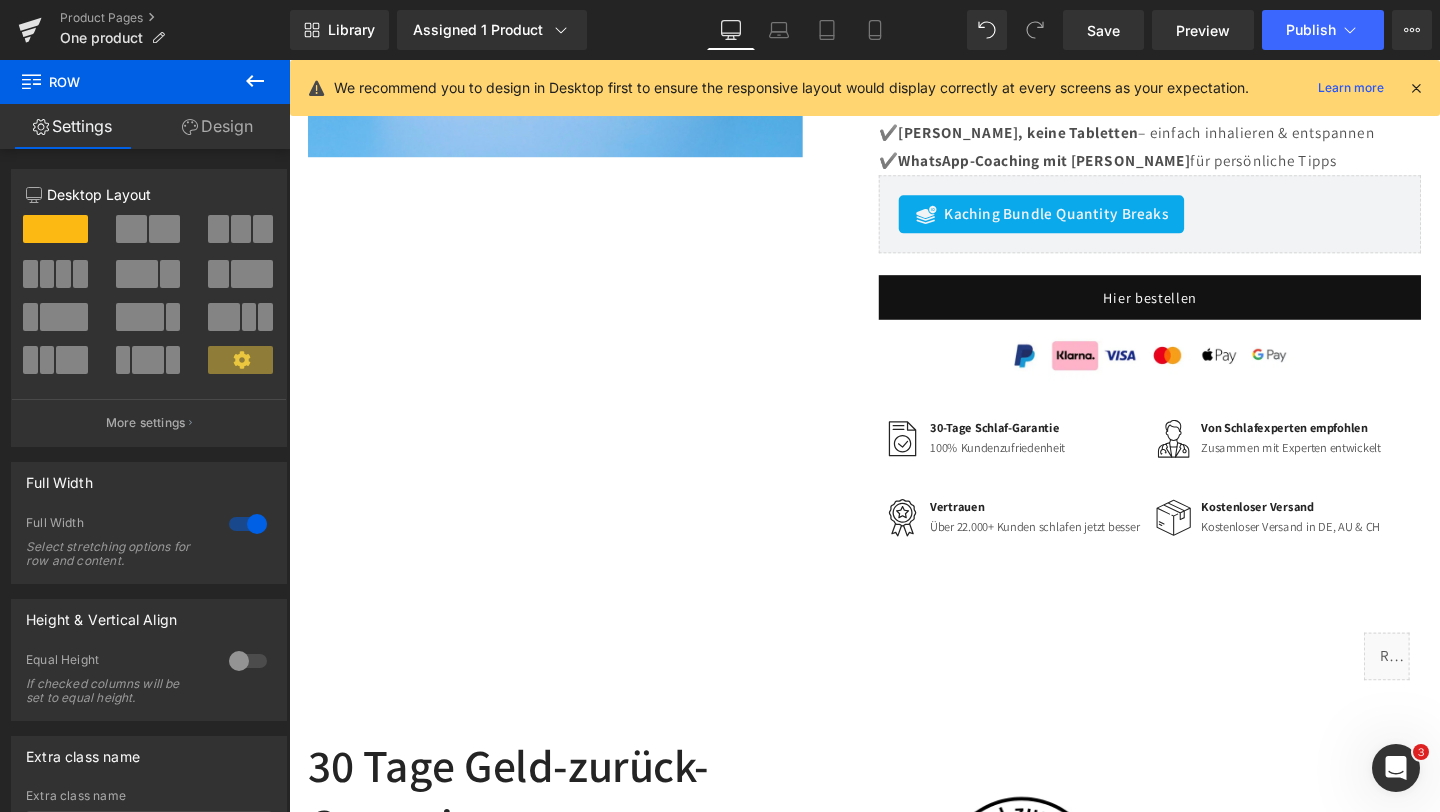 scroll, scrollTop: 5316, scrollLeft: 0, axis: vertical 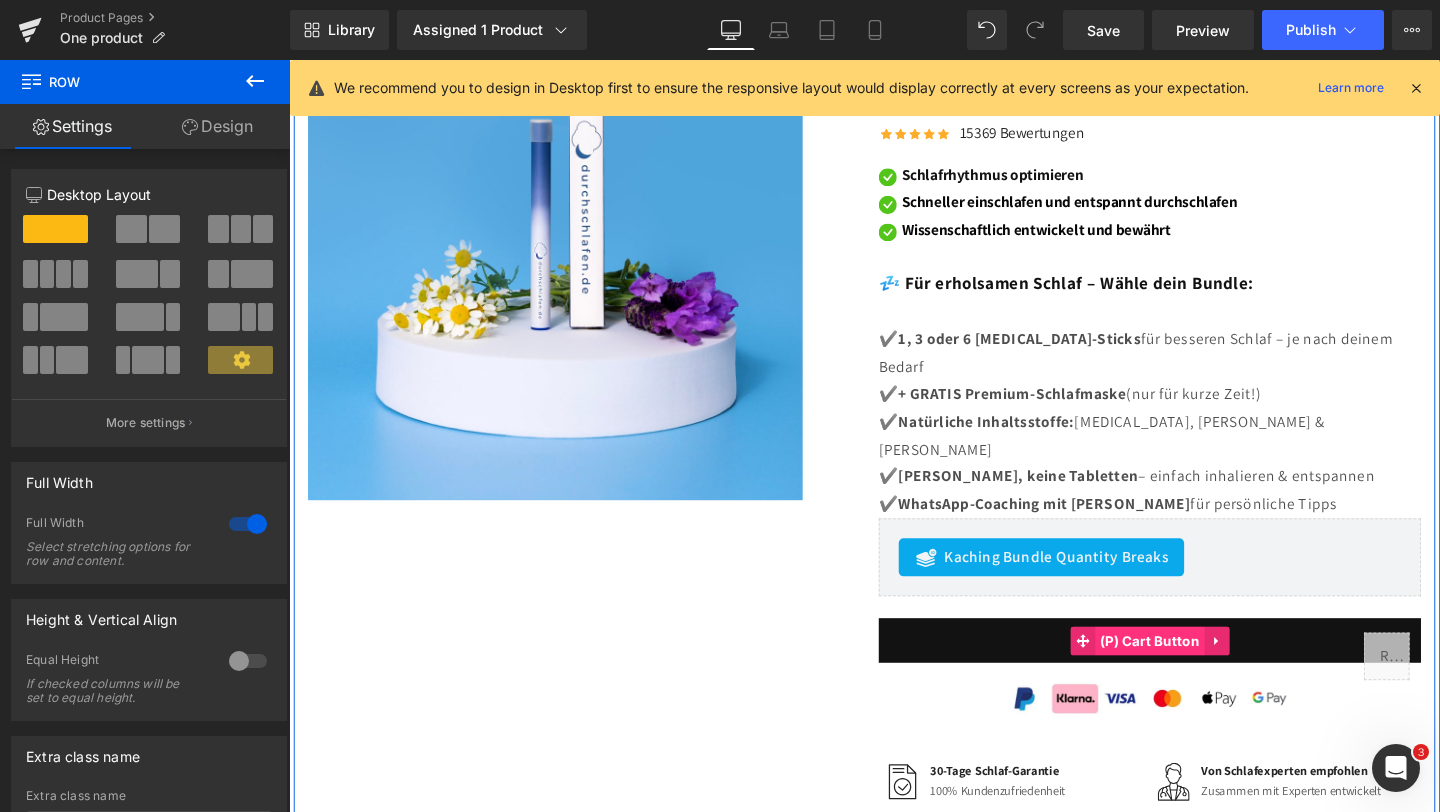 click on "(P) Cart Button" at bounding box center (1194, 671) 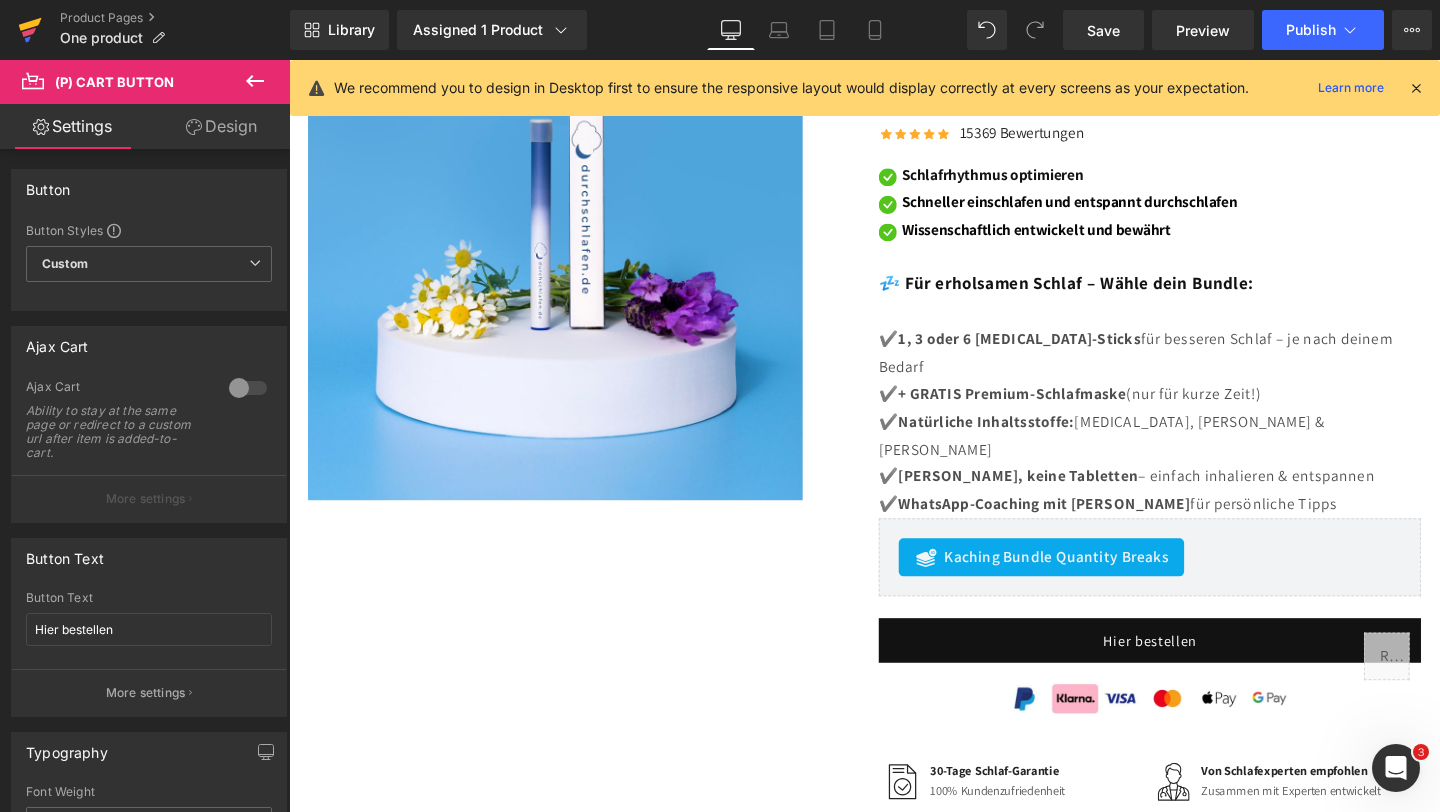 click at bounding box center [30, 30] 